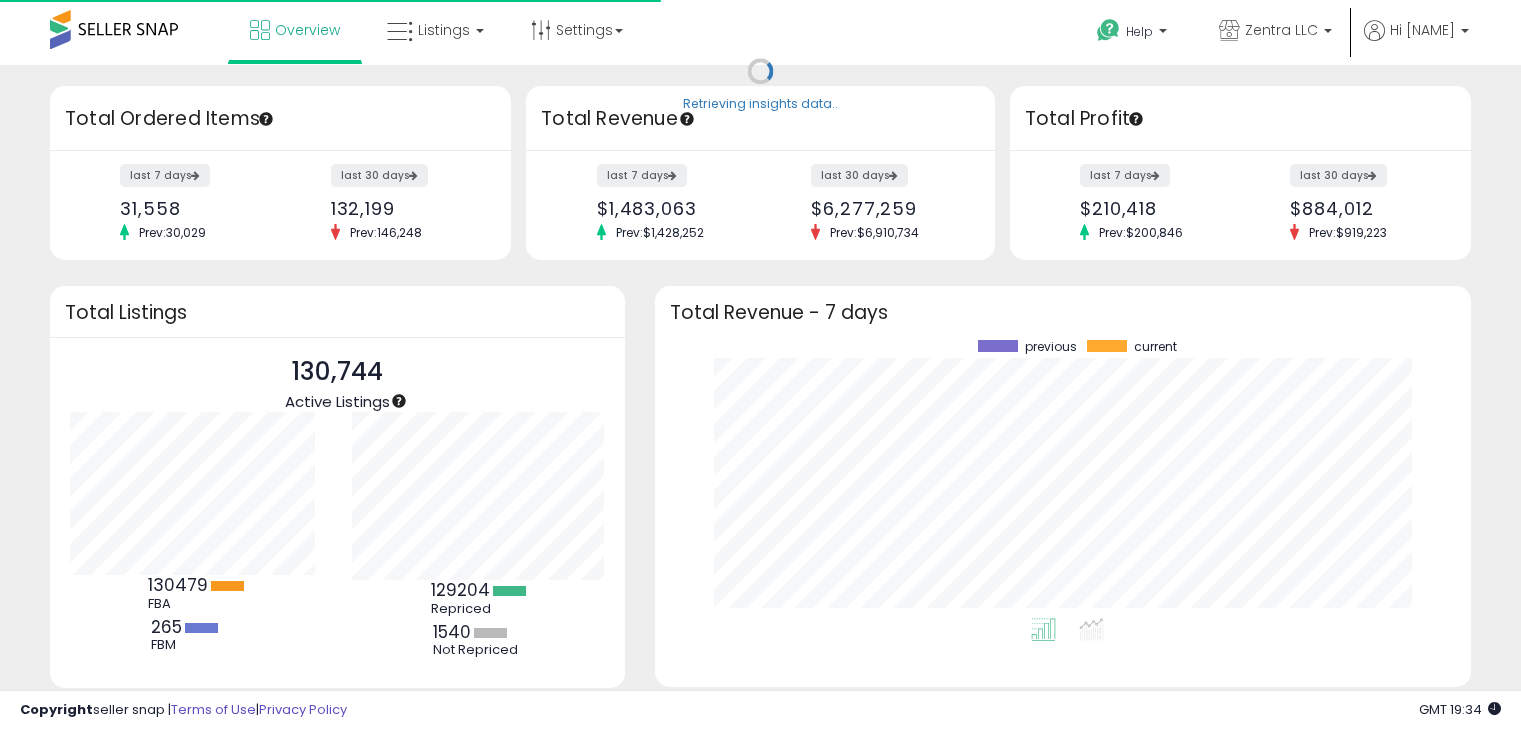 scroll, scrollTop: 0, scrollLeft: 0, axis: both 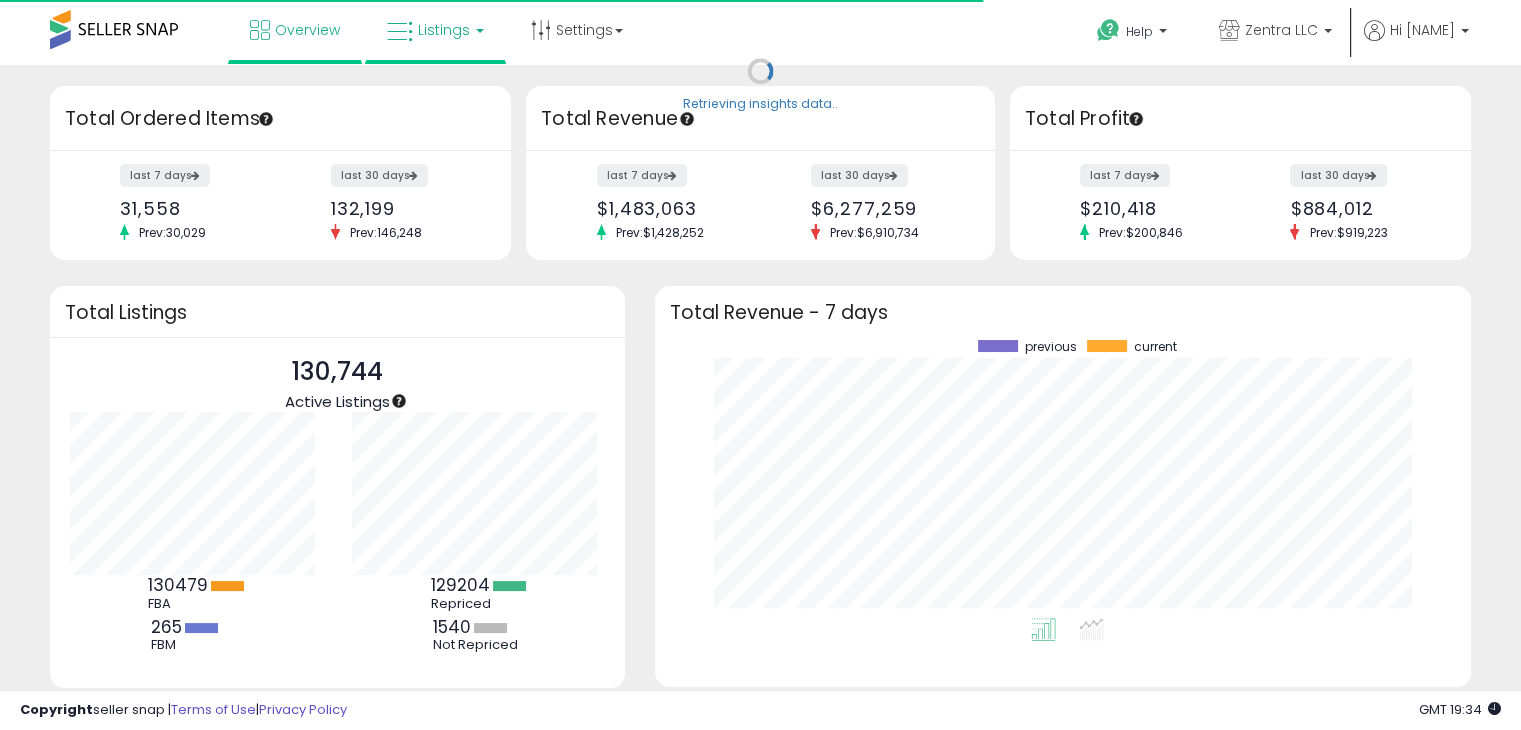 click on "Listings" at bounding box center (444, 30) 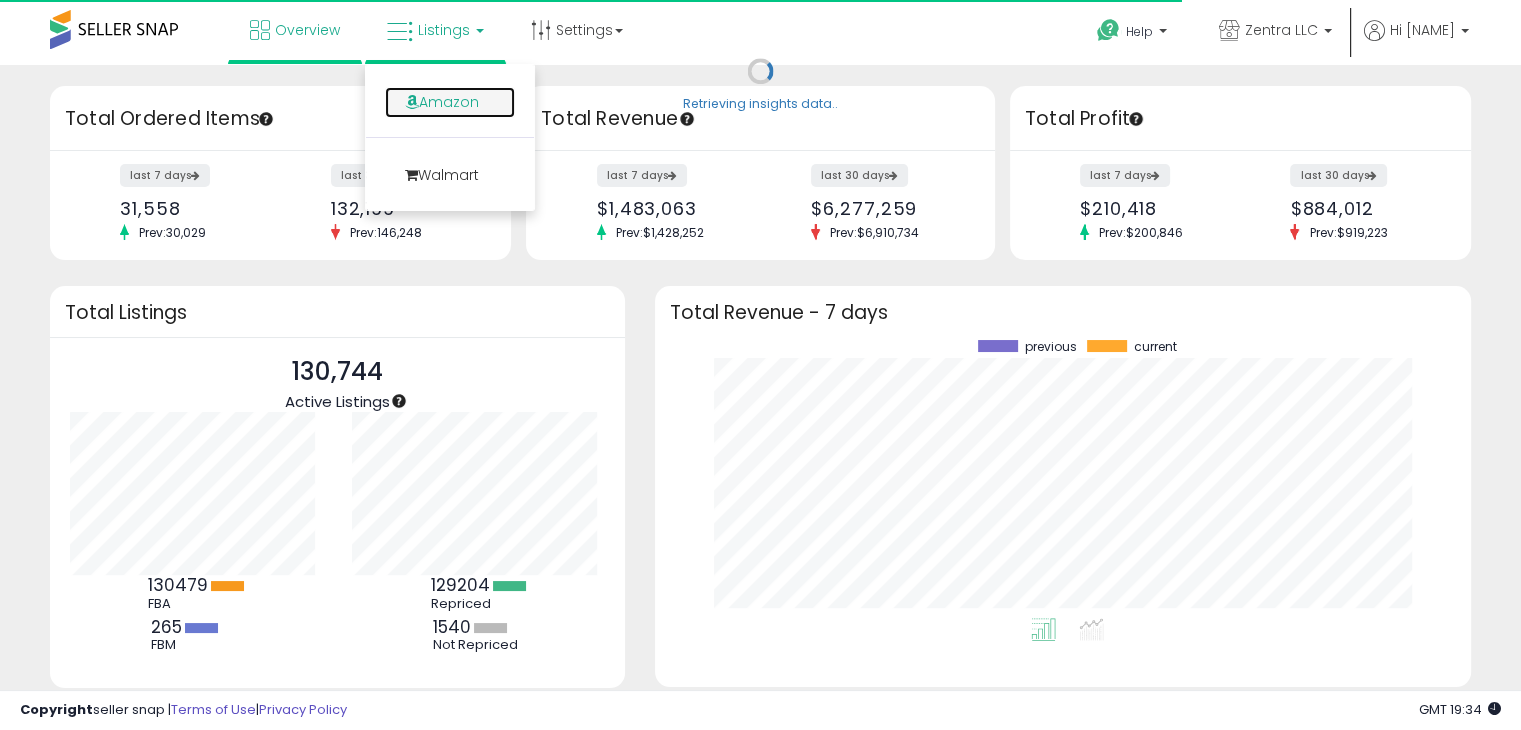 click on "Amazon" at bounding box center [450, 102] 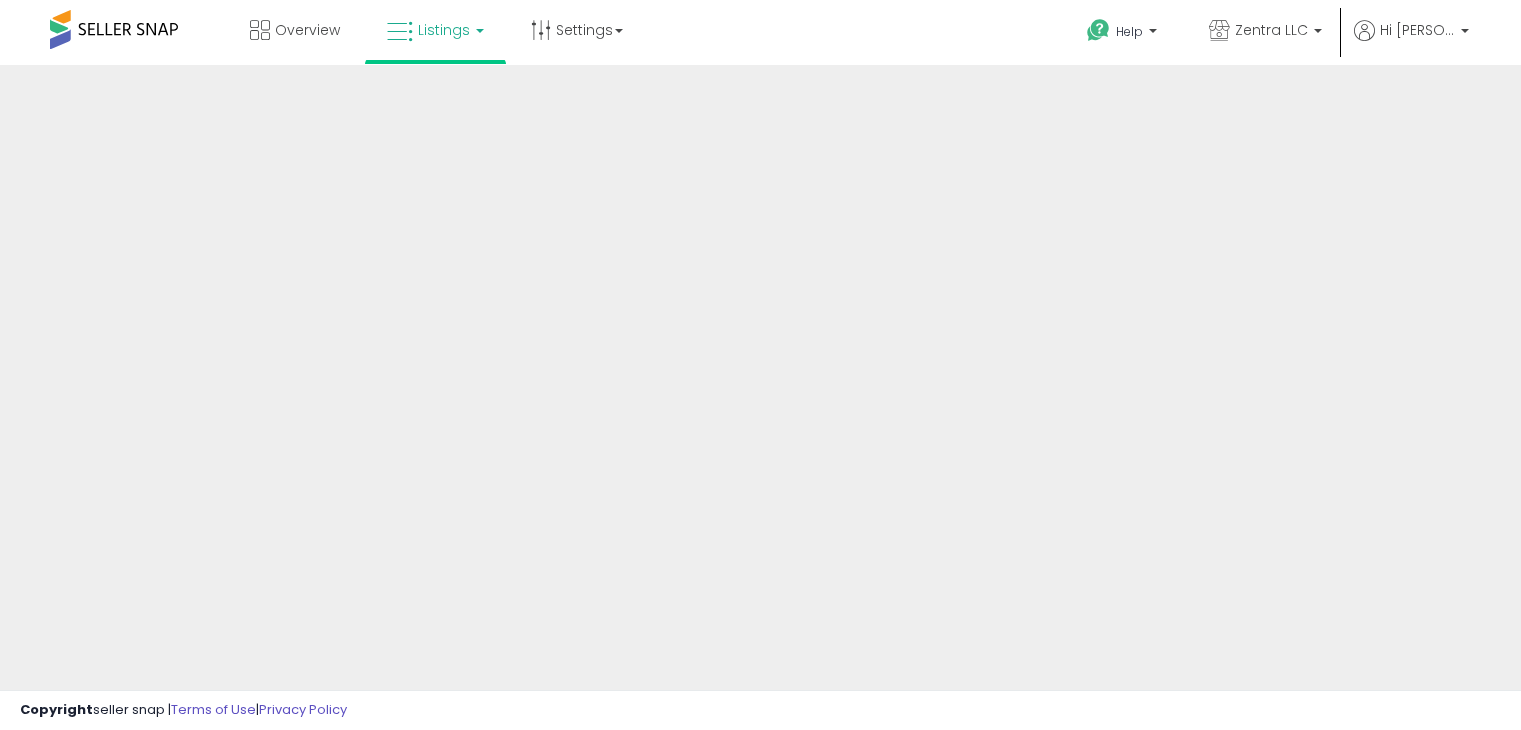 scroll, scrollTop: 0, scrollLeft: 0, axis: both 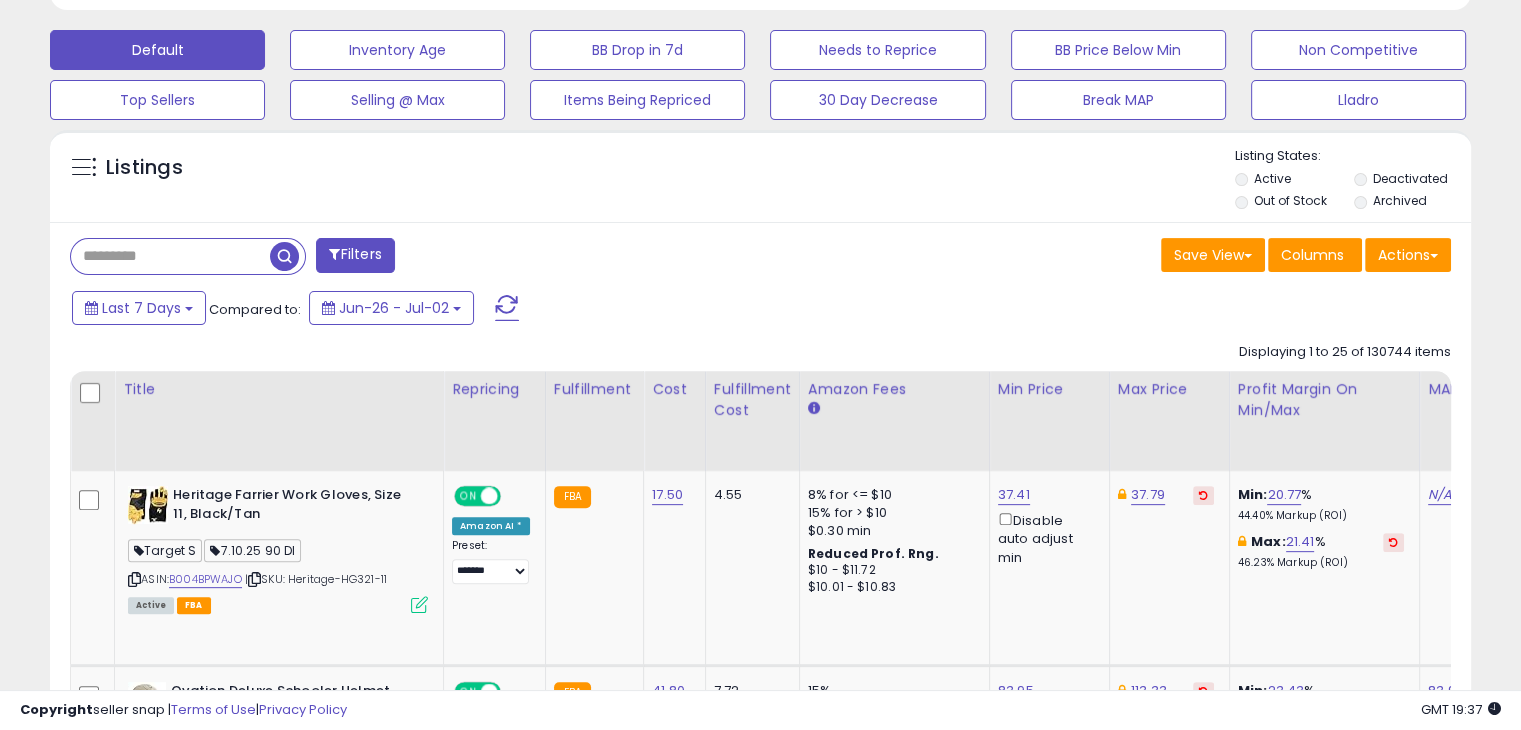 click at bounding box center (170, 256) 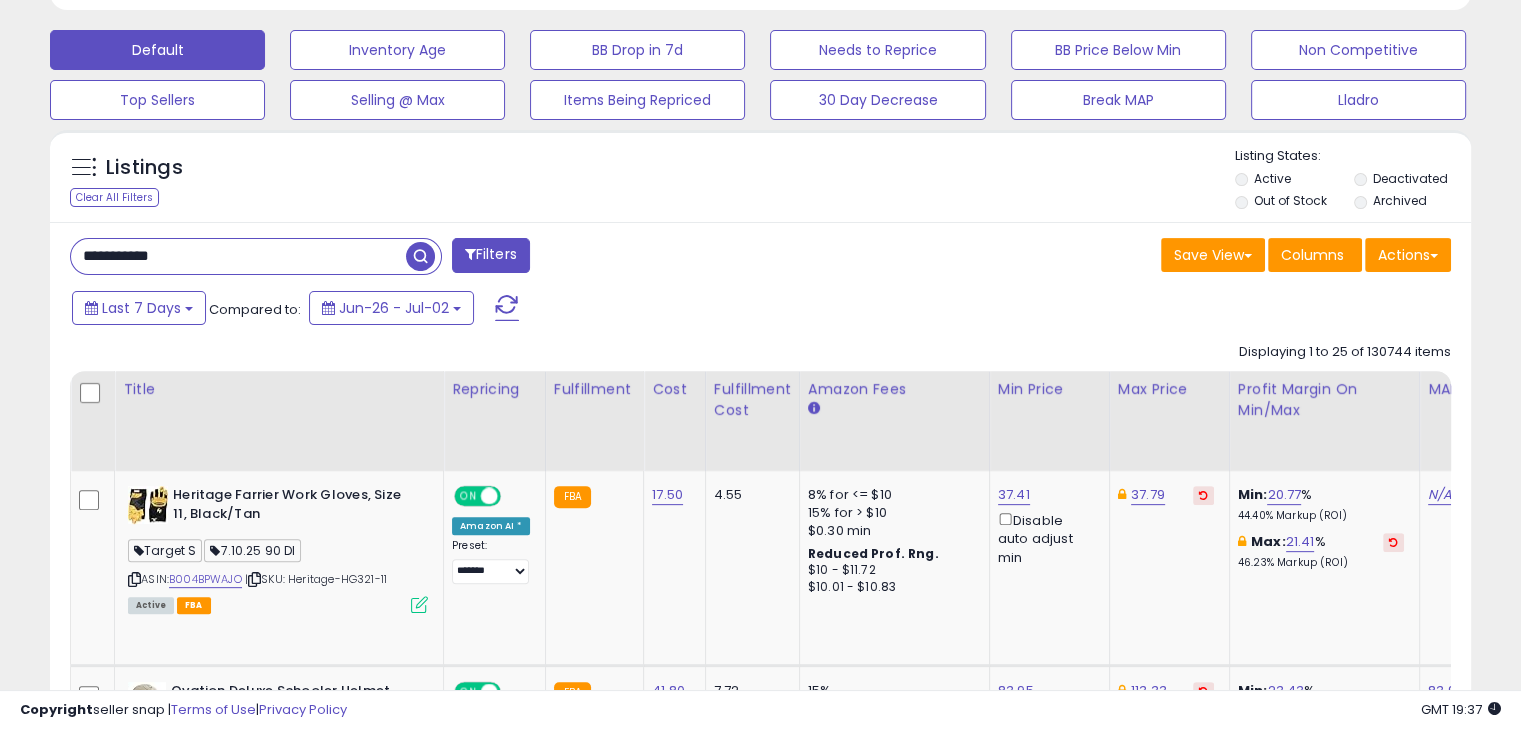 click on "**********" at bounding box center [238, 256] 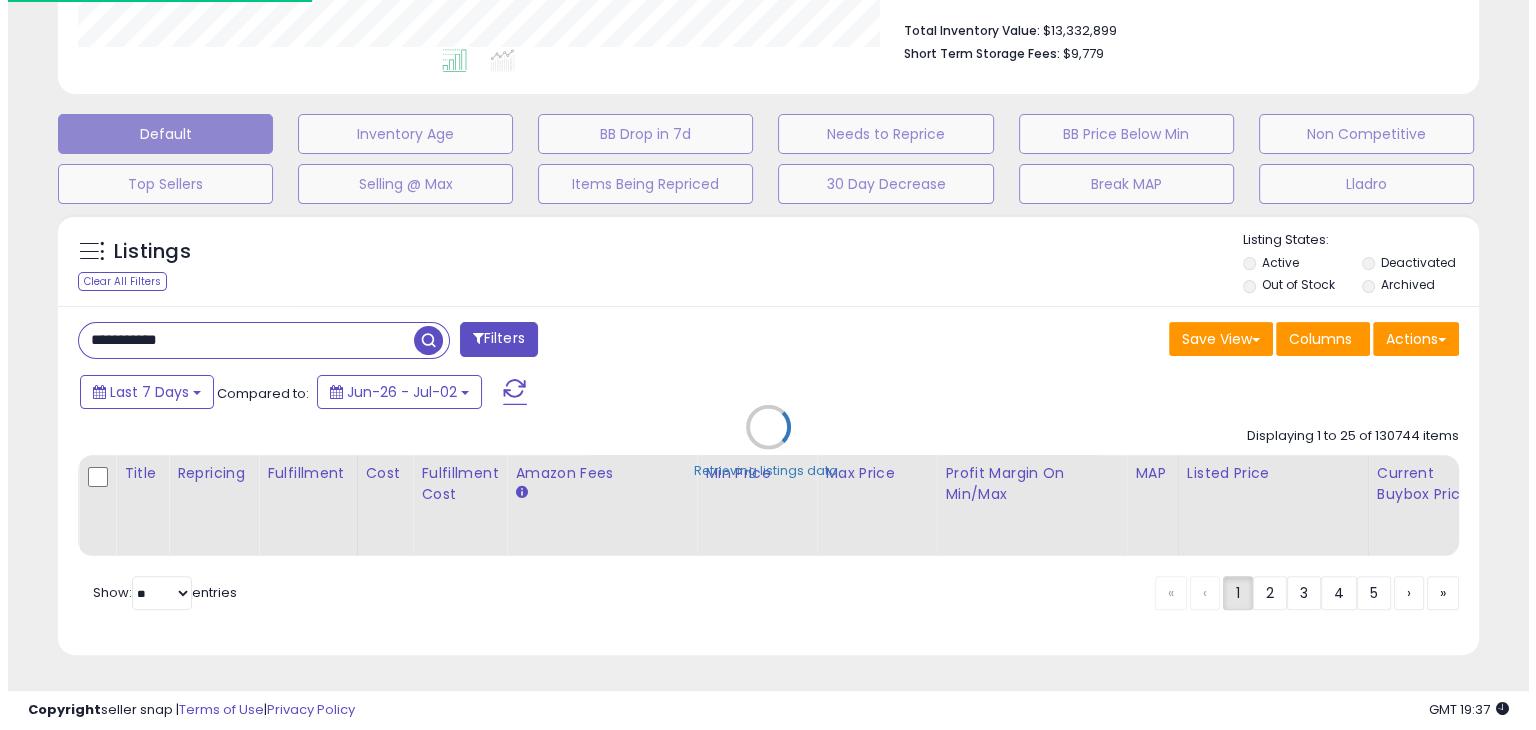 scroll, scrollTop: 530, scrollLeft: 0, axis: vertical 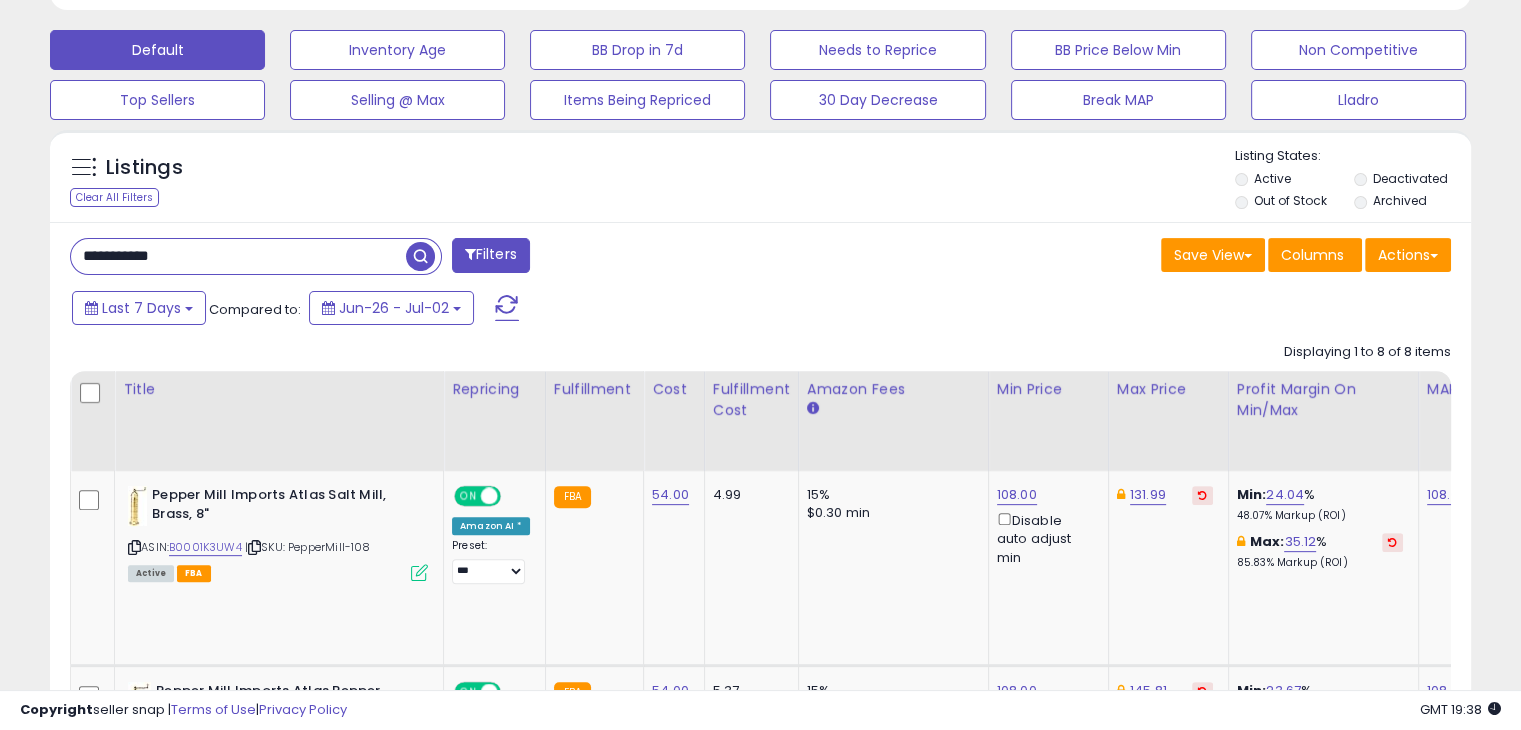 click on "**********" at bounding box center (238, 256) 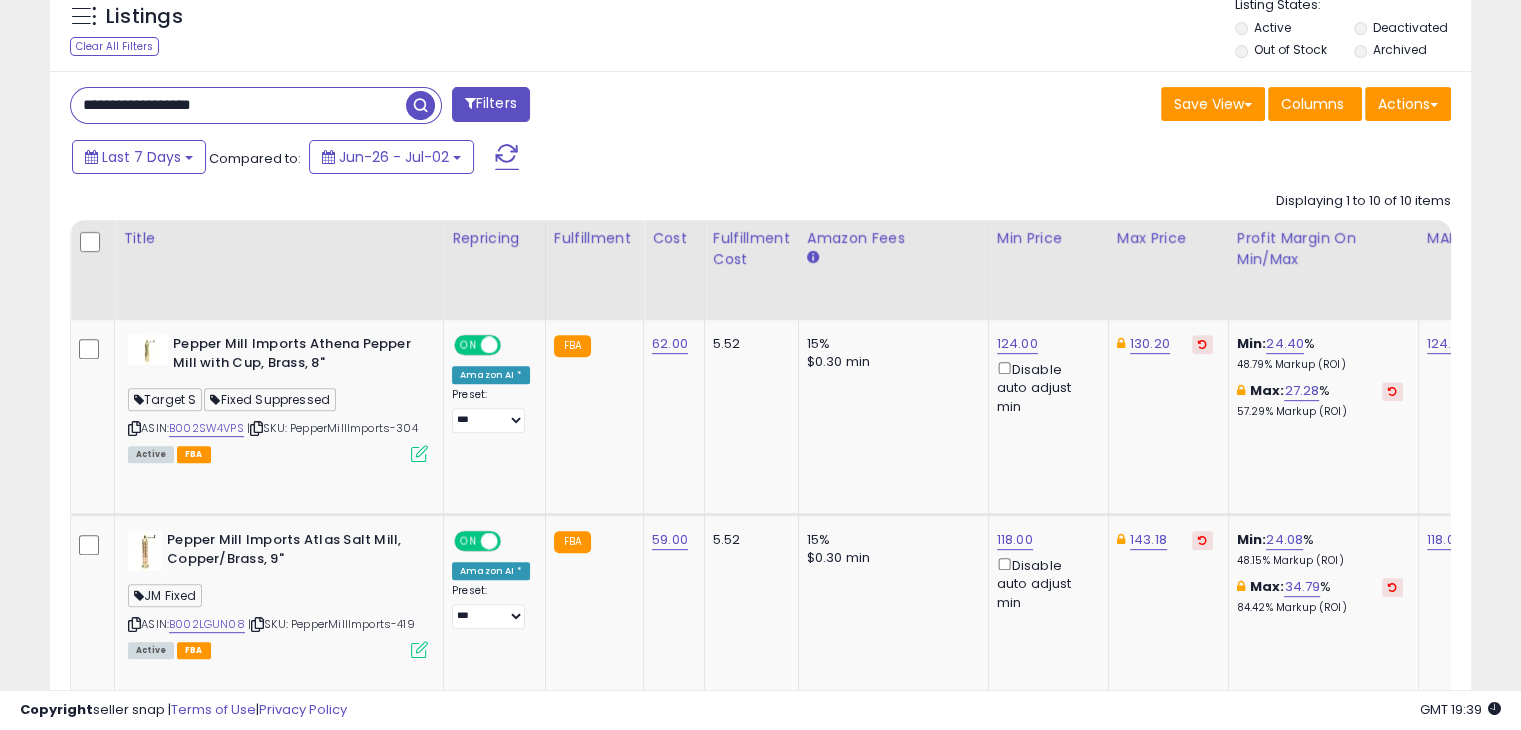 scroll, scrollTop: 576, scrollLeft: 0, axis: vertical 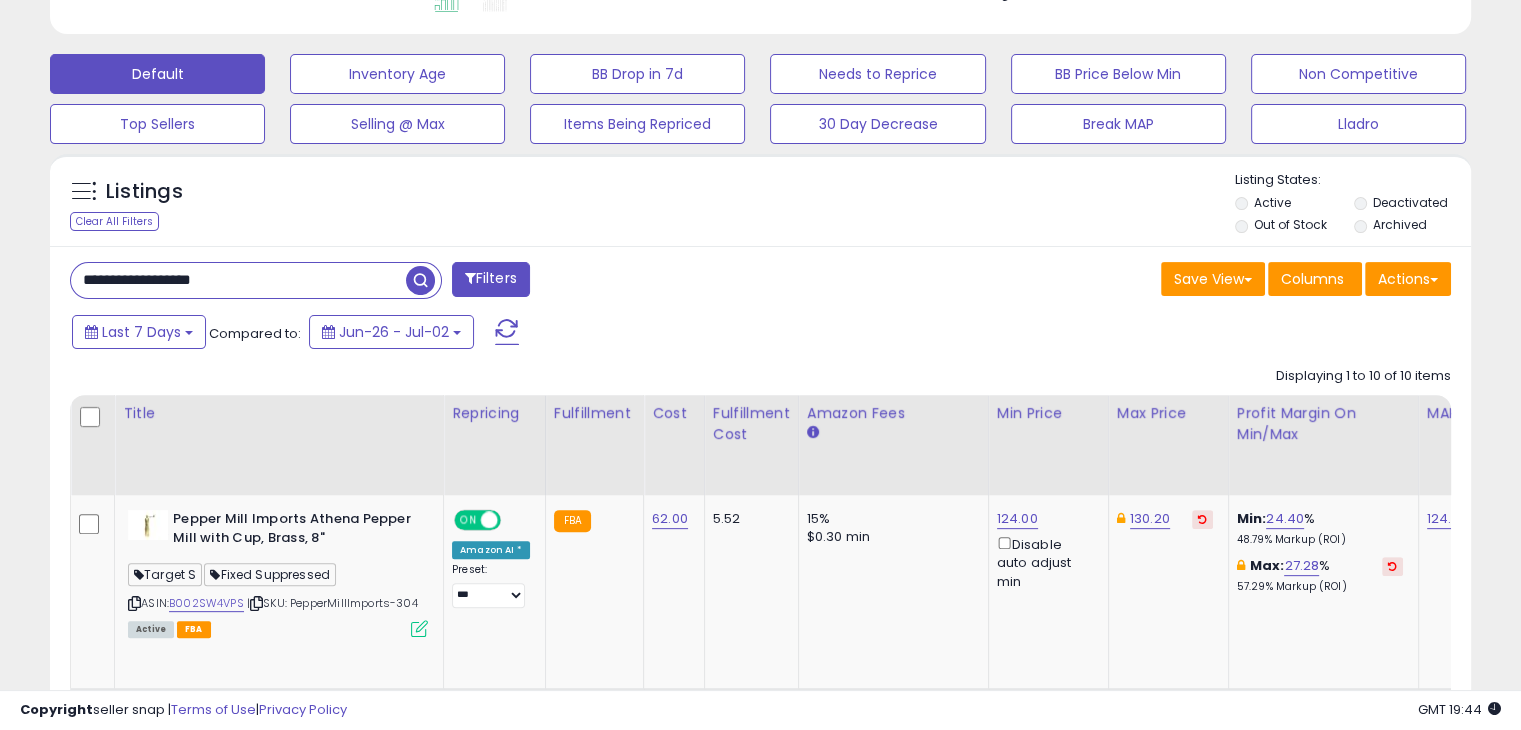 drag, startPoint x: 284, startPoint y: 274, endPoint x: 10, endPoint y: 278, distance: 274.0292 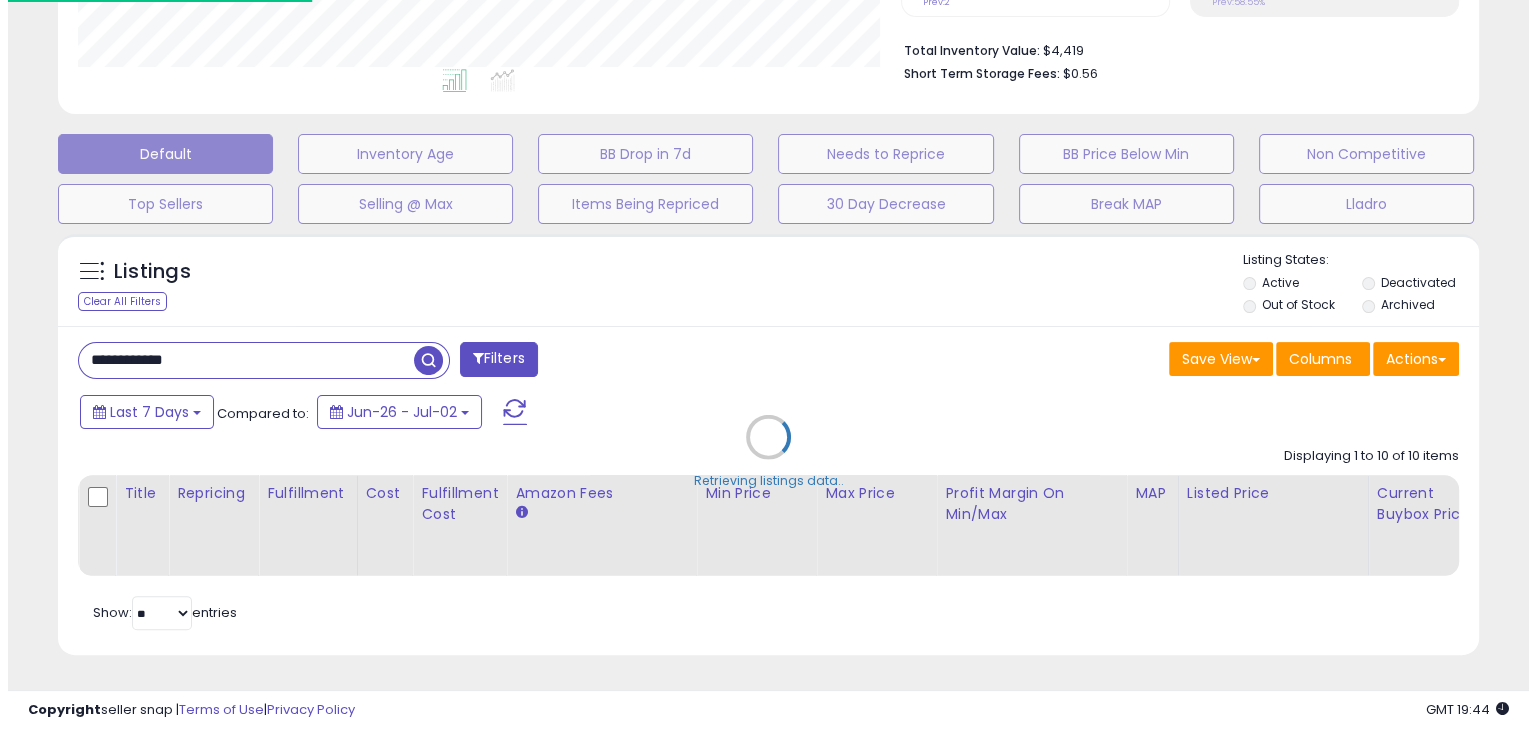scroll, scrollTop: 510, scrollLeft: 0, axis: vertical 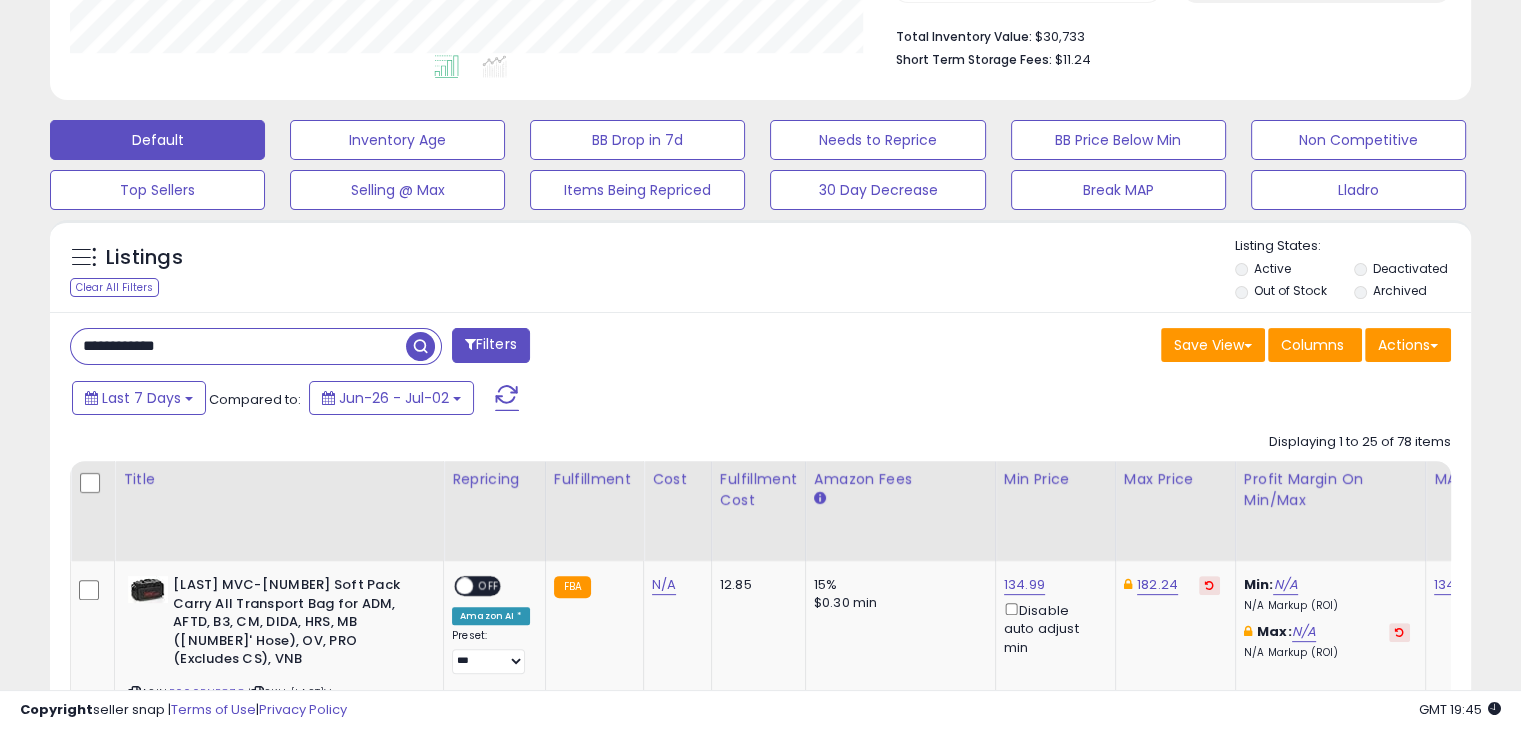click on "Listings
Clear All Filters
Listing States:" at bounding box center [760, 271] 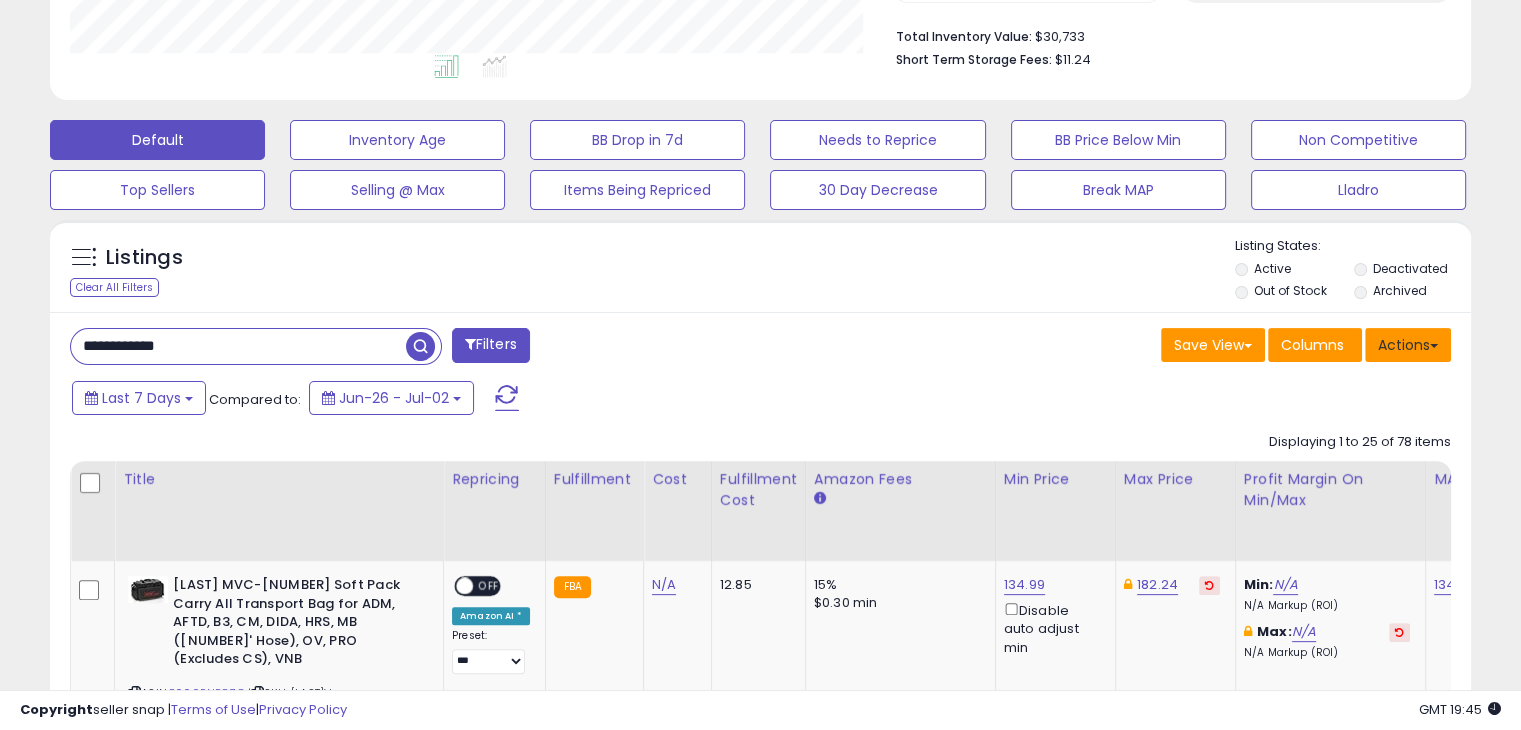 click on "Actions" at bounding box center (1408, 345) 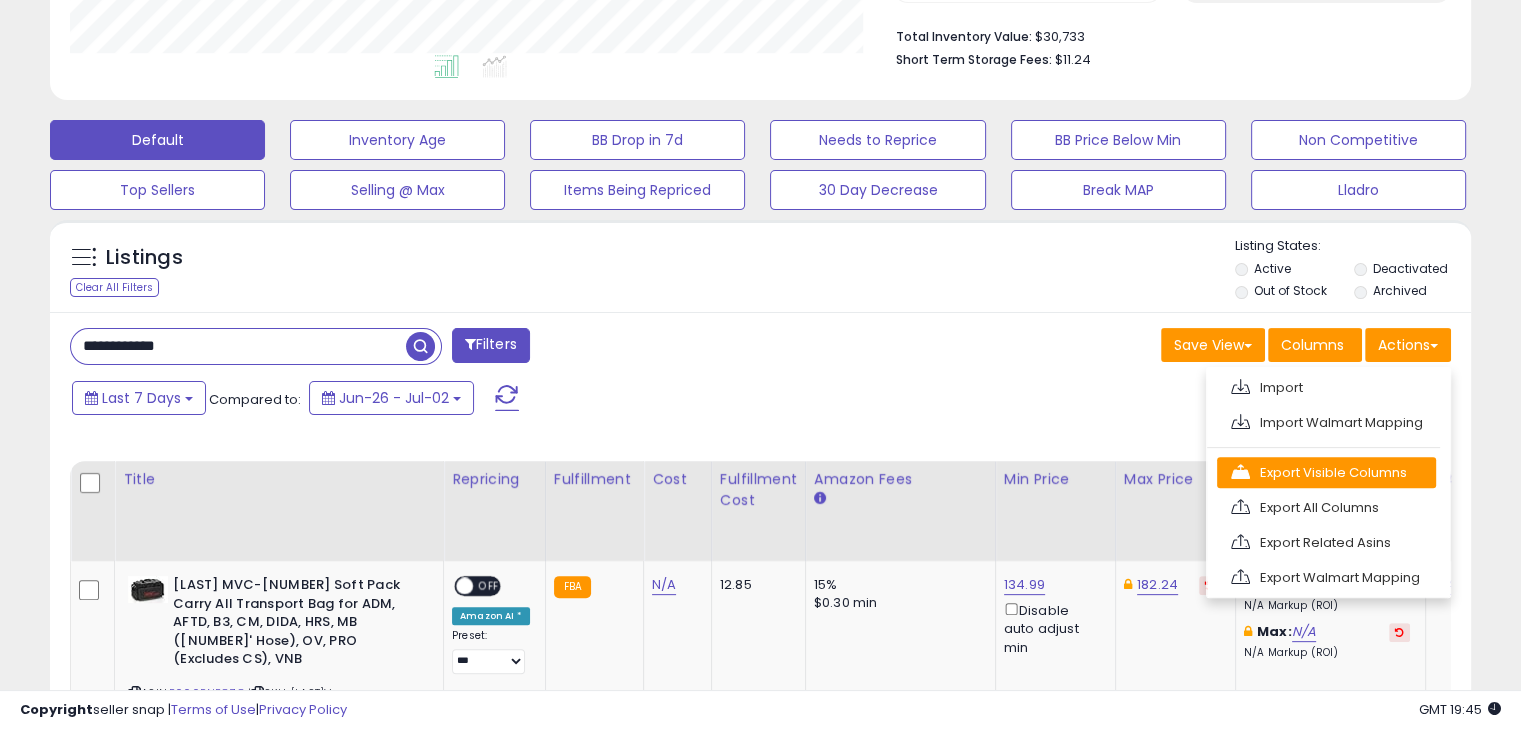 click on "Export Visible Columns" at bounding box center (1326, 472) 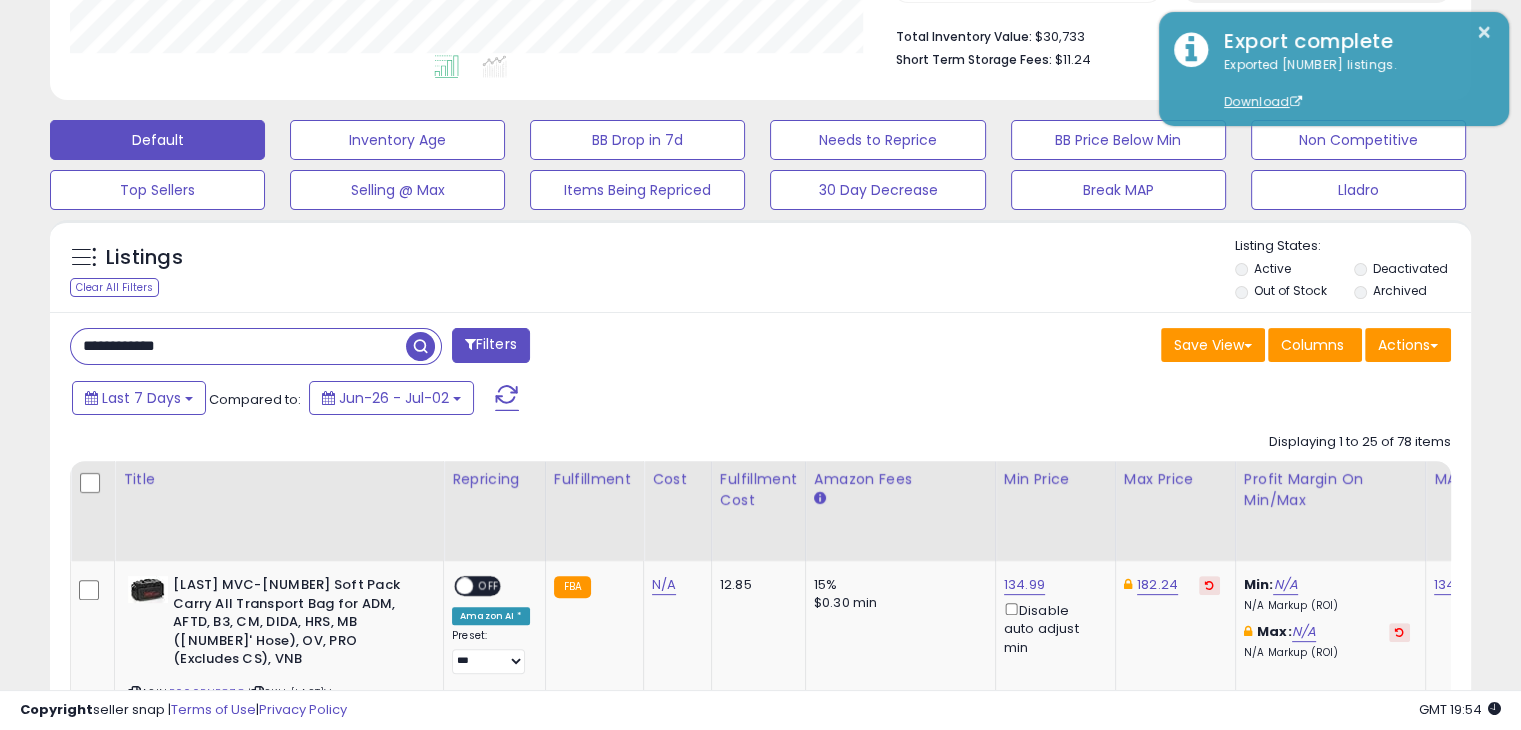 drag, startPoint x: 233, startPoint y: 347, endPoint x: 223, endPoint y: 353, distance: 11.661903 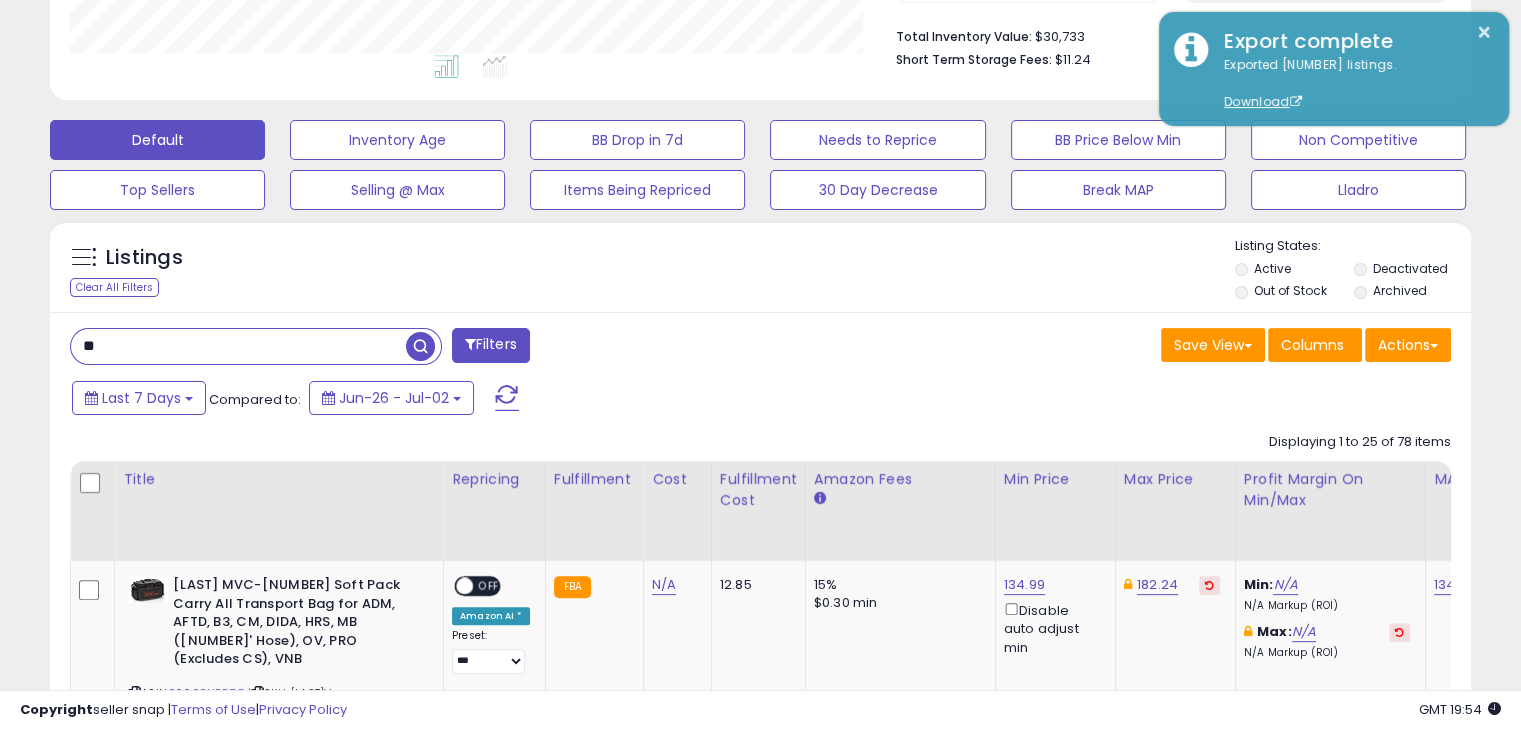 type on "*" 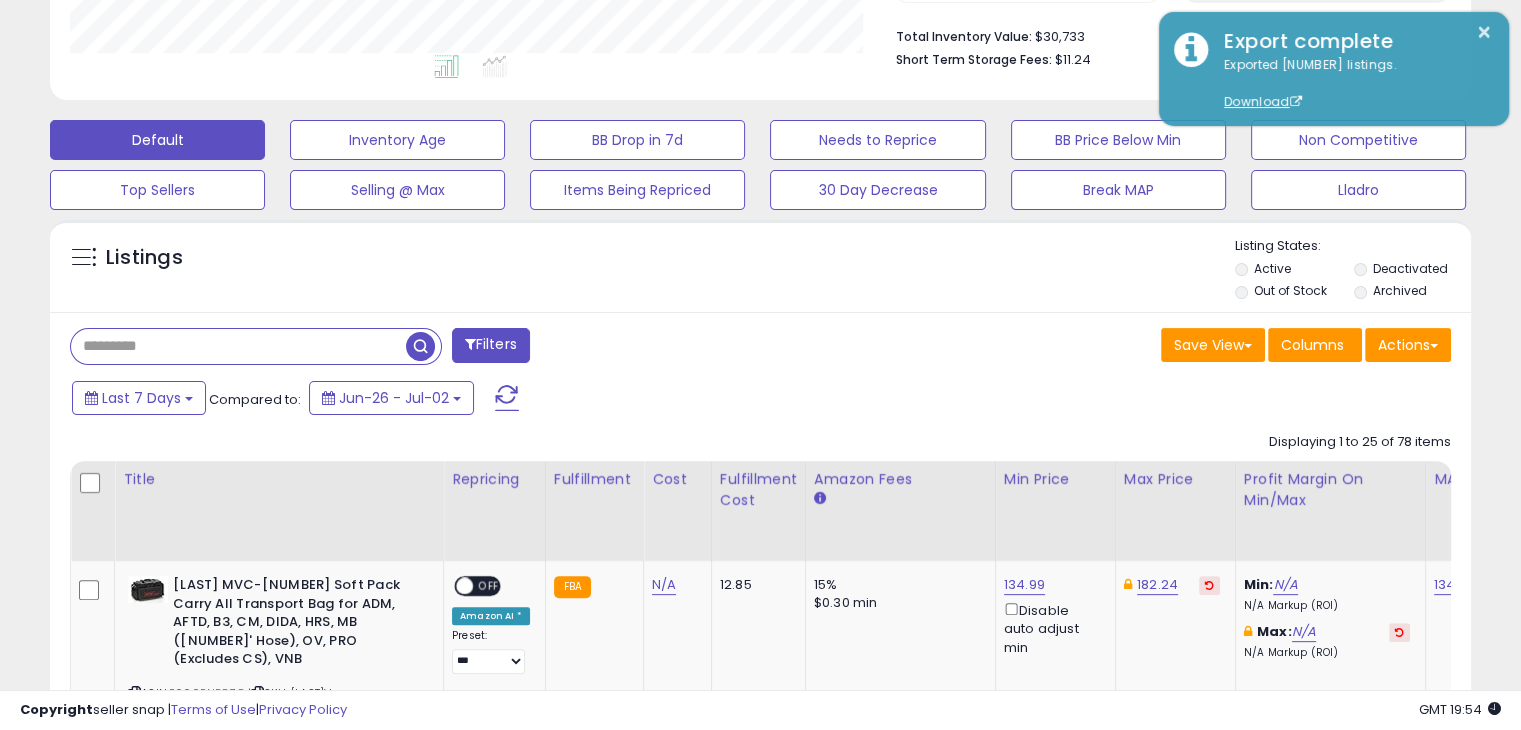 paste on "**********" 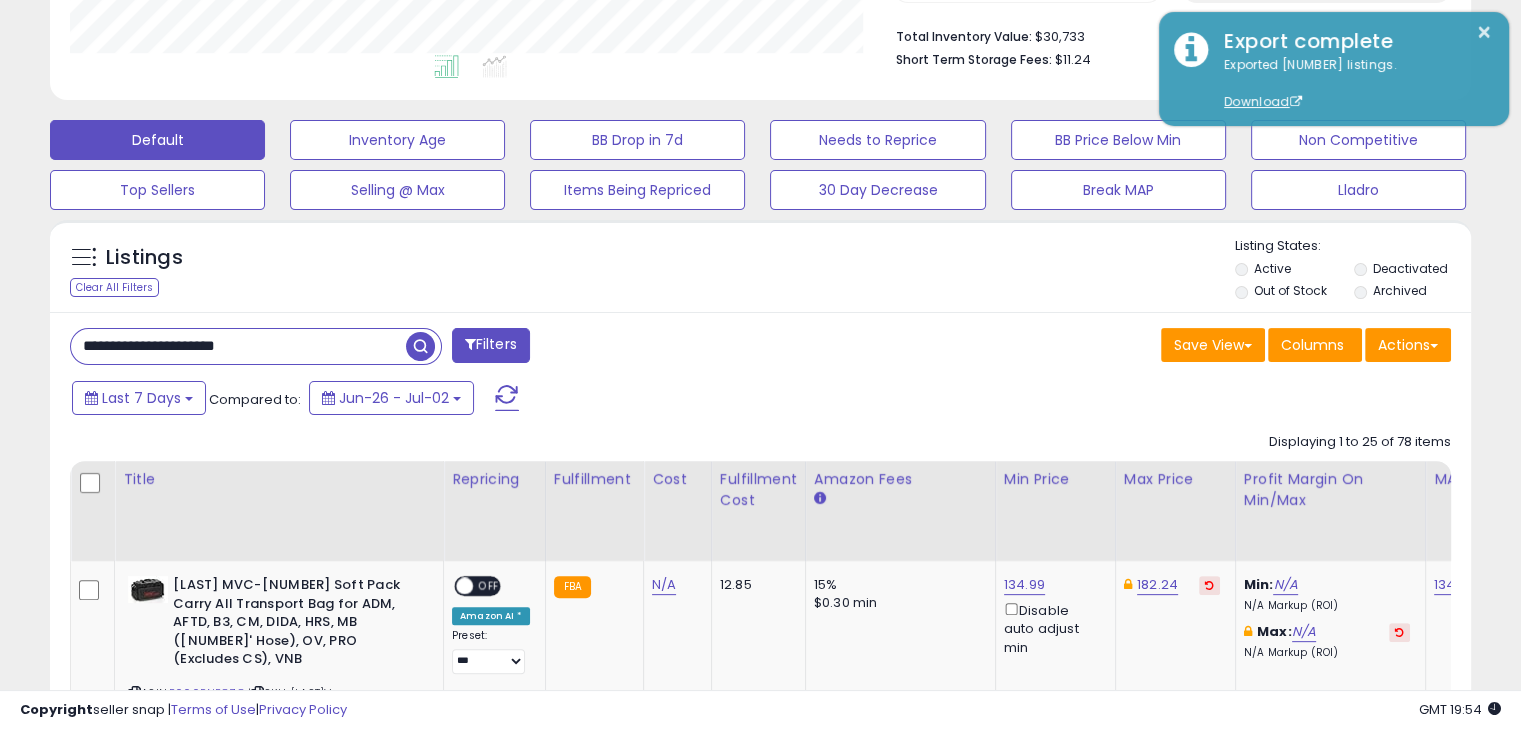 type on "**********" 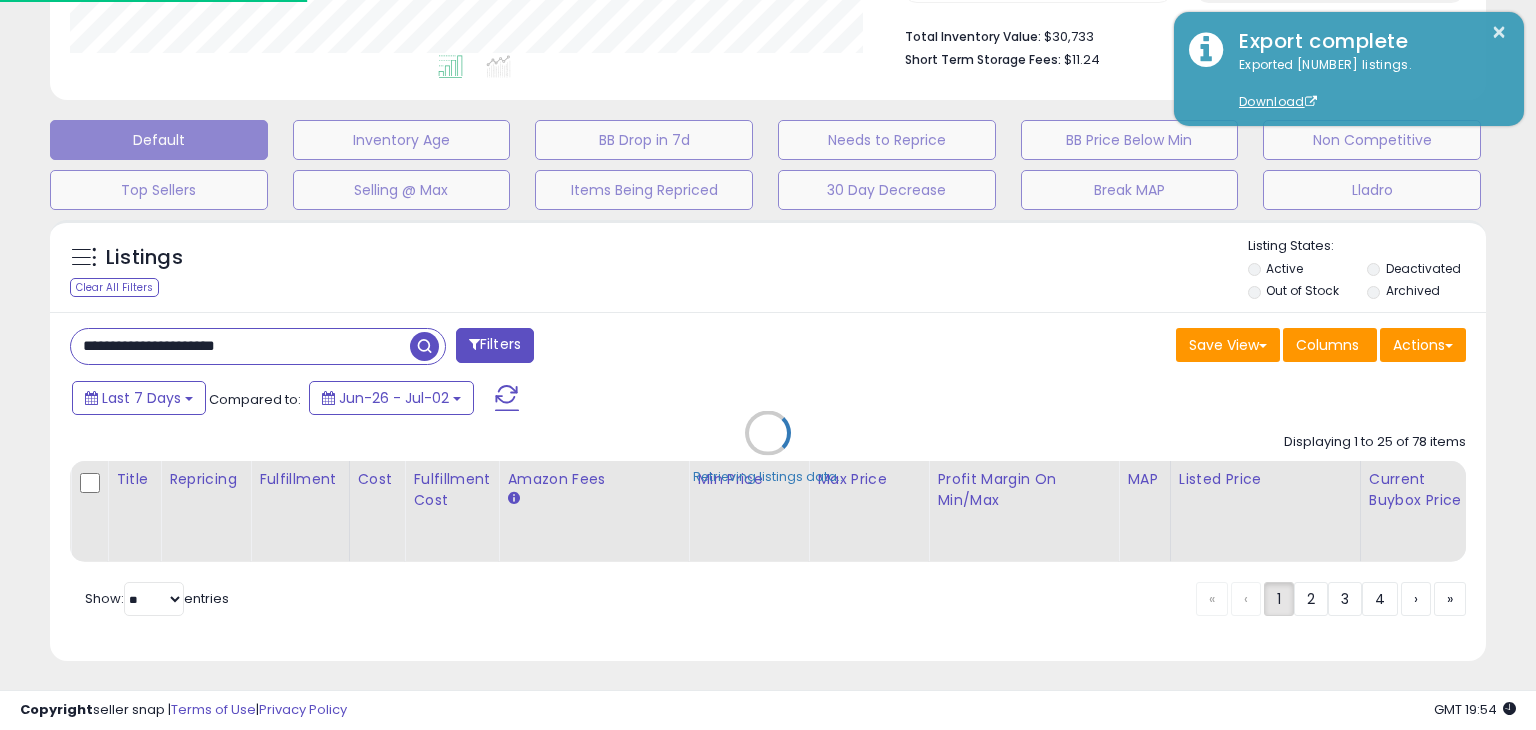 scroll, scrollTop: 999589, scrollLeft: 999168, axis: both 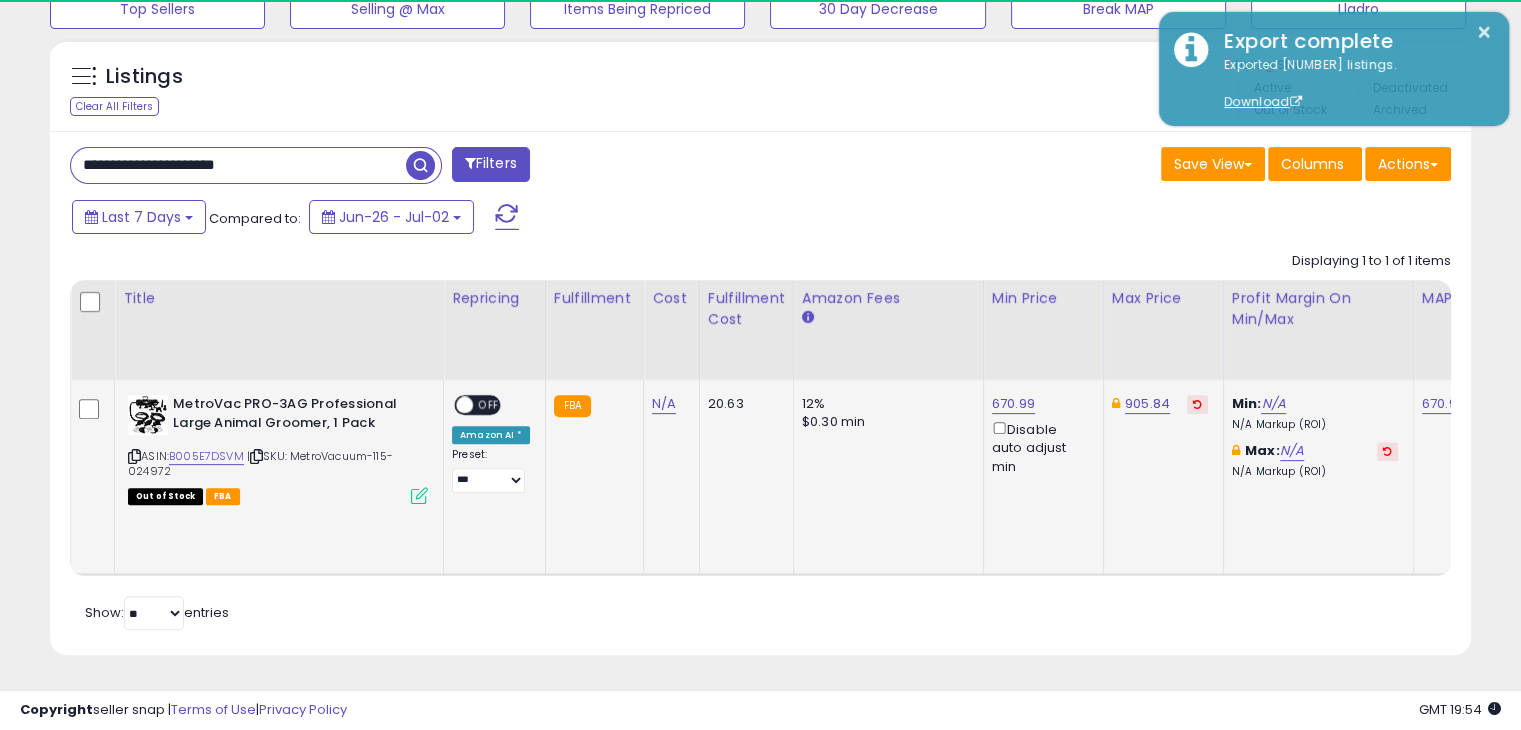 click on "OFF" at bounding box center [489, 405] 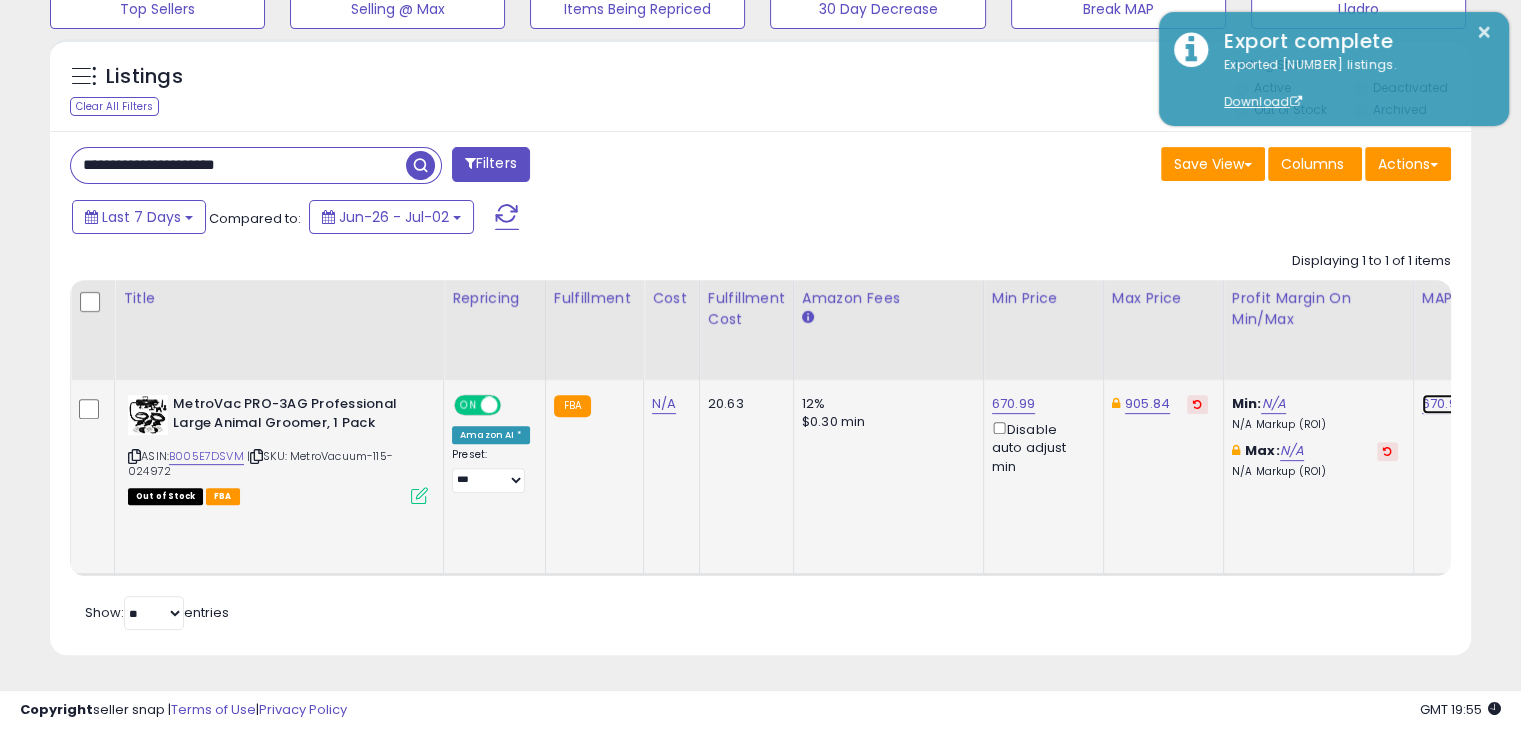 click on "670.99" at bounding box center [1443, 404] 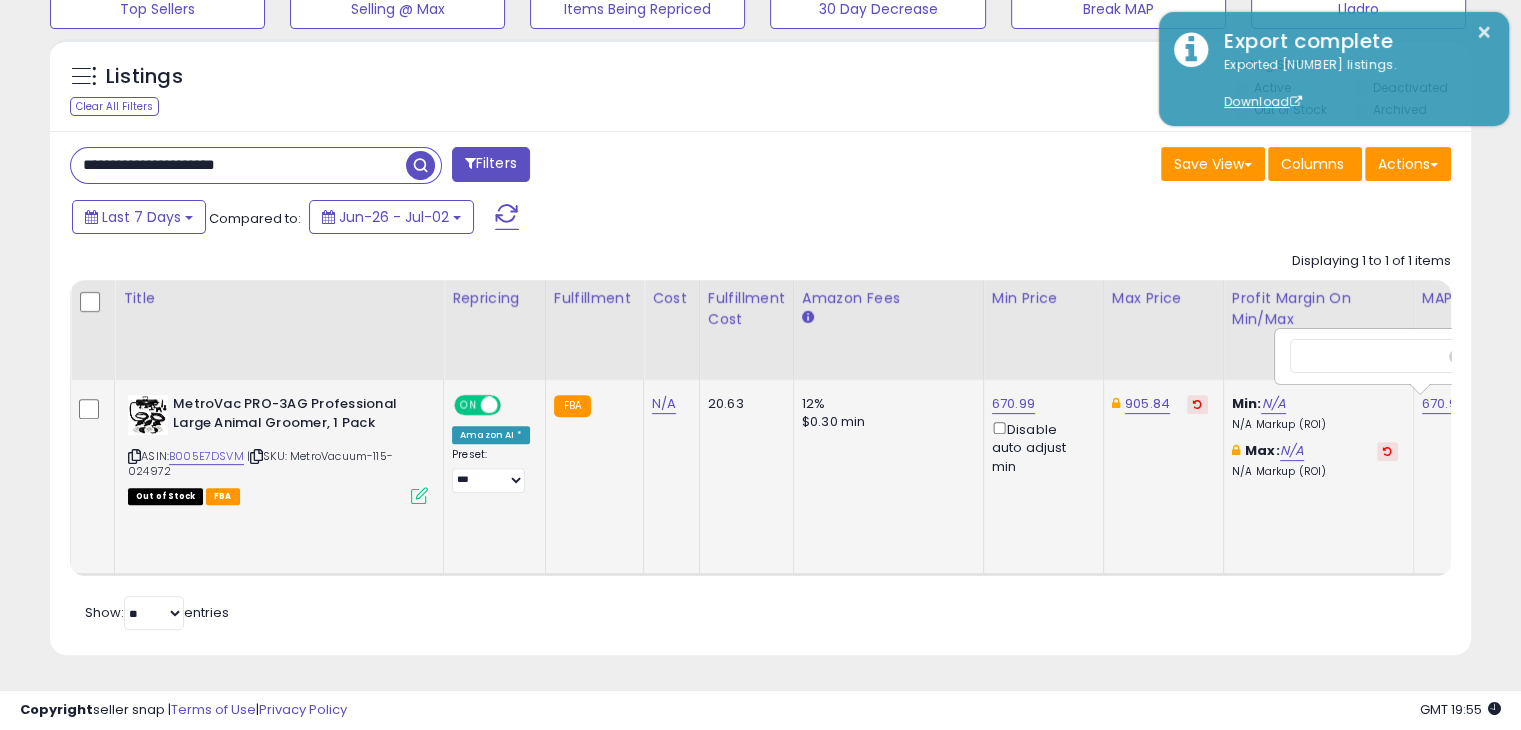 scroll, scrollTop: 0, scrollLeft: 181, axis: horizontal 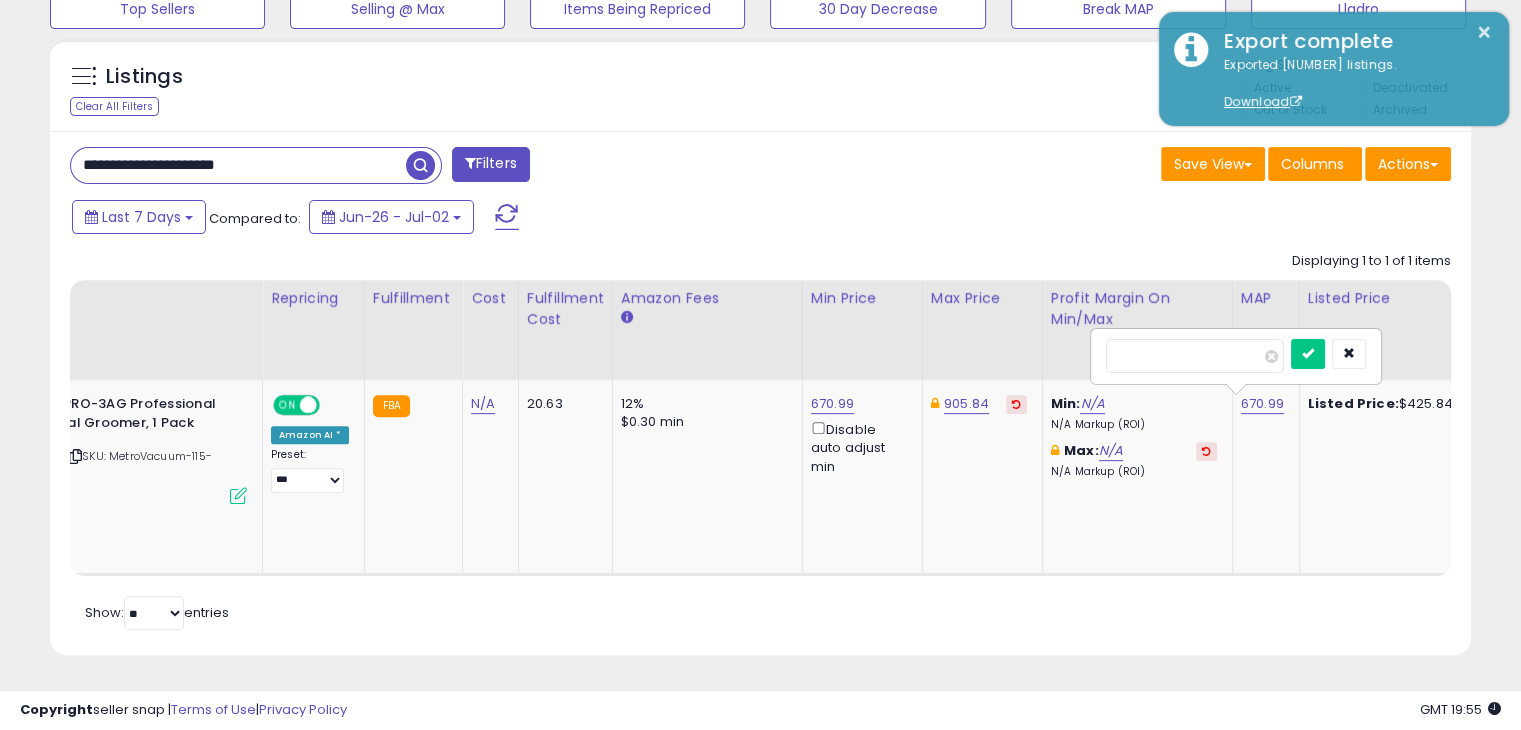drag, startPoint x: 1223, startPoint y: 345, endPoint x: 1060, endPoint y: 337, distance: 163.1962 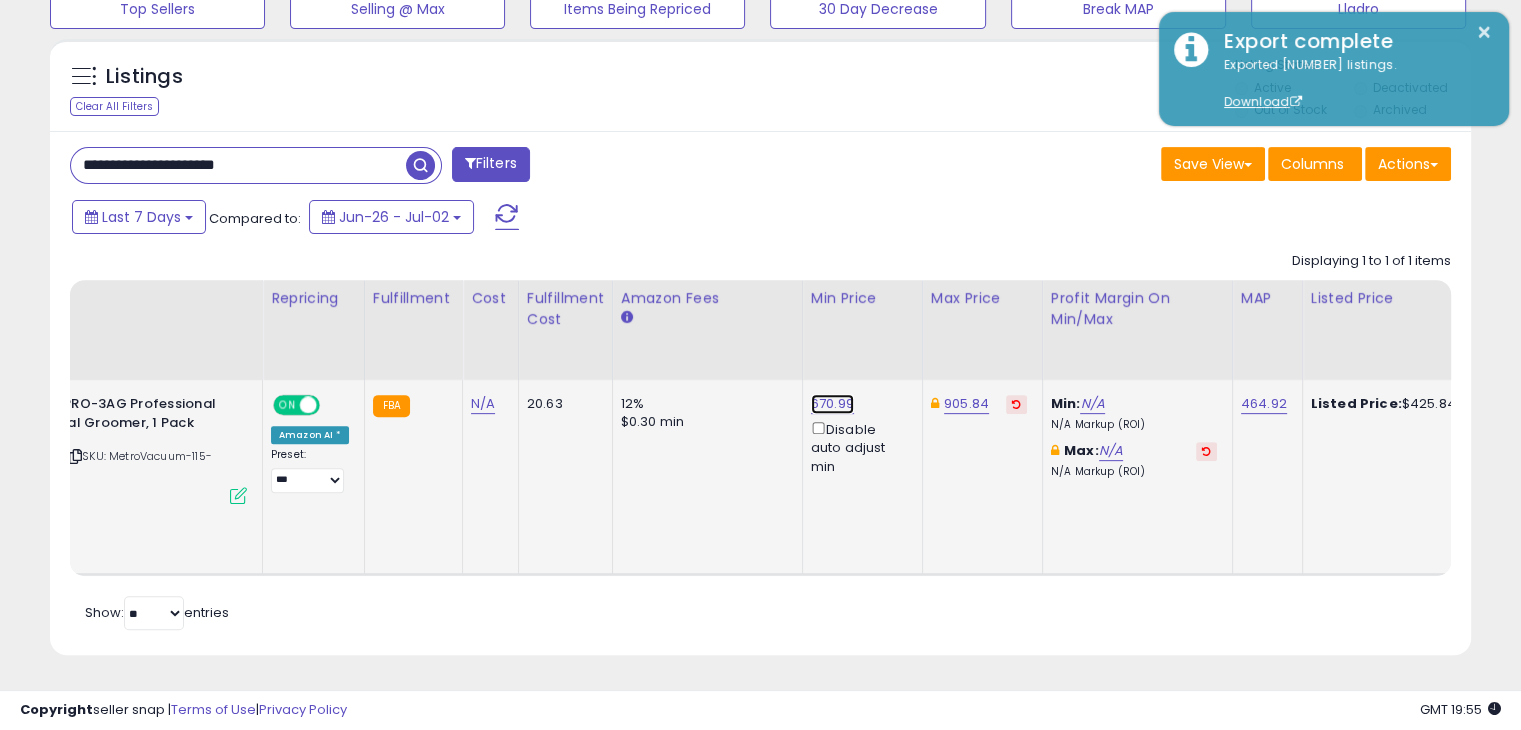 click on "670.99" at bounding box center [832, 404] 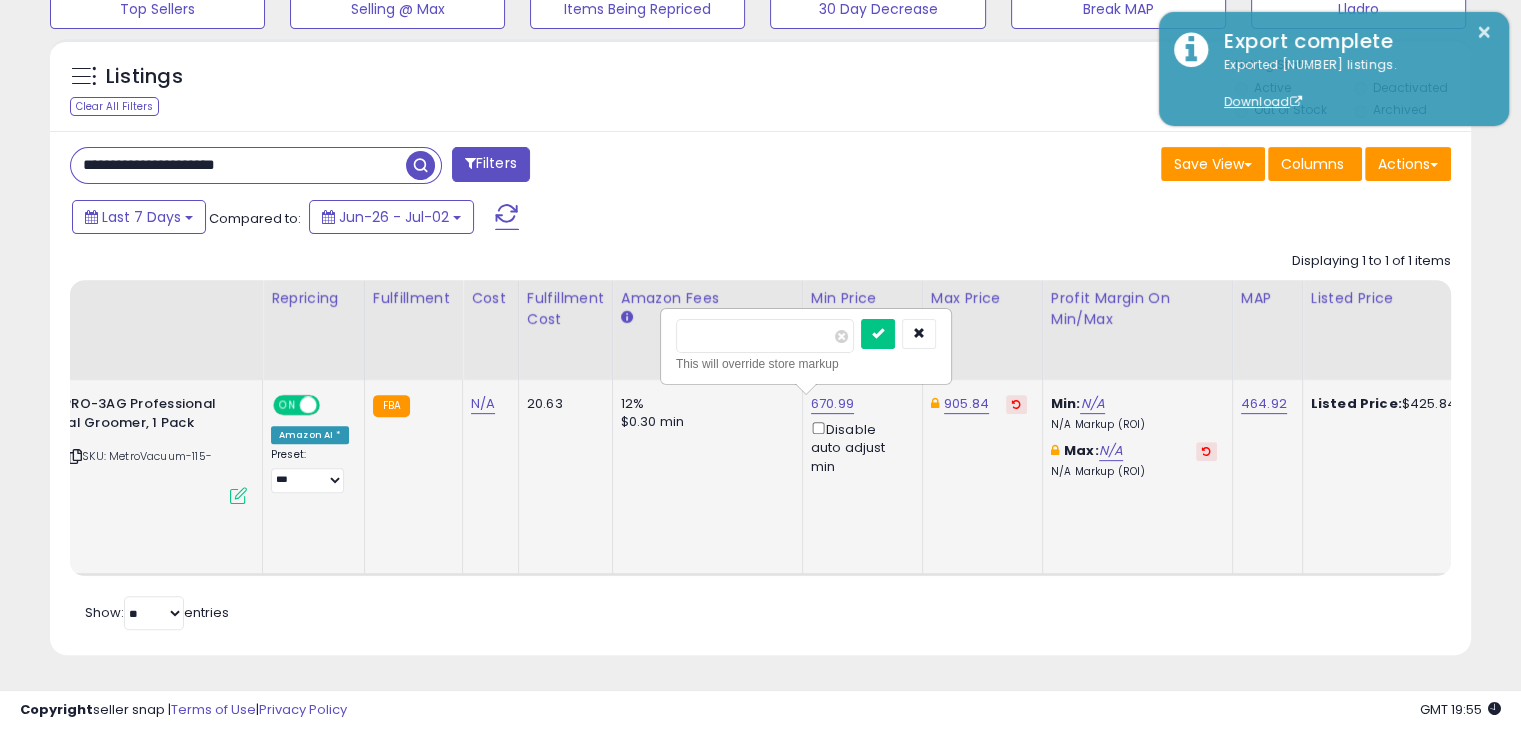 drag, startPoint x: 763, startPoint y: 322, endPoint x: 664, endPoint y: 312, distance: 99.50377 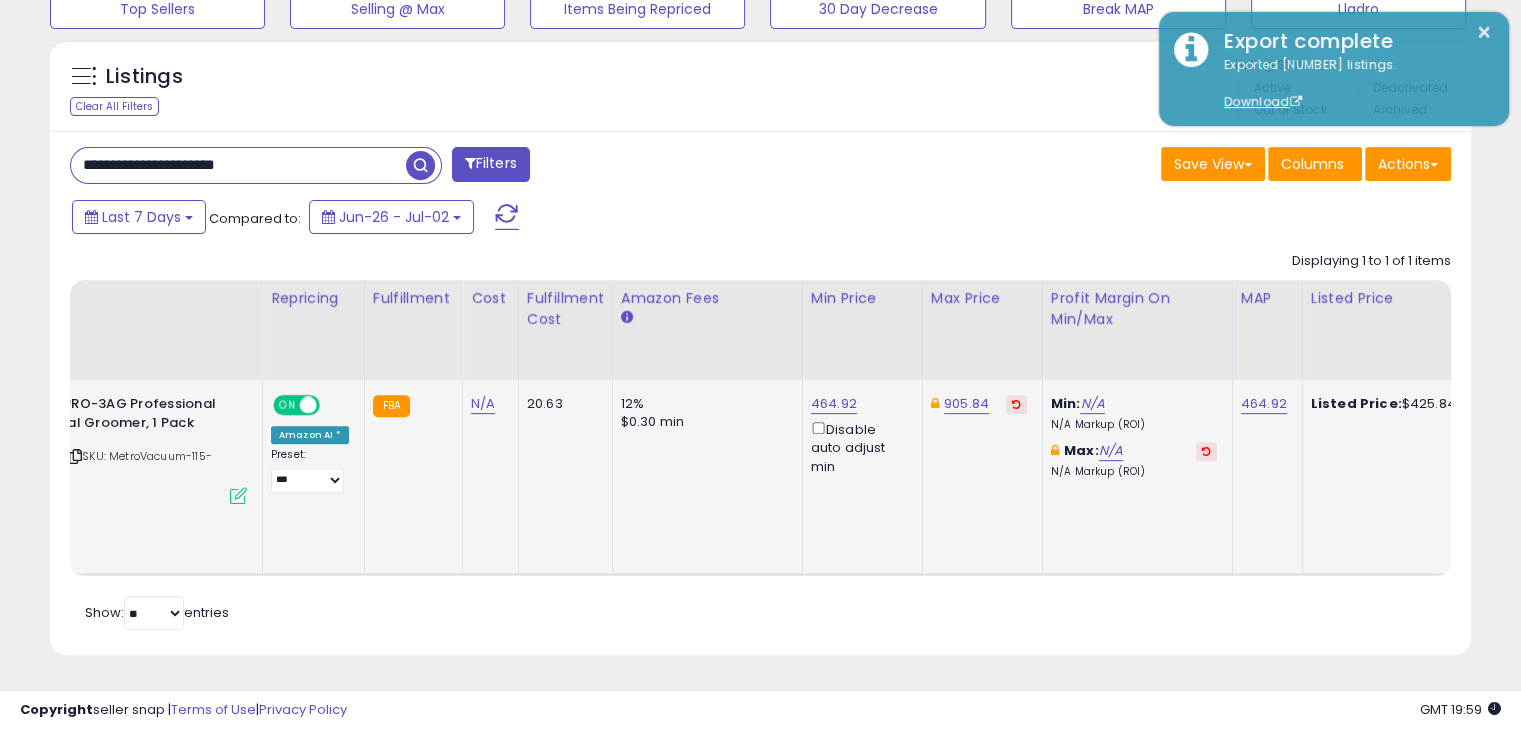 drag, startPoint x: 297, startPoint y: 153, endPoint x: 55, endPoint y: 141, distance: 242.29733 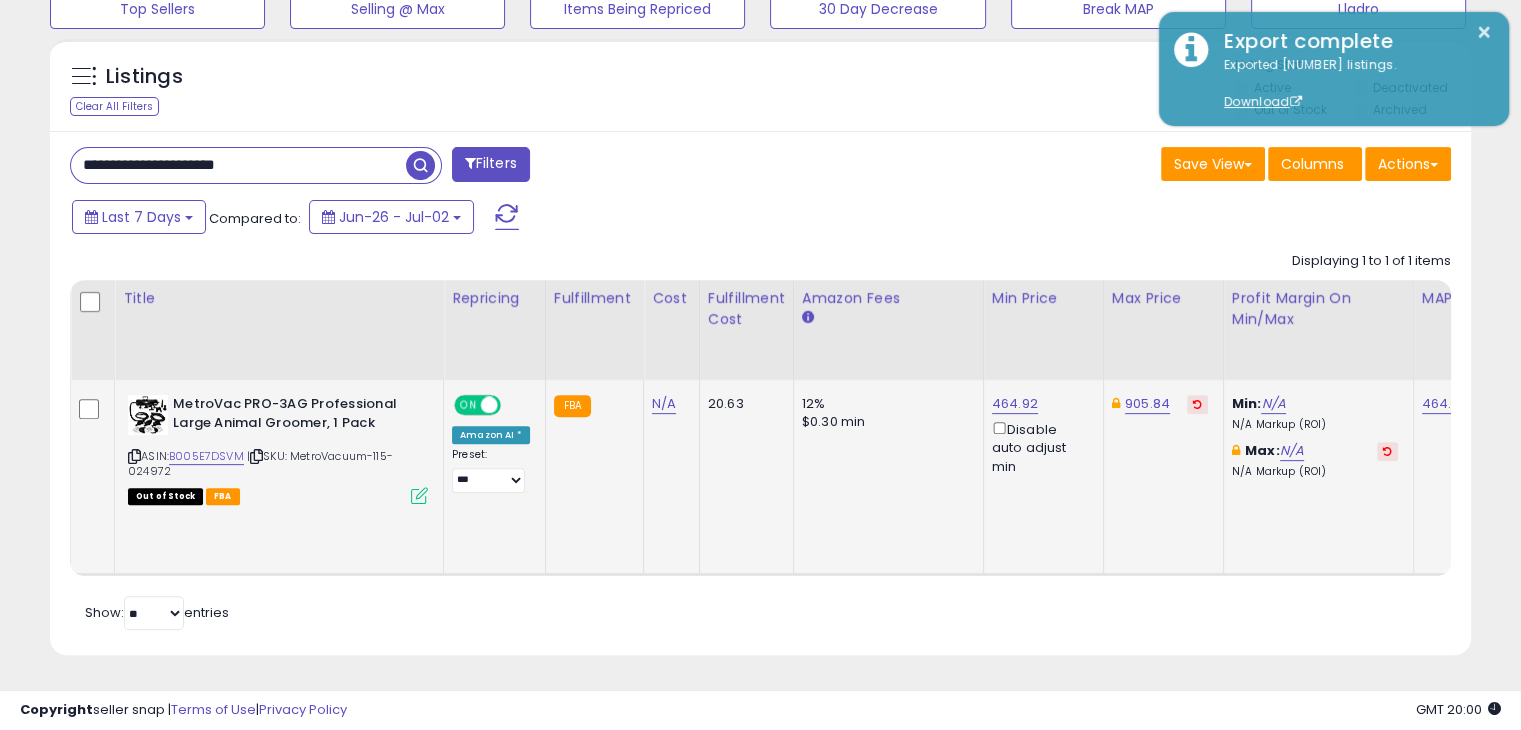 drag, startPoint x: 313, startPoint y: 143, endPoint x: 53, endPoint y: 141, distance: 260.0077 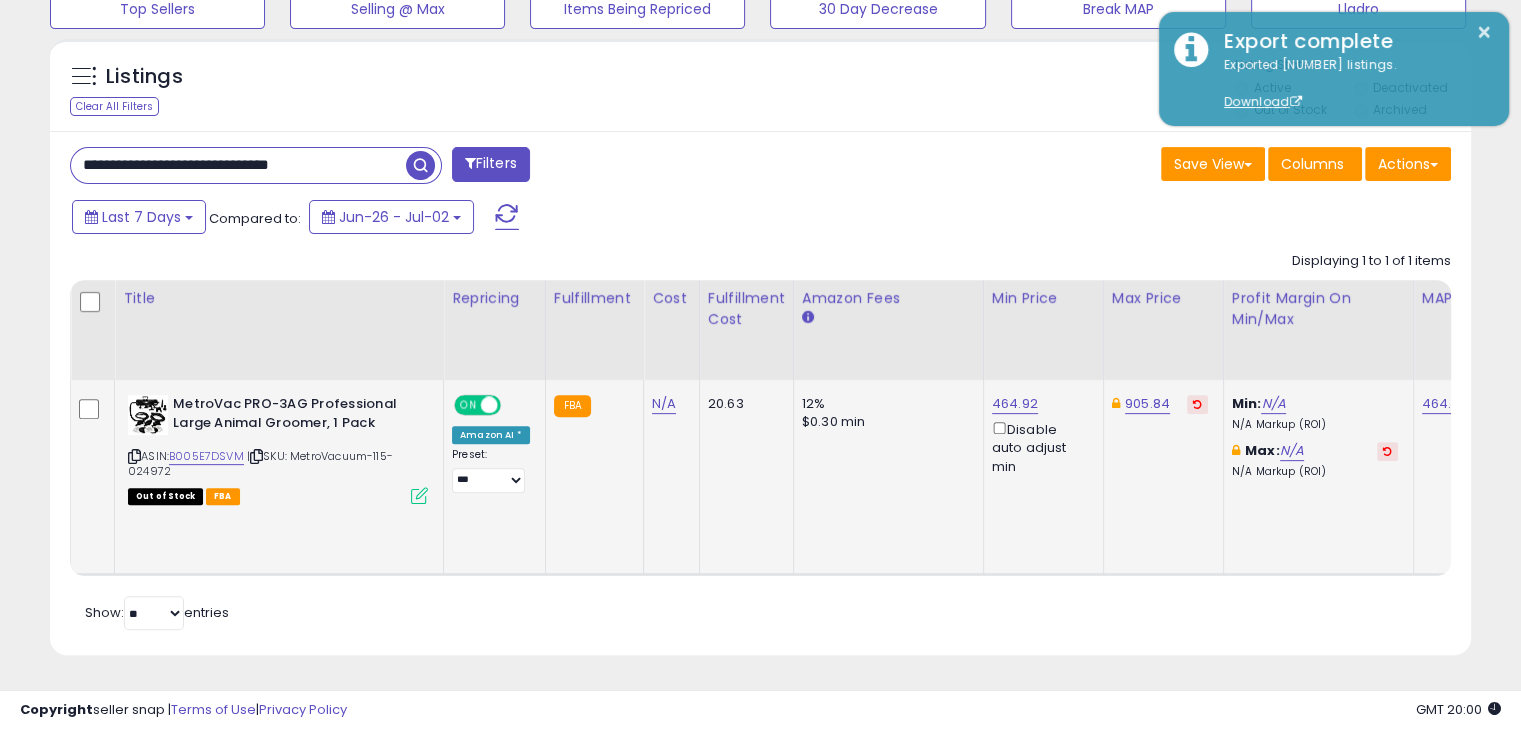 type on "**********" 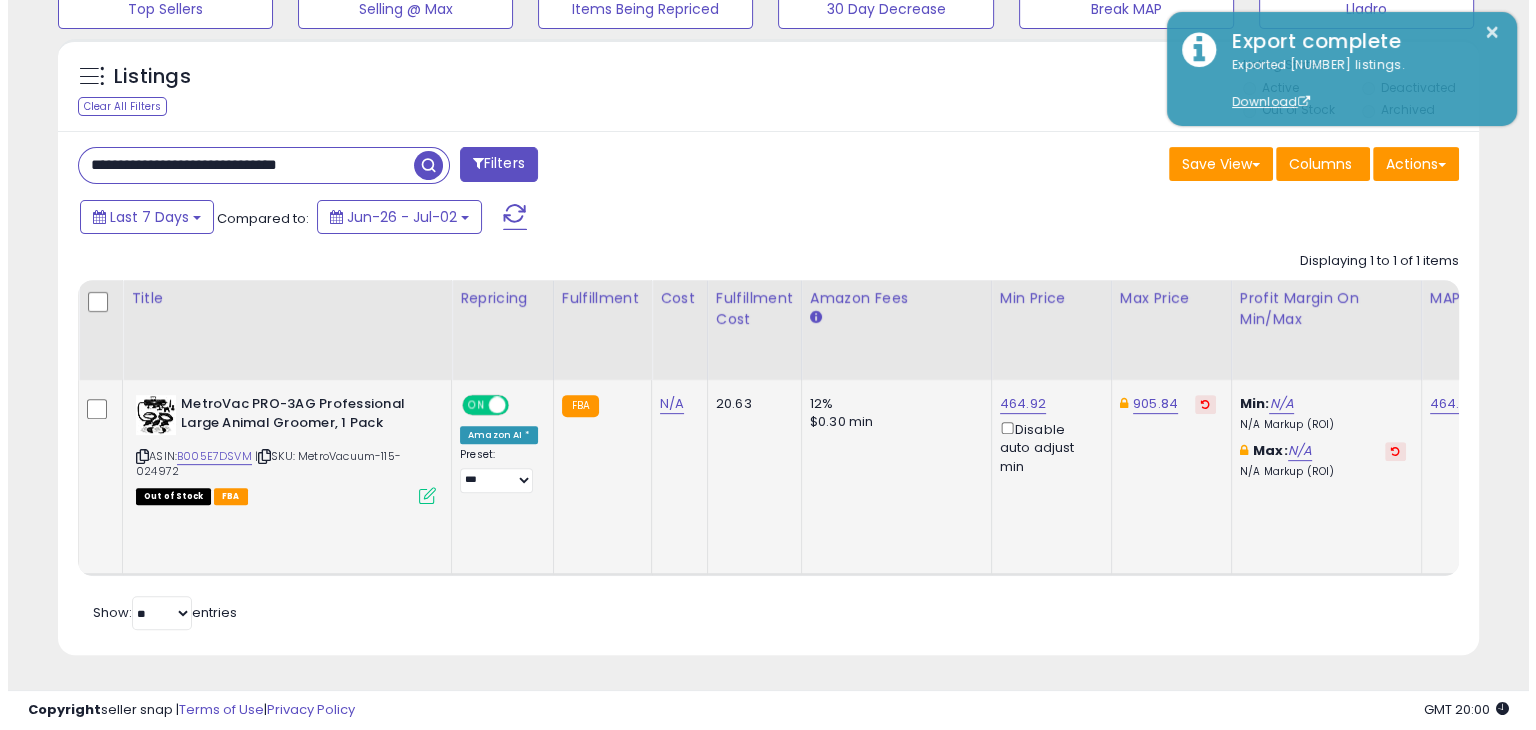 scroll, scrollTop: 510, scrollLeft: 0, axis: vertical 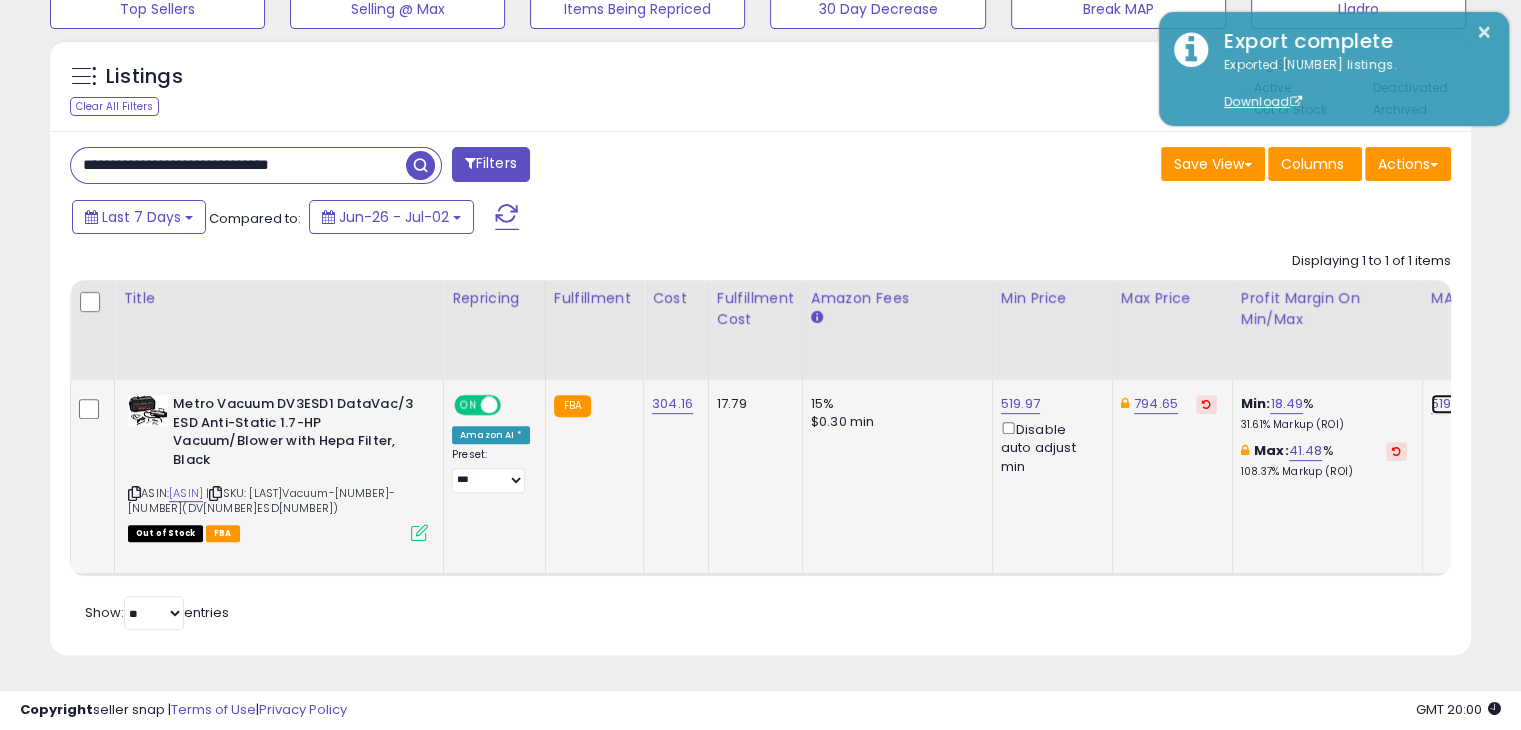 click on "519.99" at bounding box center [1451, 404] 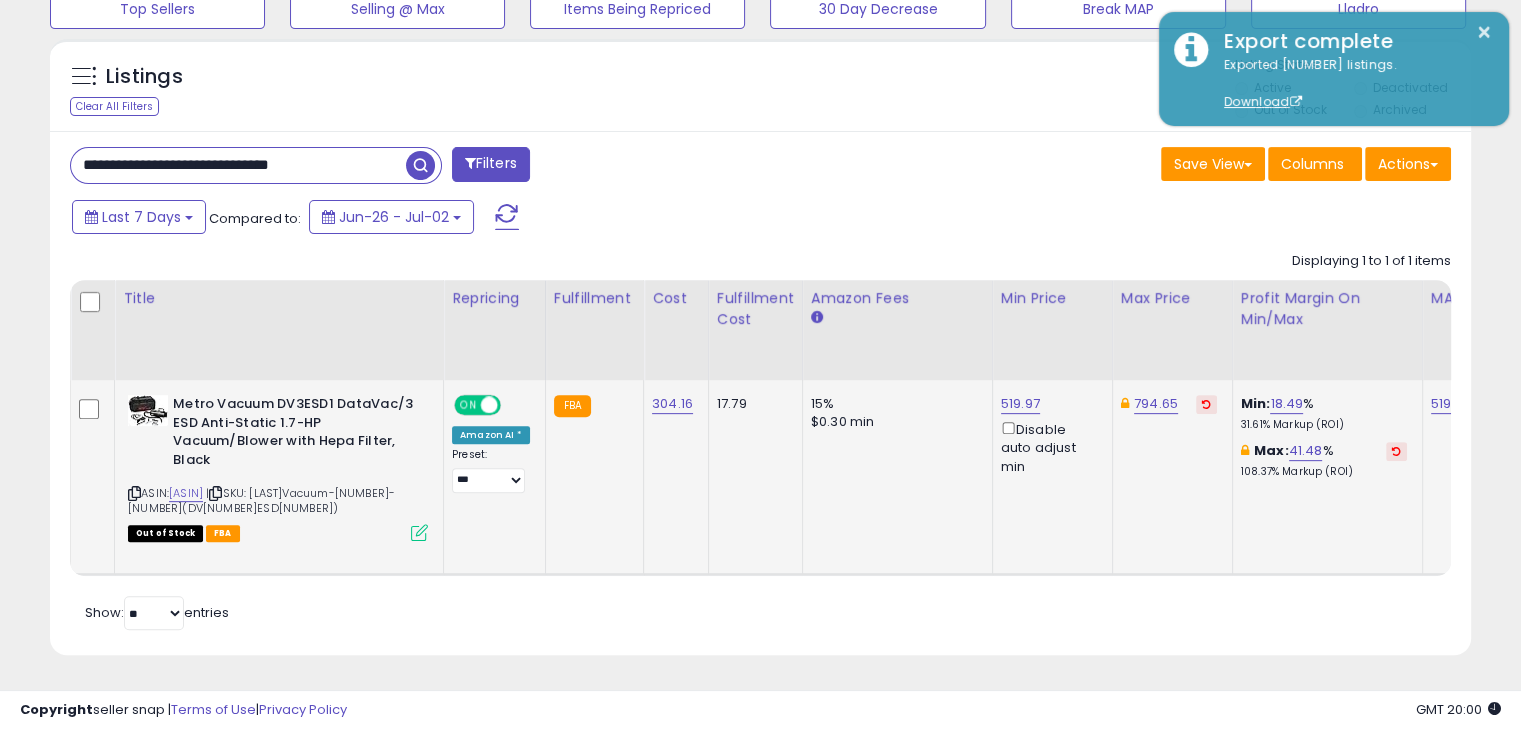 scroll, scrollTop: 0, scrollLeft: 189, axis: horizontal 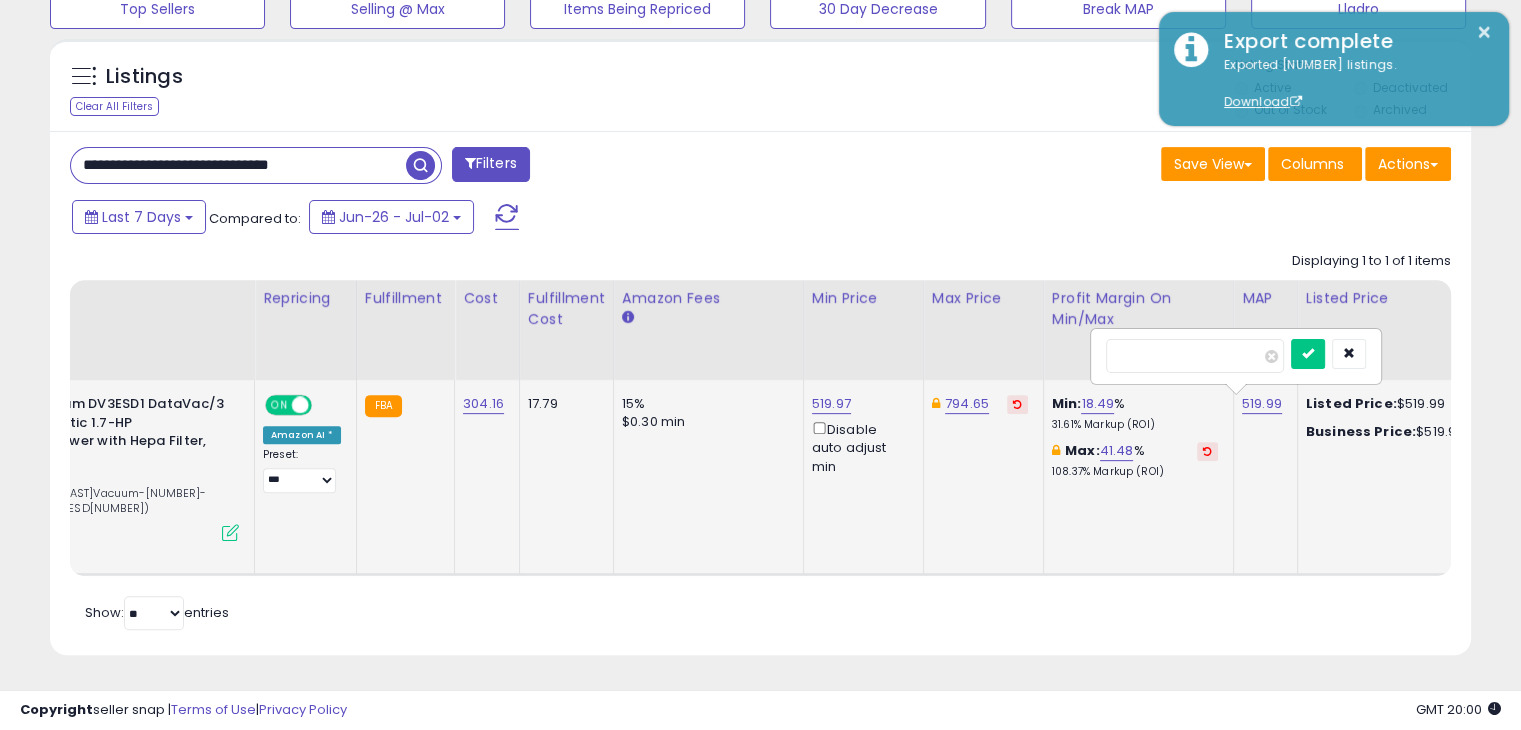 drag, startPoint x: 1138, startPoint y: 341, endPoint x: 1126, endPoint y: 341, distance: 12 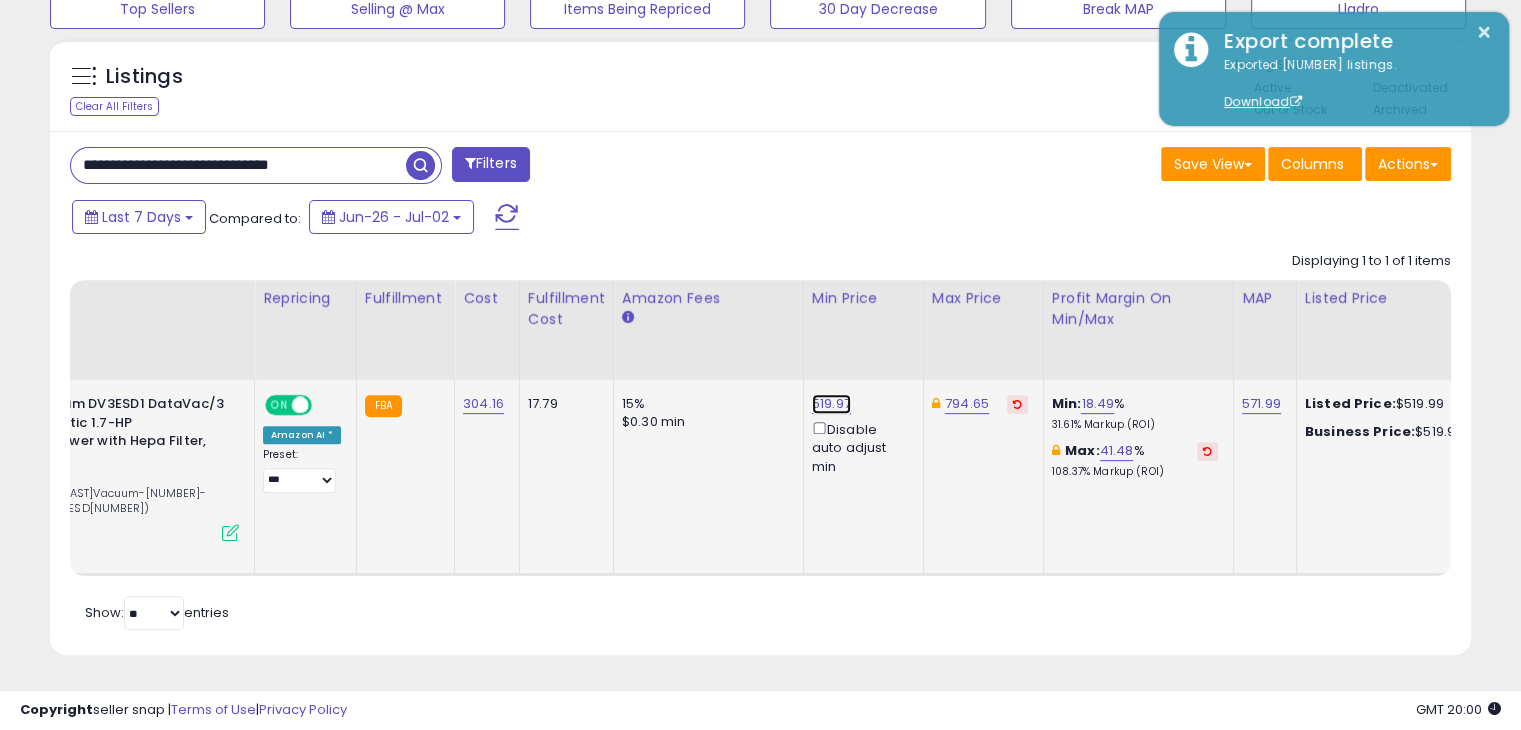 click on "519.97" at bounding box center (831, 404) 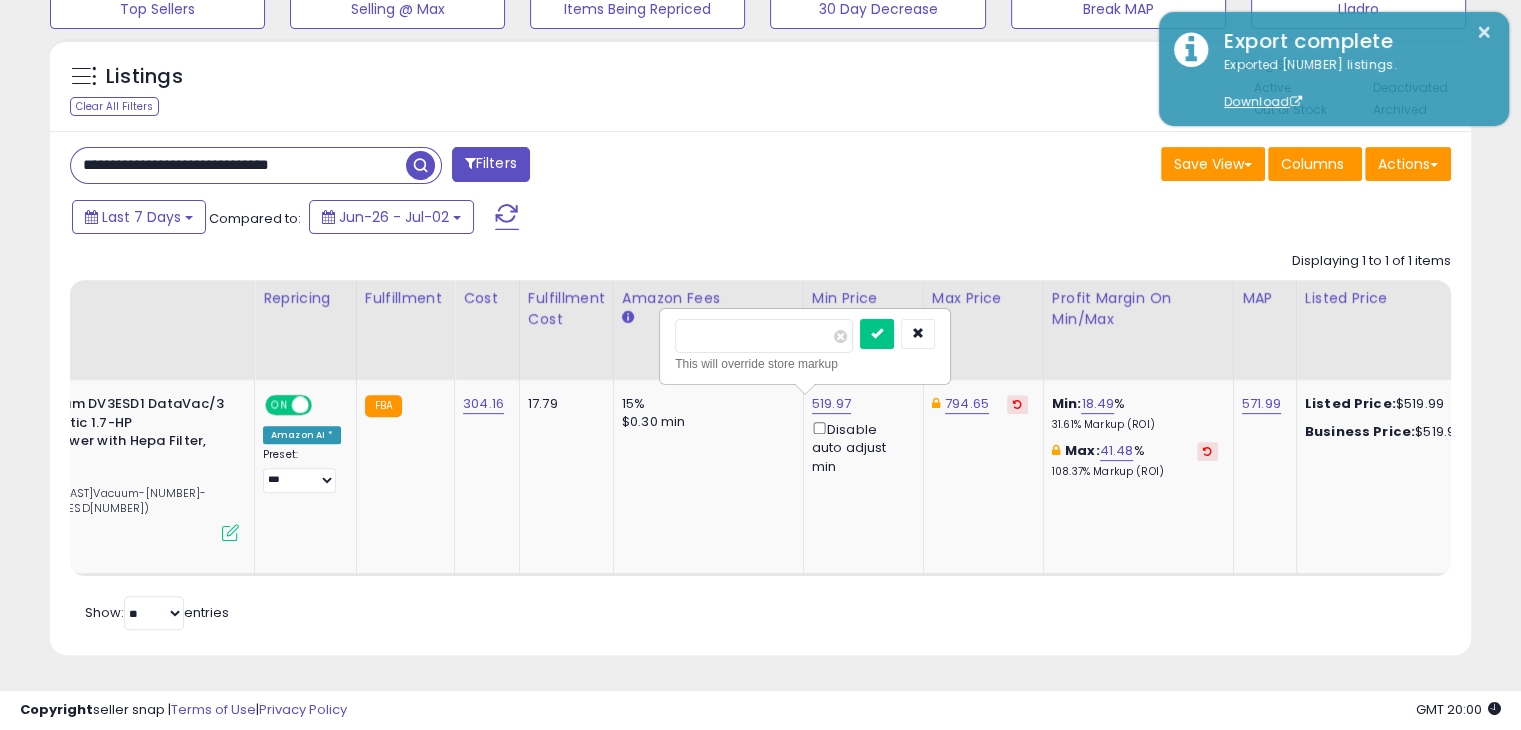 drag, startPoint x: 776, startPoint y: 319, endPoint x: 645, endPoint y: 313, distance: 131.13733 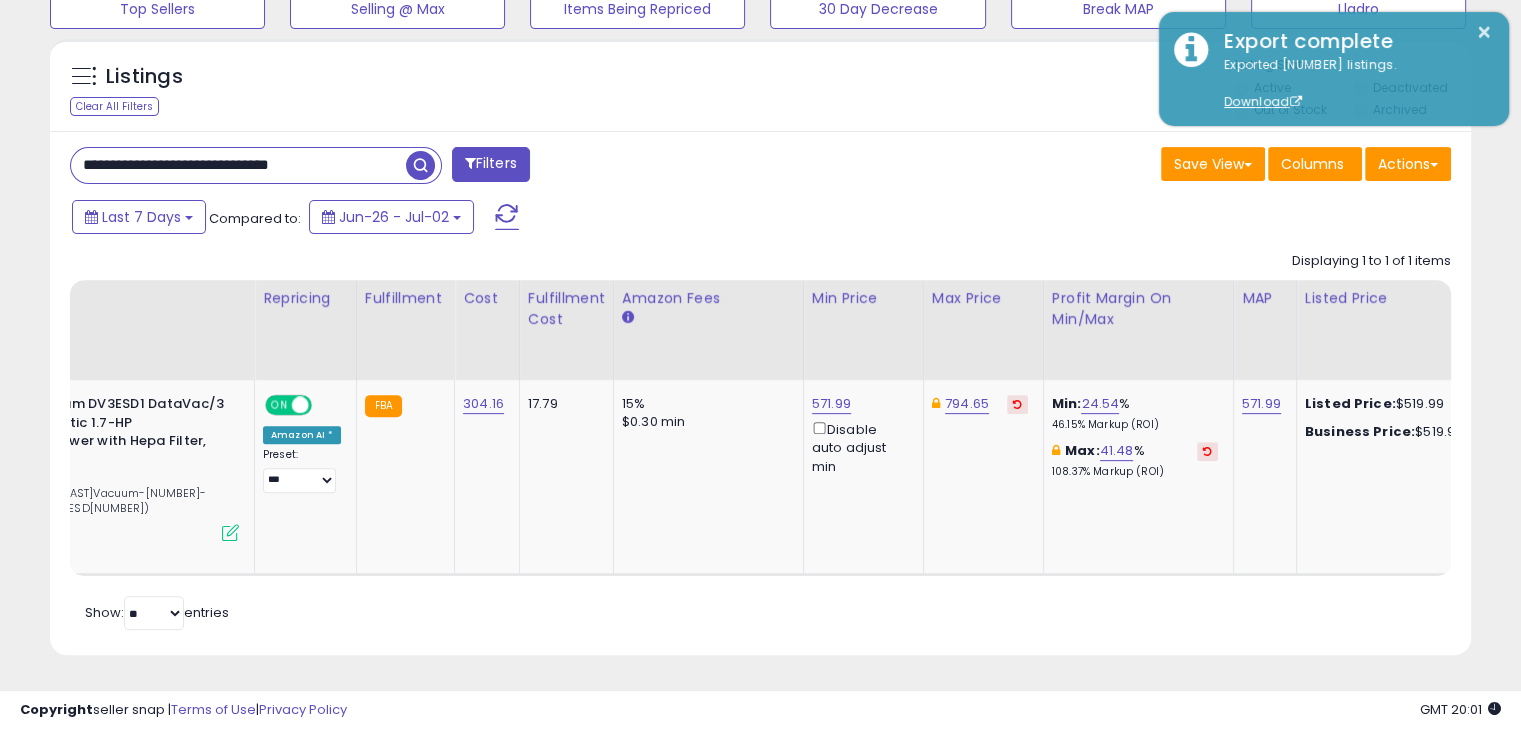 drag, startPoint x: 376, startPoint y: 153, endPoint x: 13, endPoint y: 150, distance: 363.0124 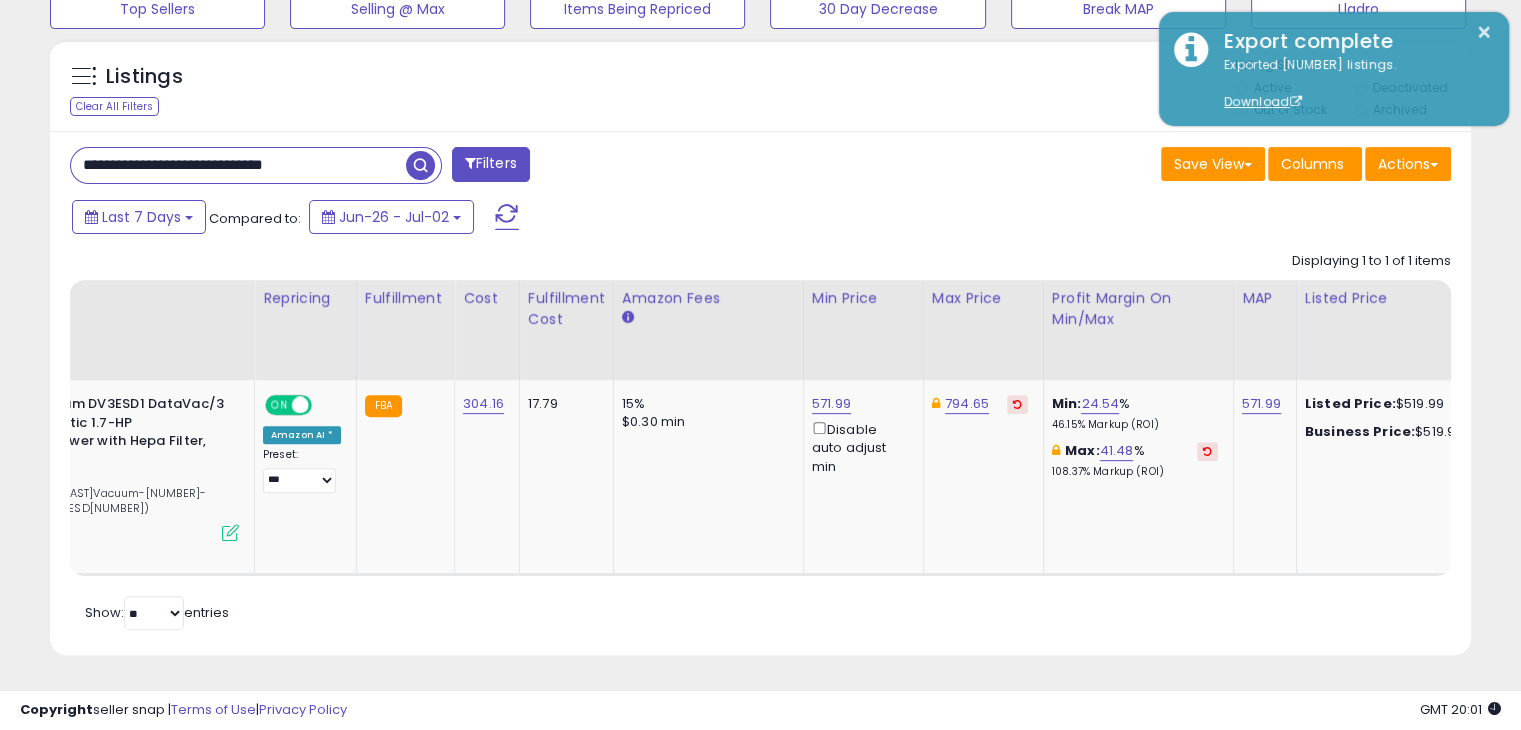type on "**********" 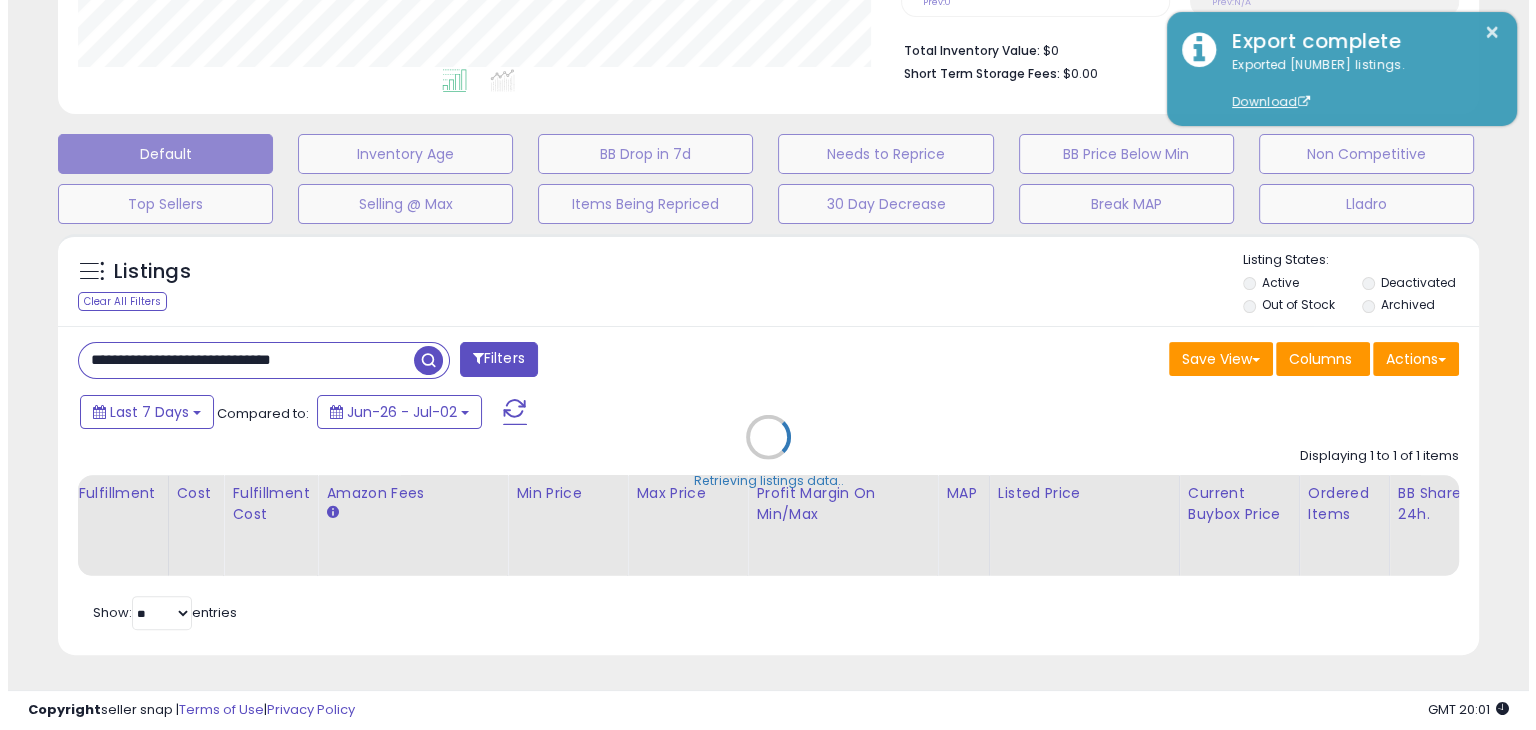scroll, scrollTop: 510, scrollLeft: 0, axis: vertical 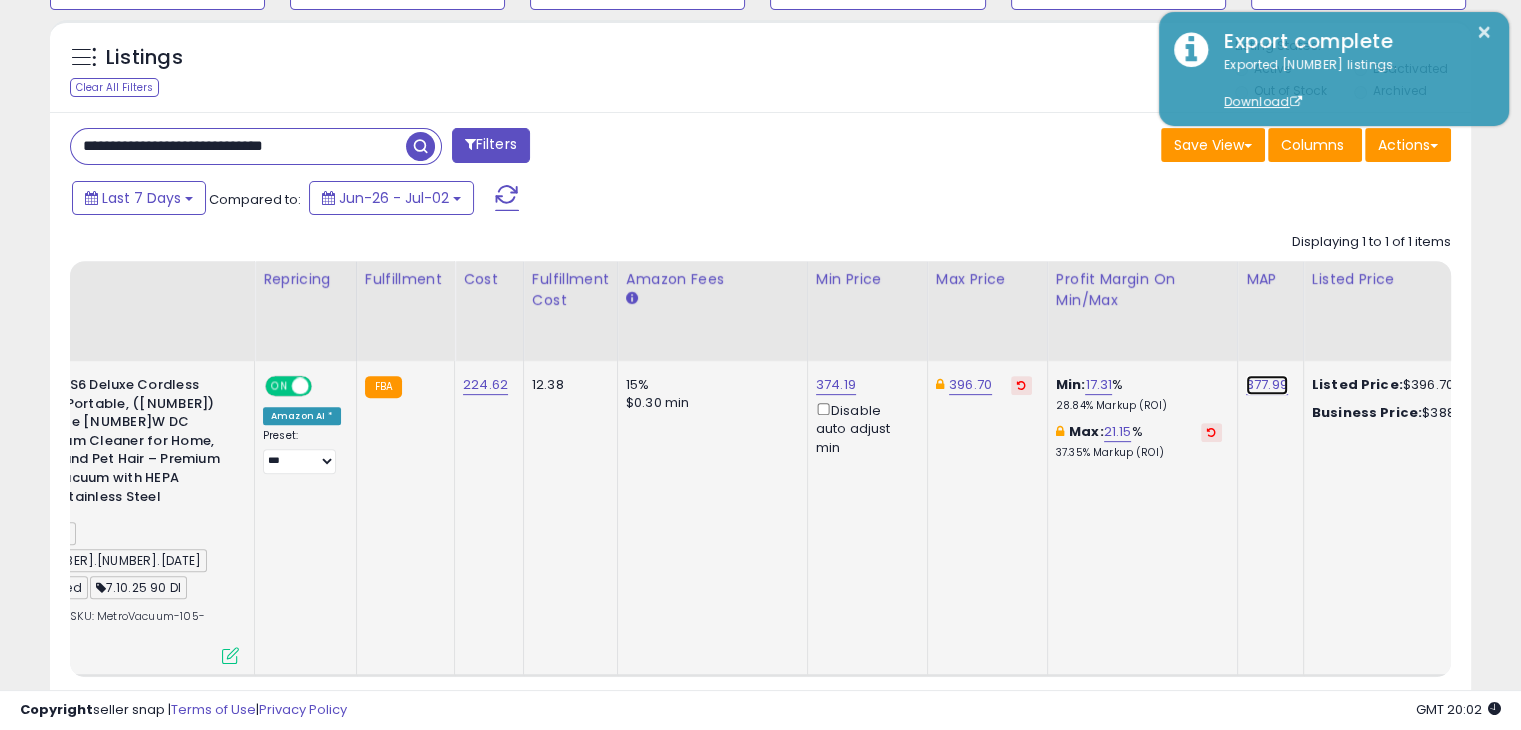 click on "377.99" at bounding box center (1267, 385) 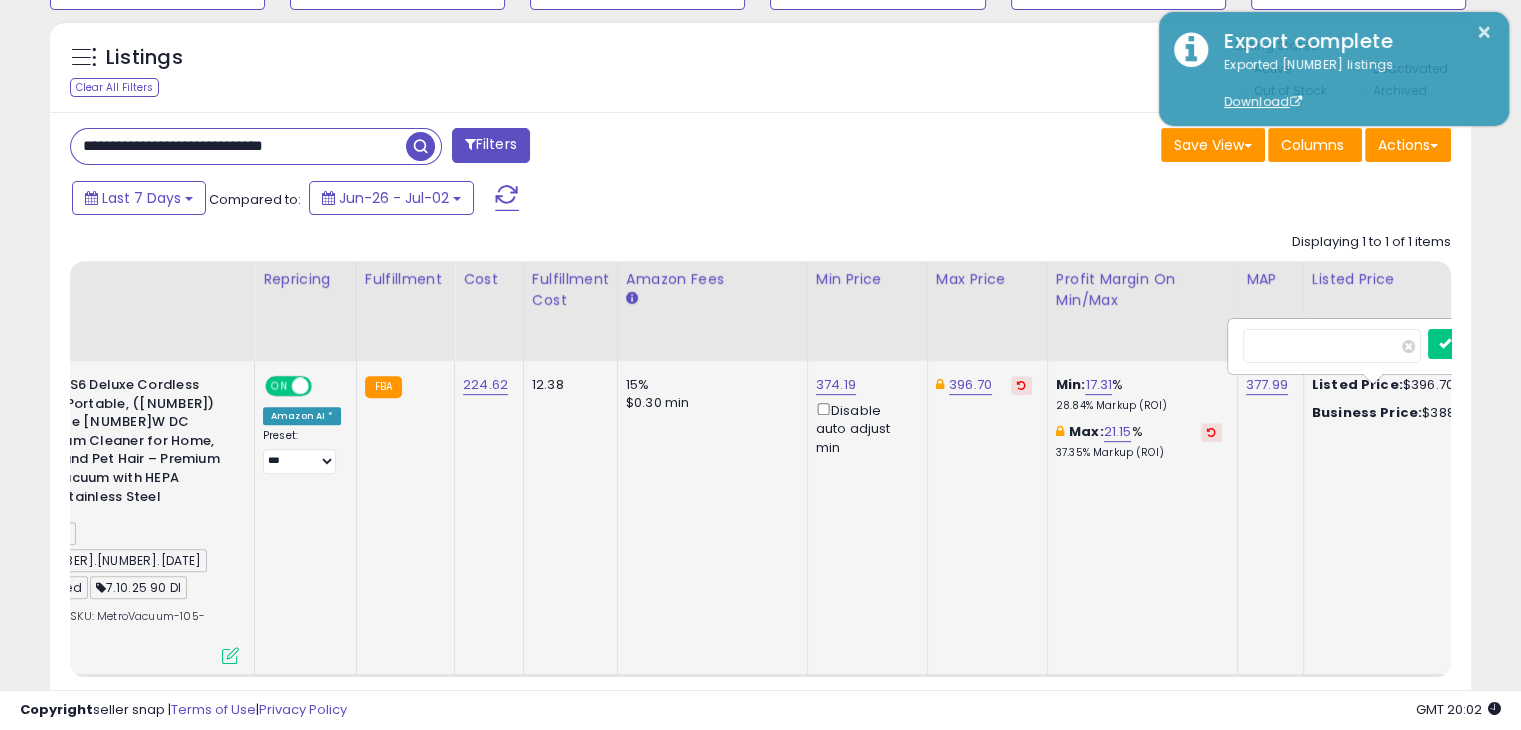 scroll, scrollTop: 0, scrollLeft: 192, axis: horizontal 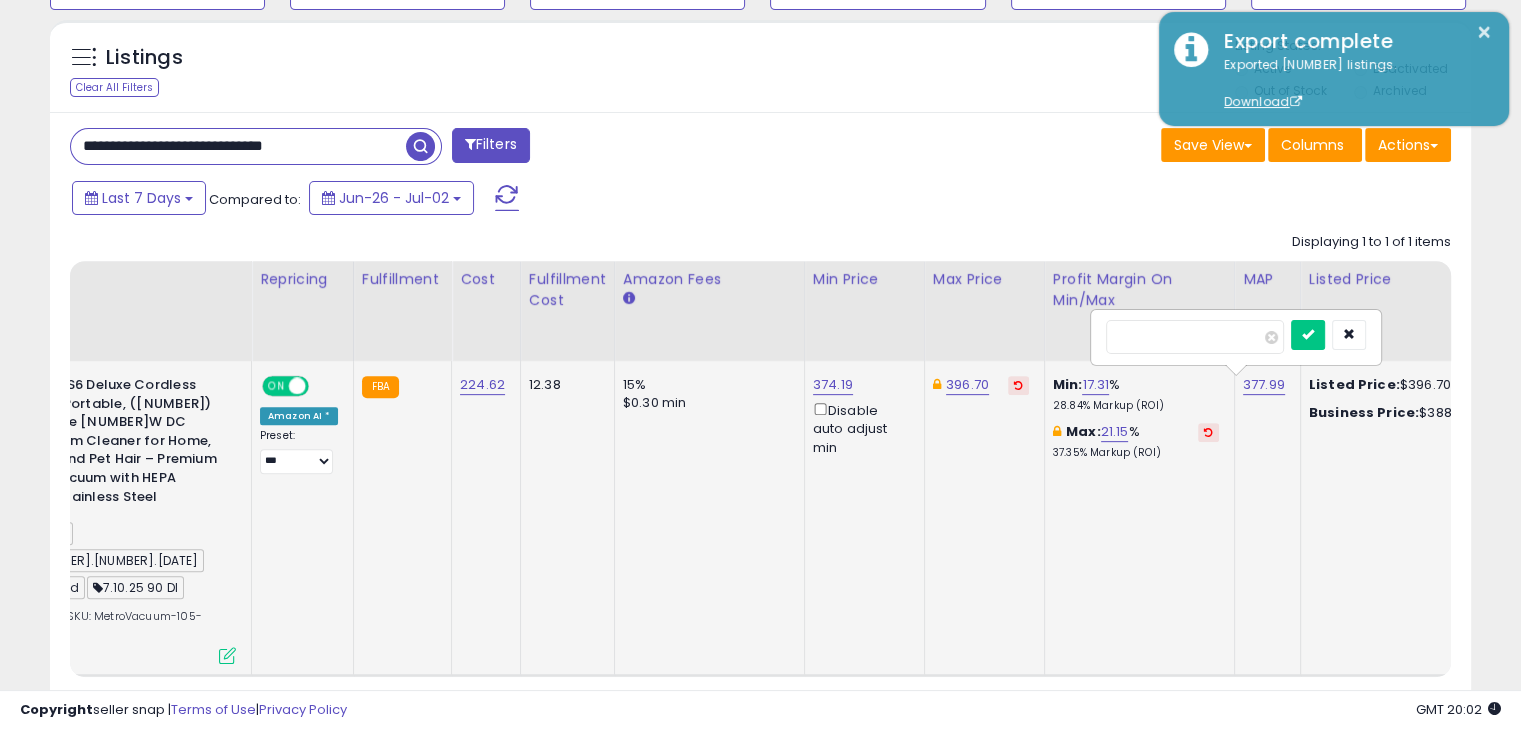 drag, startPoint x: 1125, startPoint y: 333, endPoint x: 1141, endPoint y: 331, distance: 16.124516 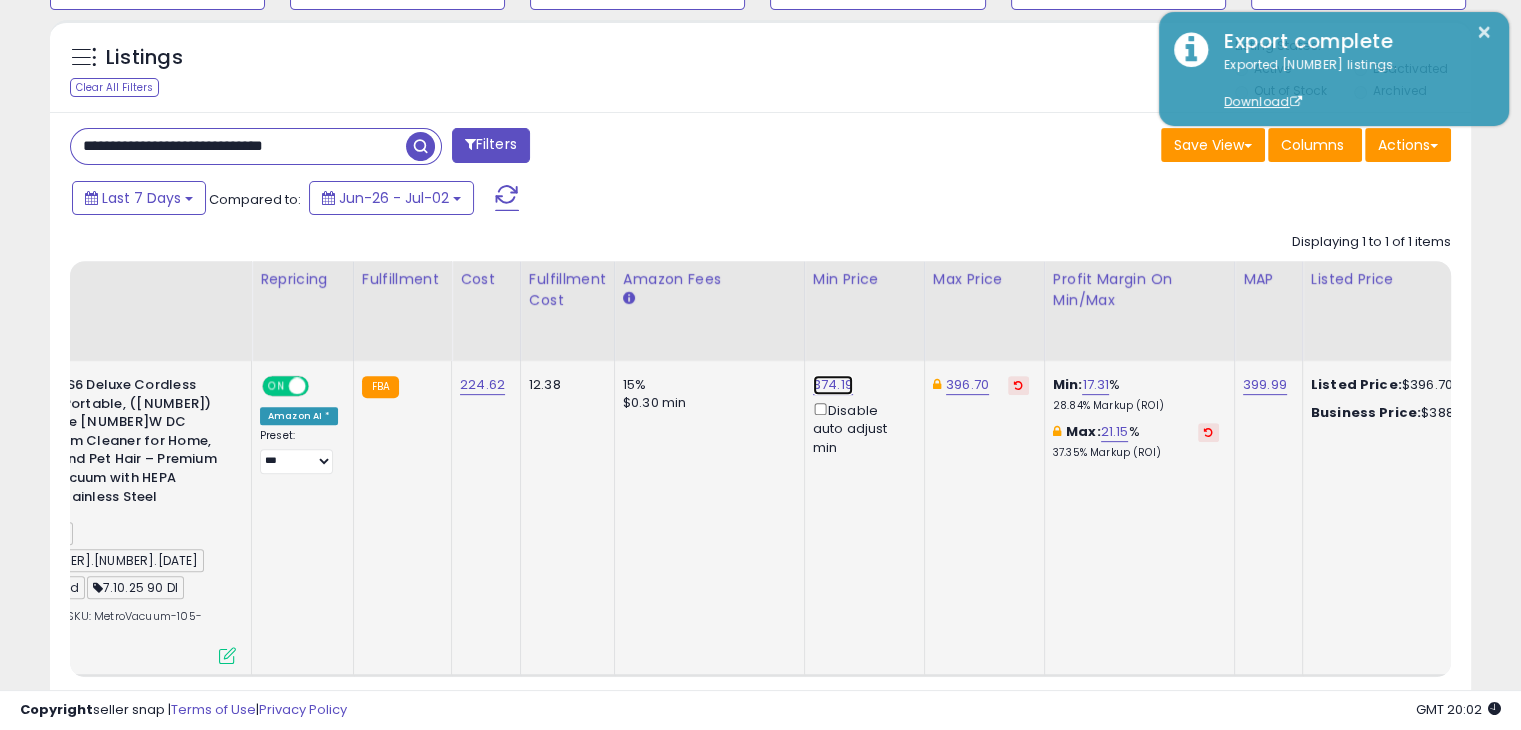 click on "374.19" at bounding box center [833, 385] 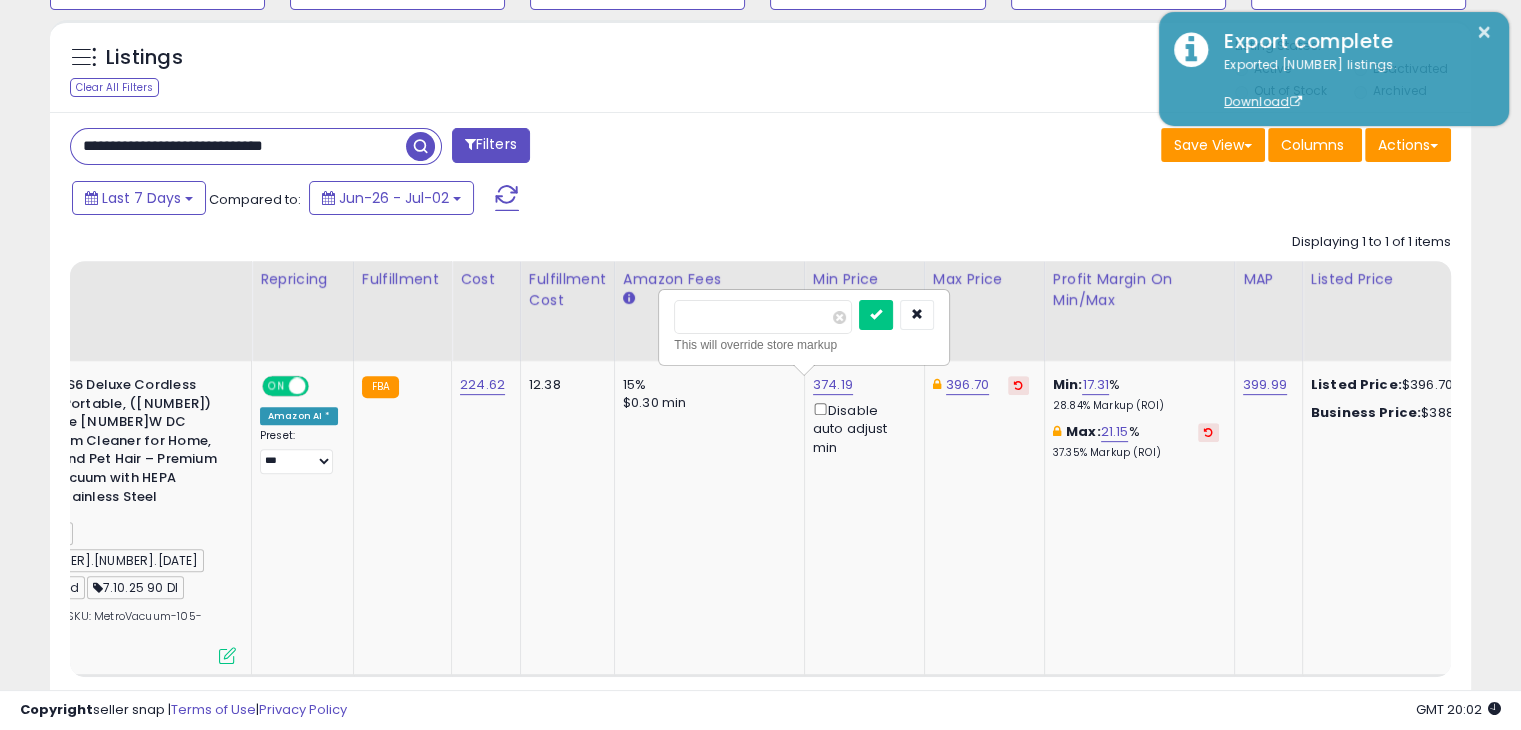 drag, startPoint x: 746, startPoint y: 314, endPoint x: 633, endPoint y: 316, distance: 113.0177 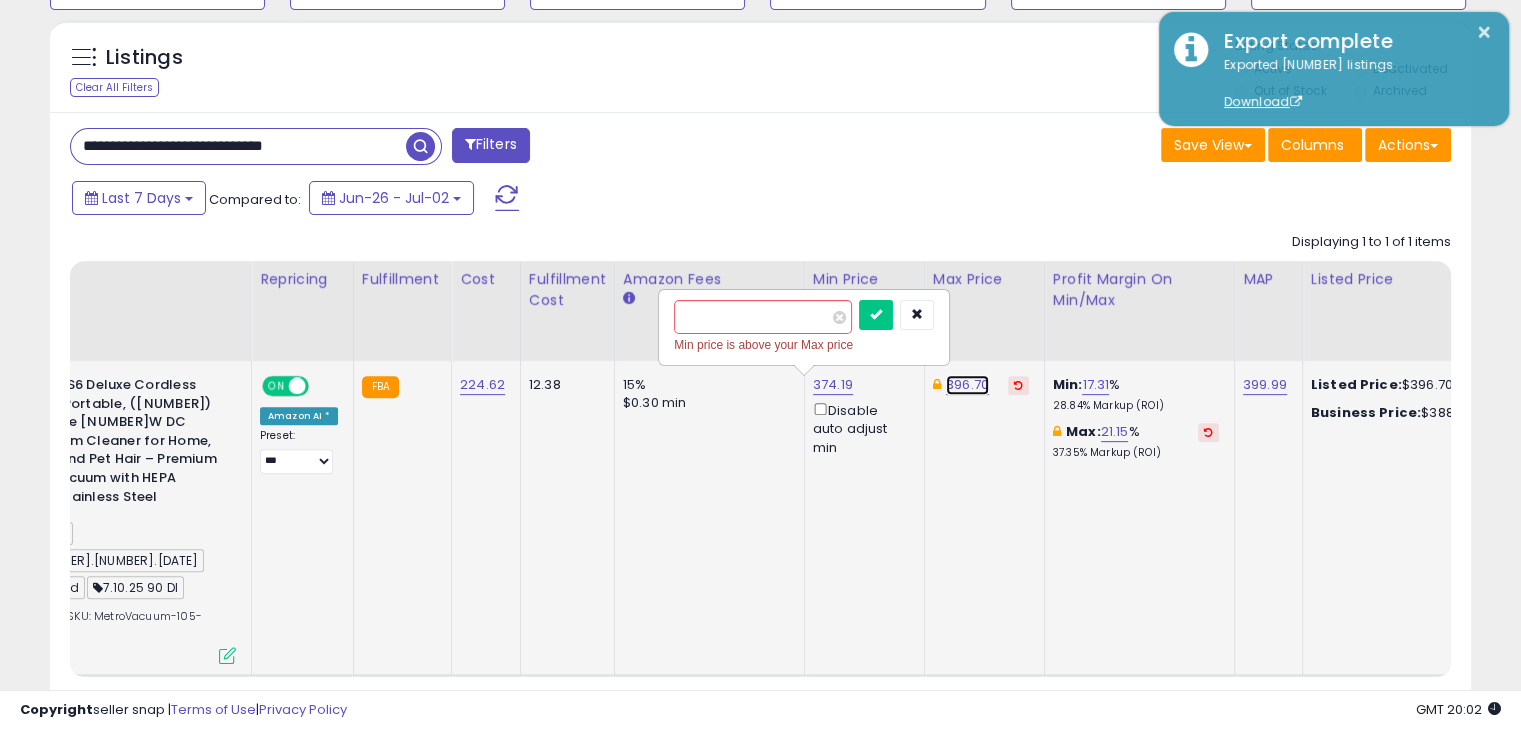 click on "396.70" at bounding box center [967, 385] 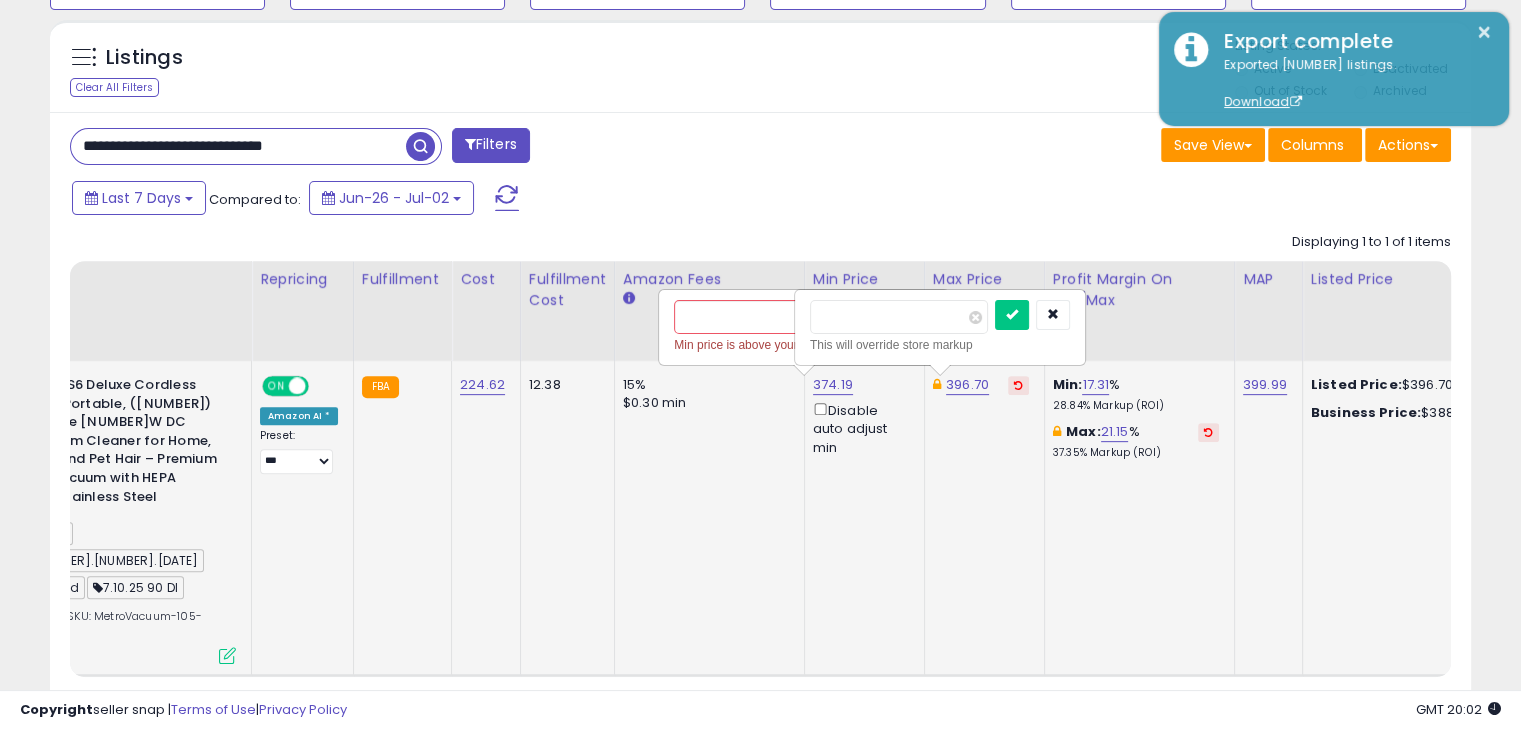 drag, startPoint x: 839, startPoint y: 312, endPoint x: 813, endPoint y: 312, distance: 26 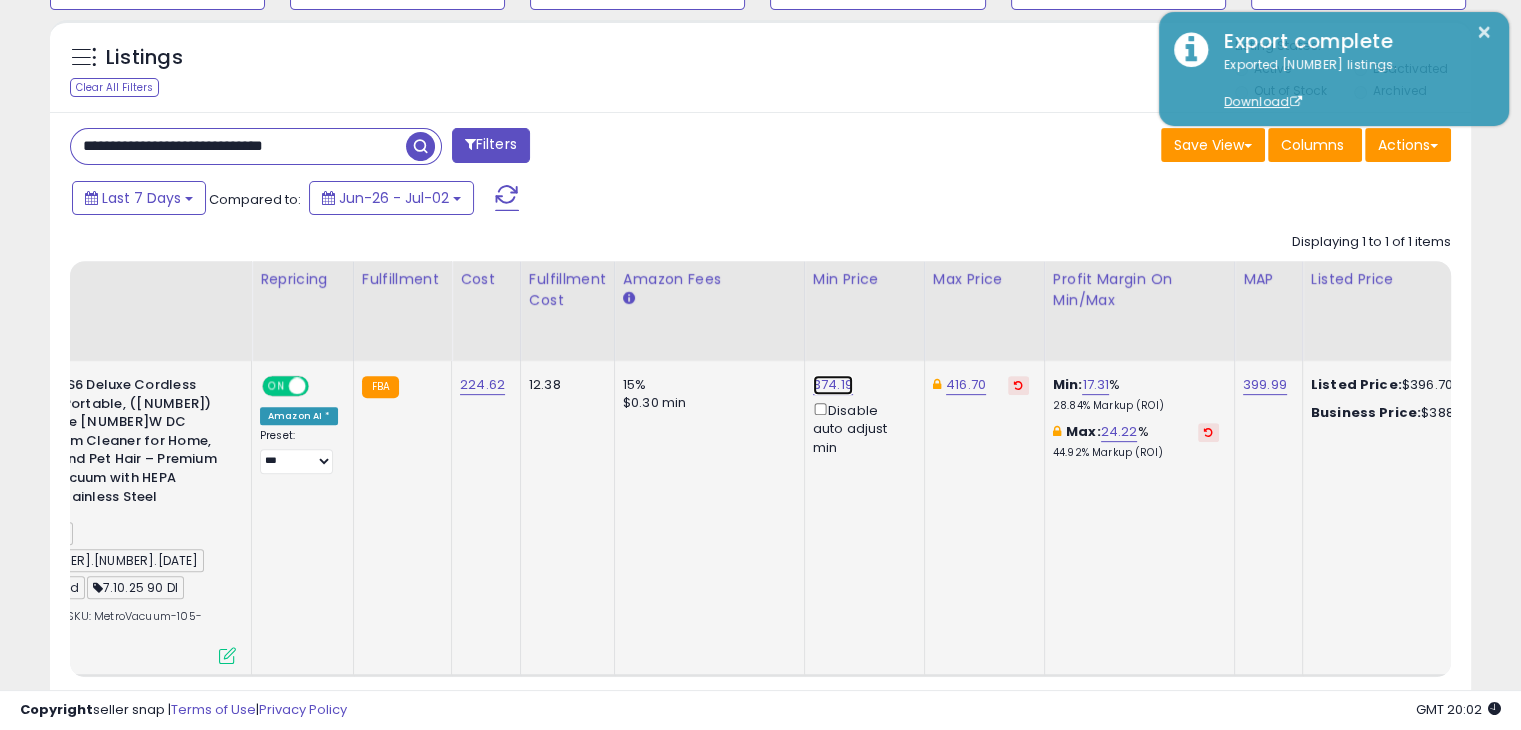 click on "374.19" at bounding box center [833, 385] 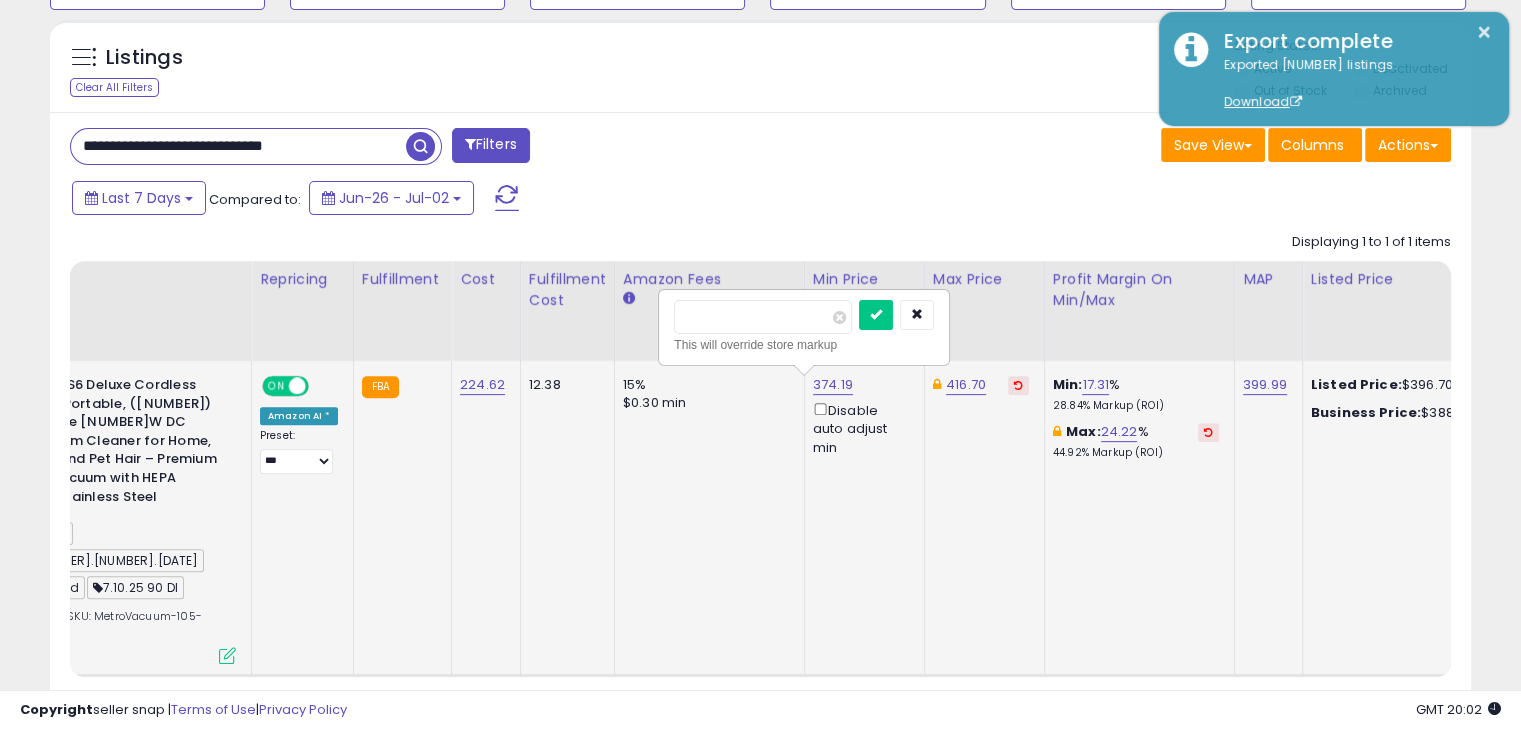 drag, startPoint x: 766, startPoint y: 319, endPoint x: 664, endPoint y: 317, distance: 102.01961 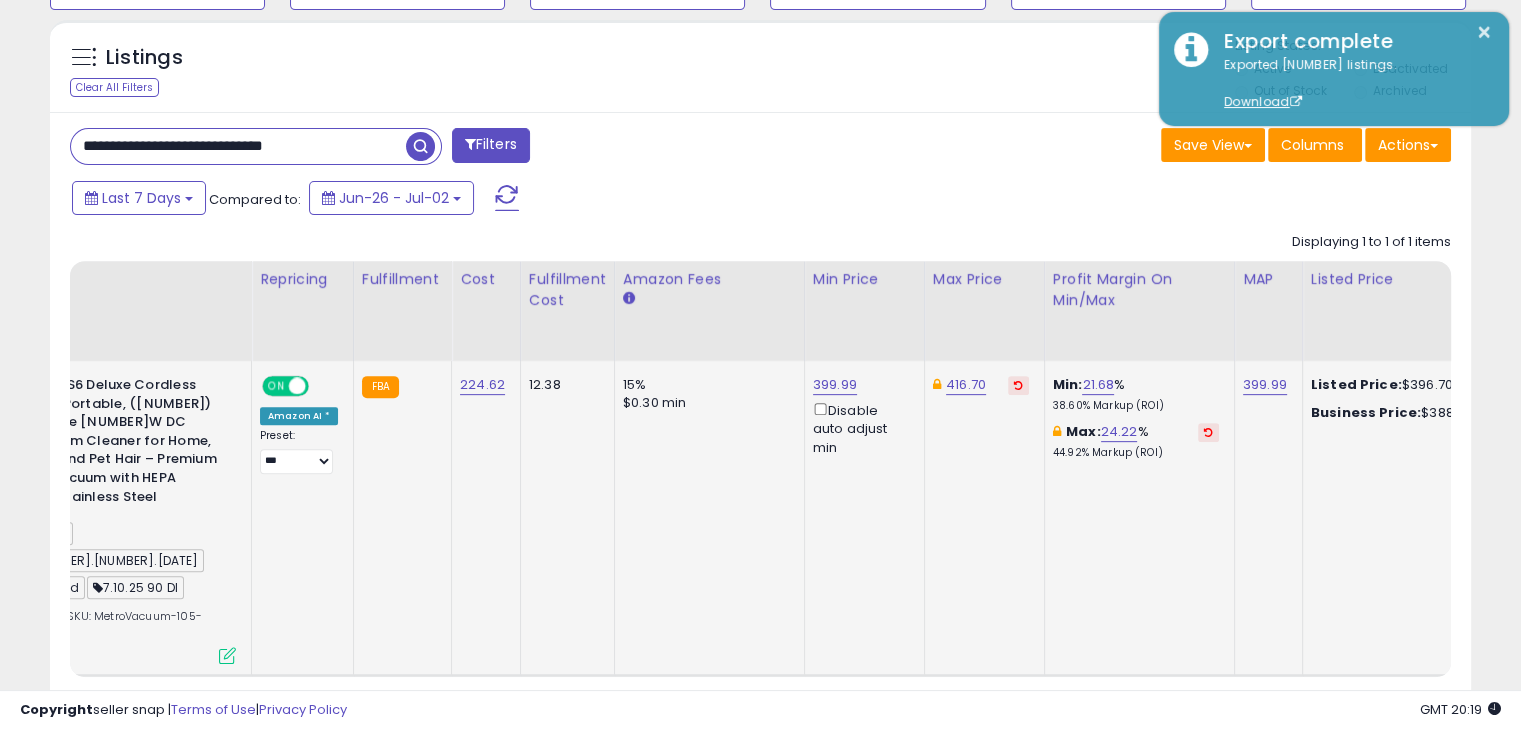 drag, startPoint x: 366, startPoint y: 145, endPoint x: 78, endPoint y: 143, distance: 288.00696 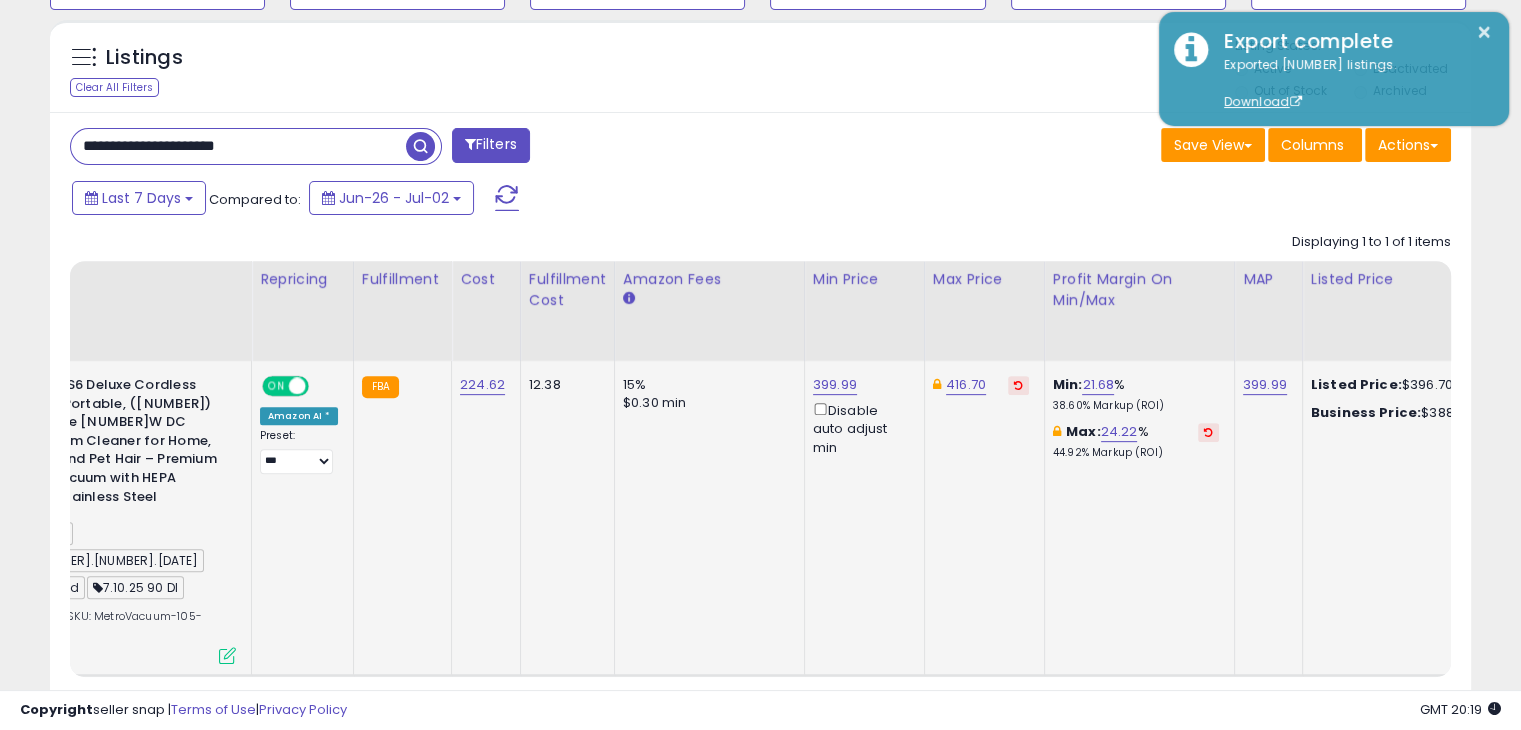 type on "**********" 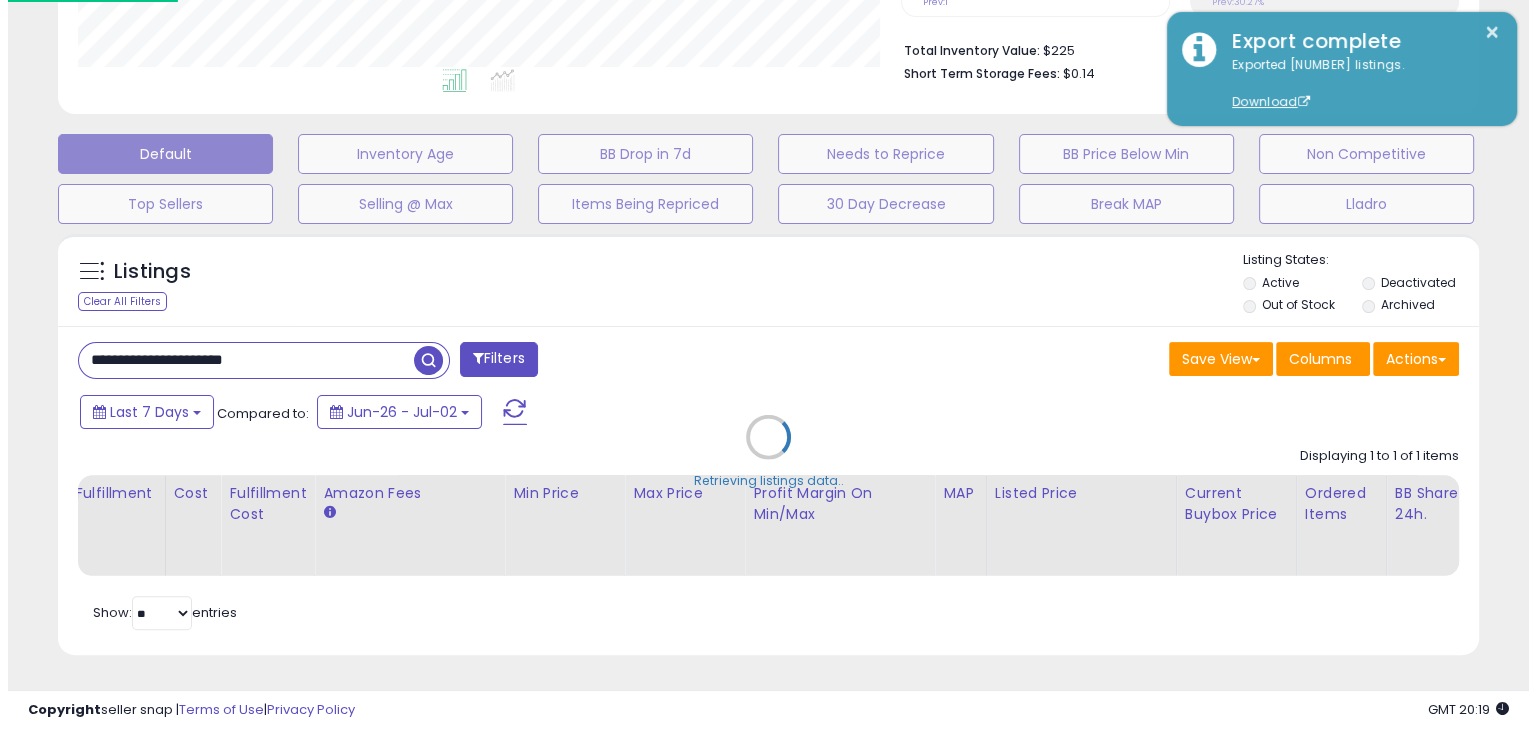 scroll, scrollTop: 510, scrollLeft: 0, axis: vertical 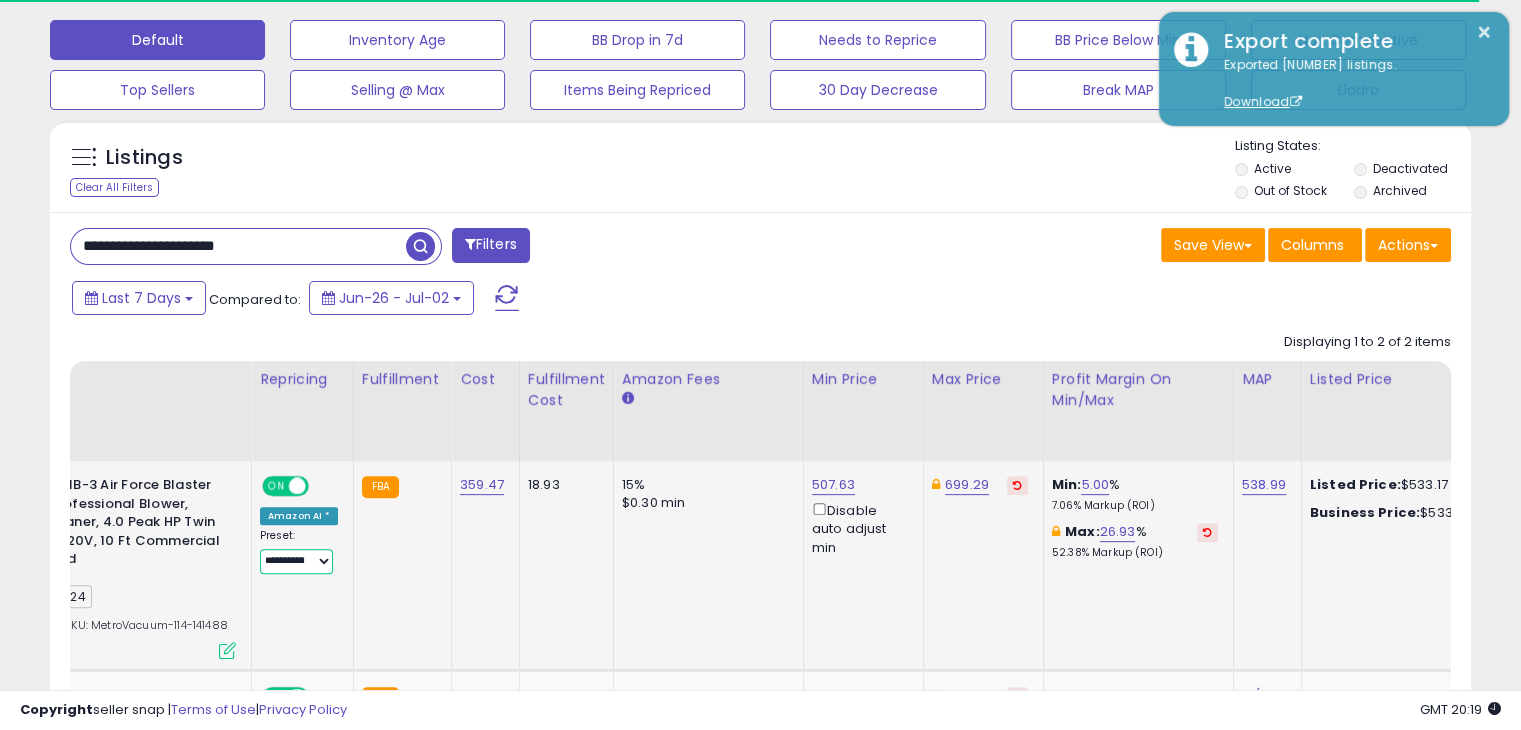 click on "**********" at bounding box center (296, 561) 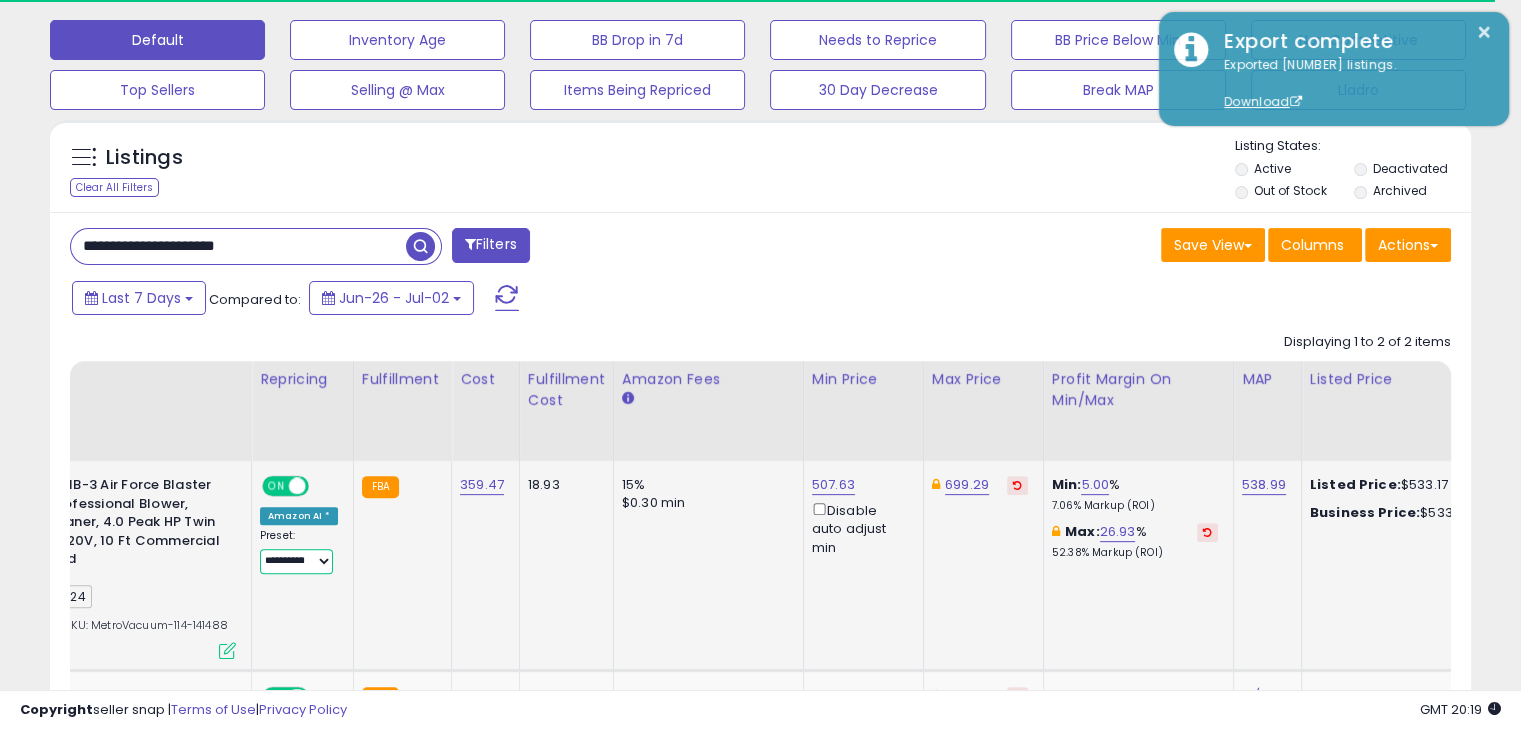 select on "***" 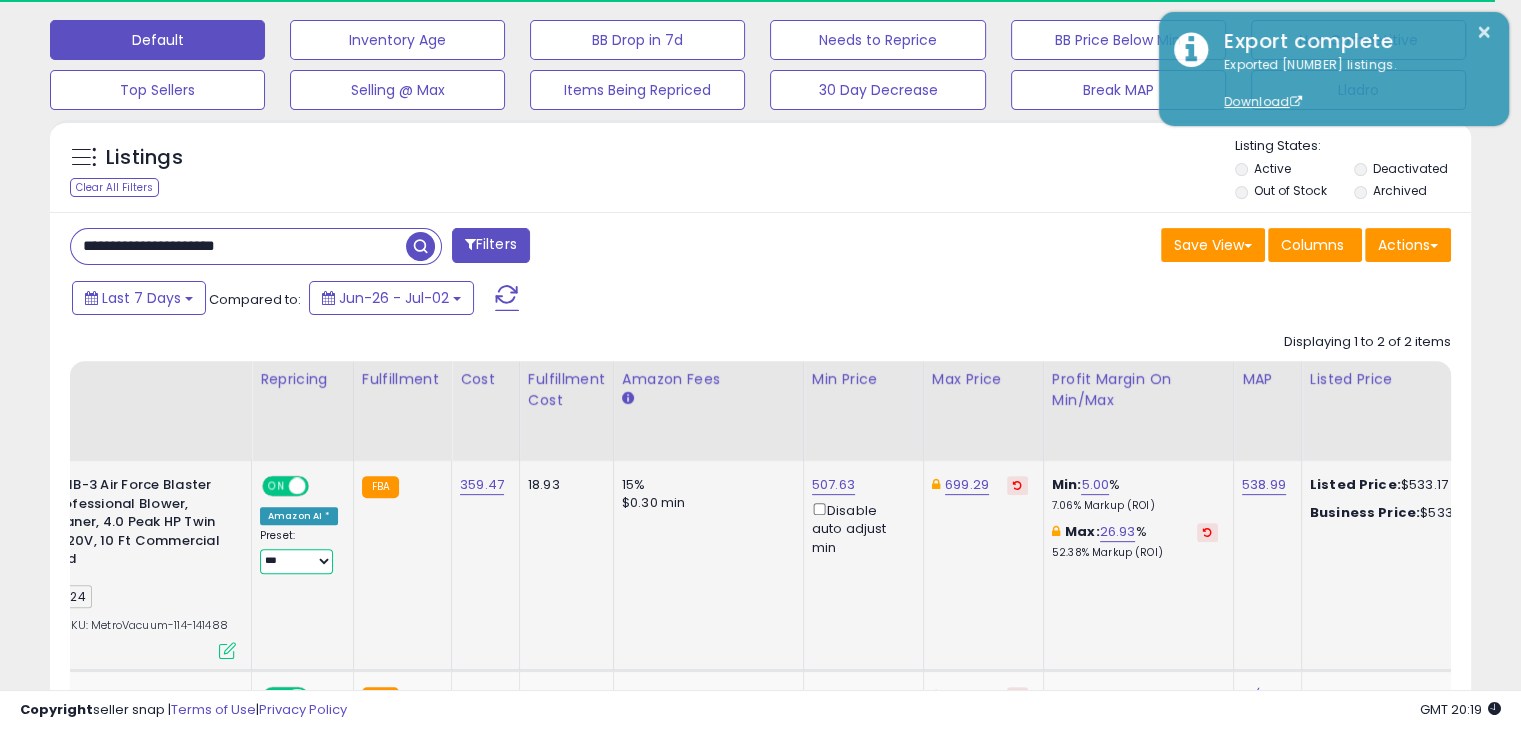 click on "**********" at bounding box center [296, 561] 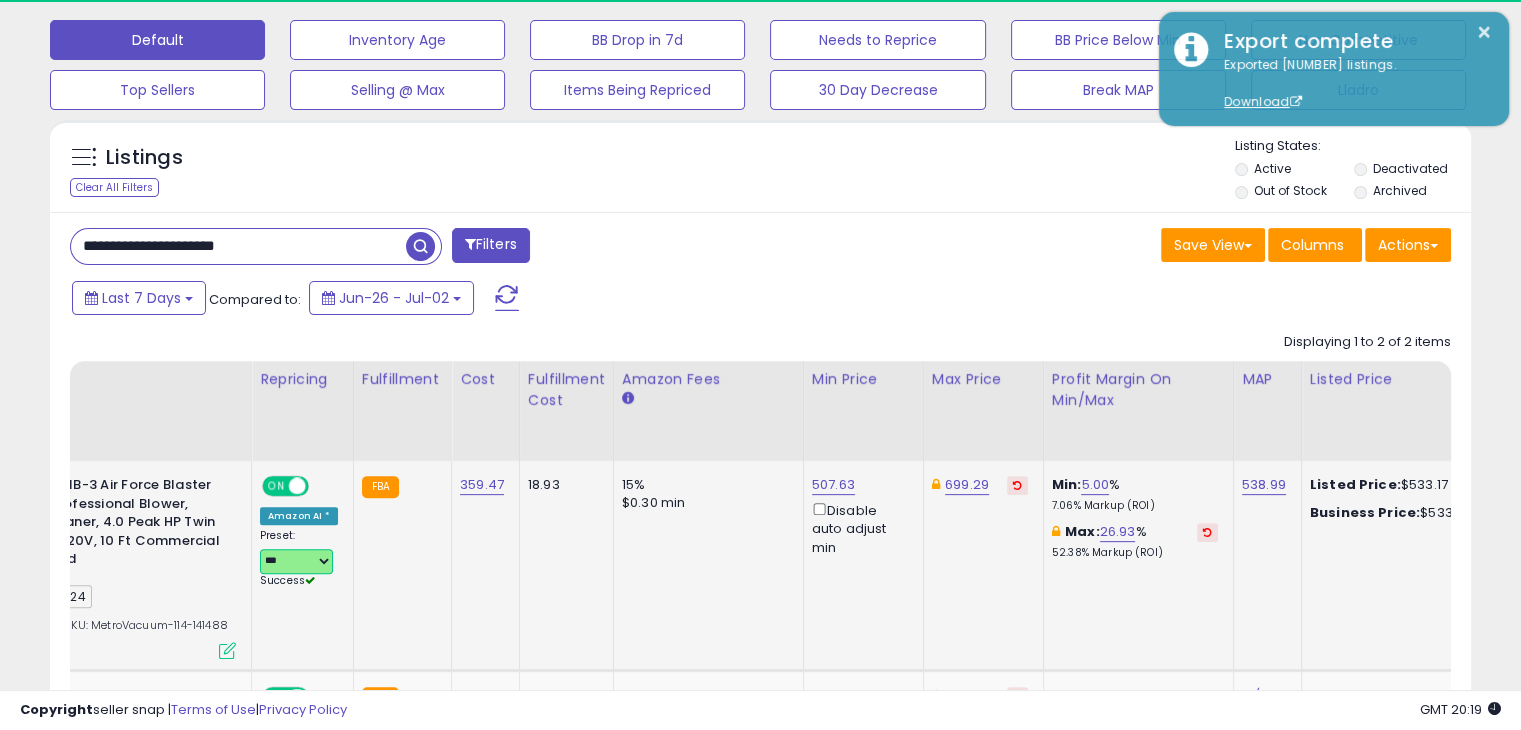 scroll, scrollTop: 999589, scrollLeft: 999176, axis: both 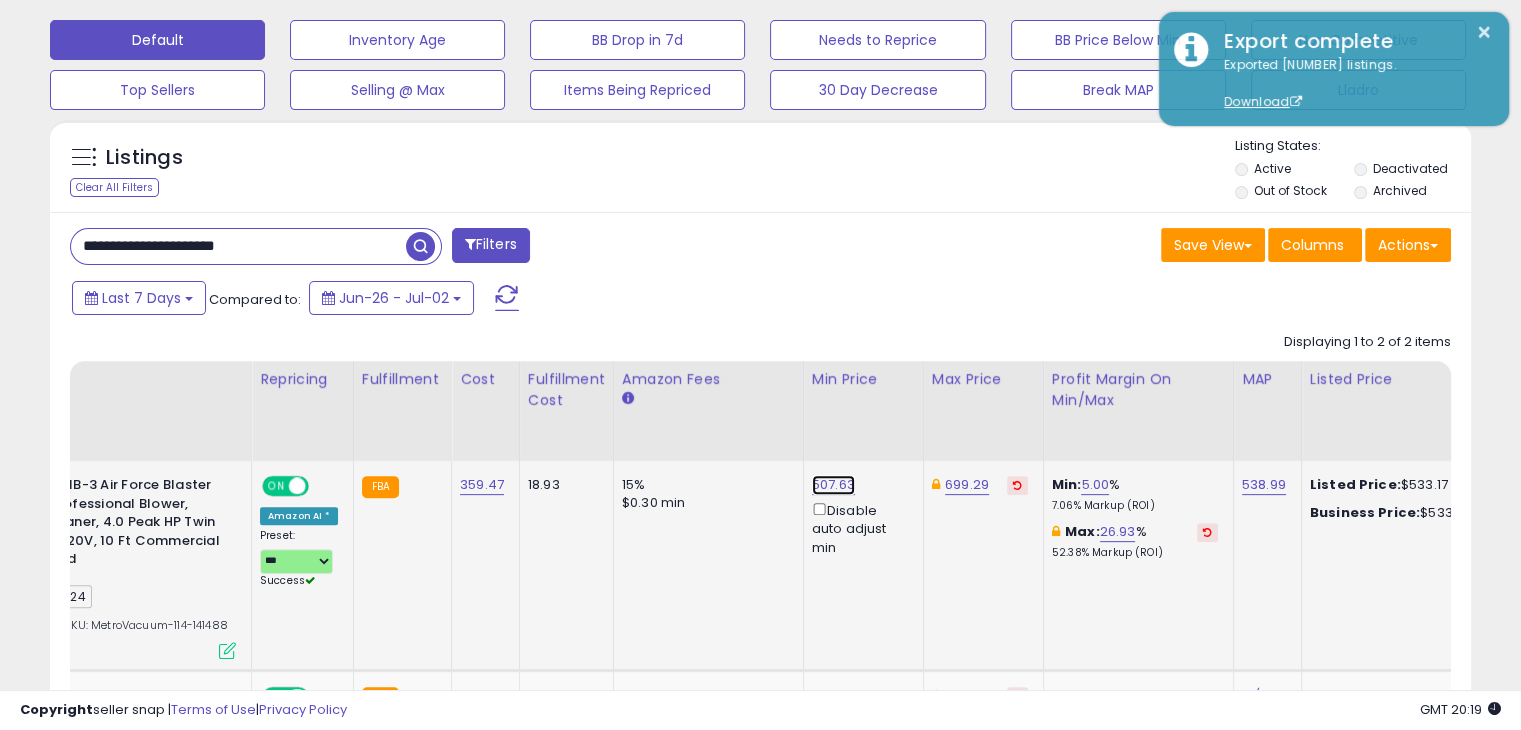 click on "507.63" at bounding box center [833, 485] 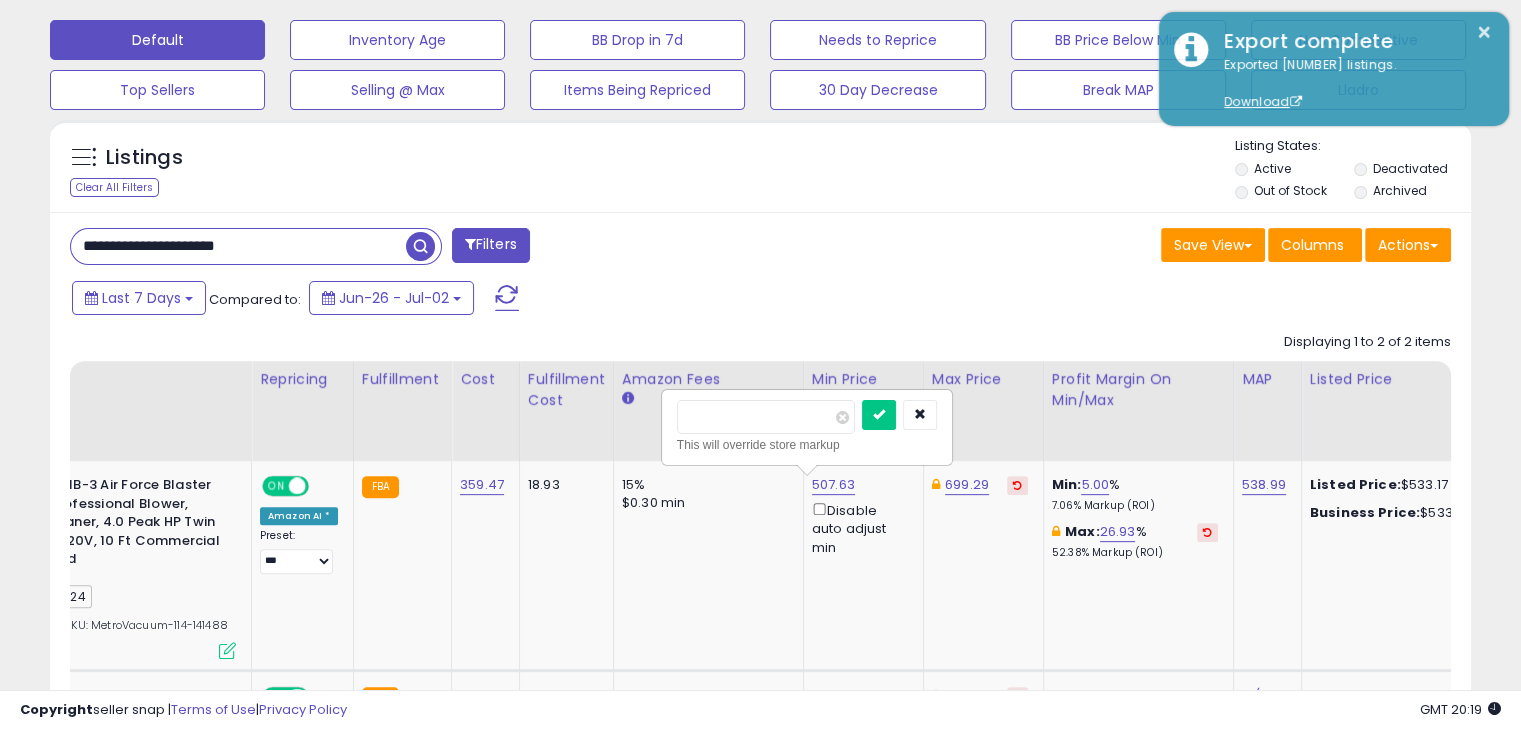drag, startPoint x: 750, startPoint y: 417, endPoint x: 637, endPoint y: 401, distance: 114.12712 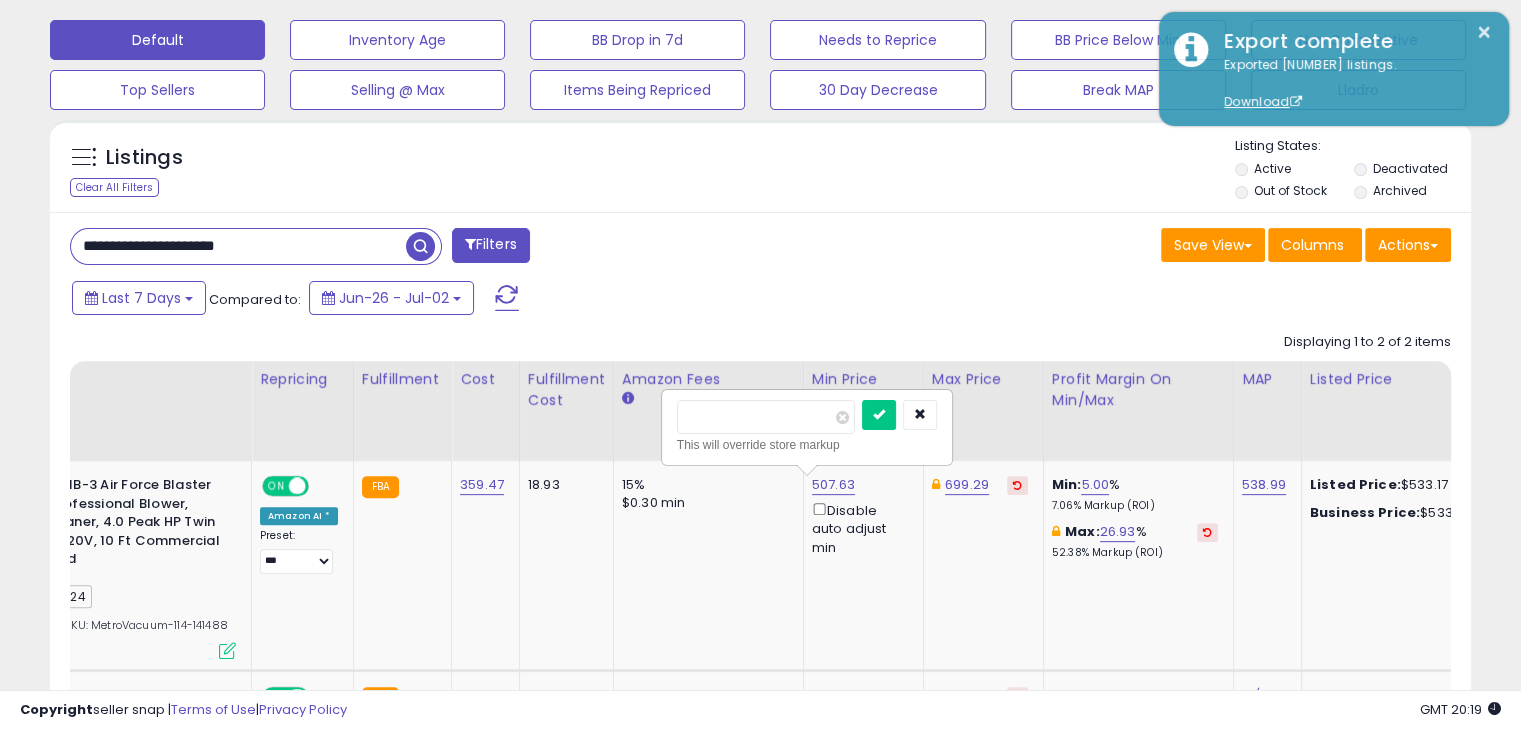 type on "******" 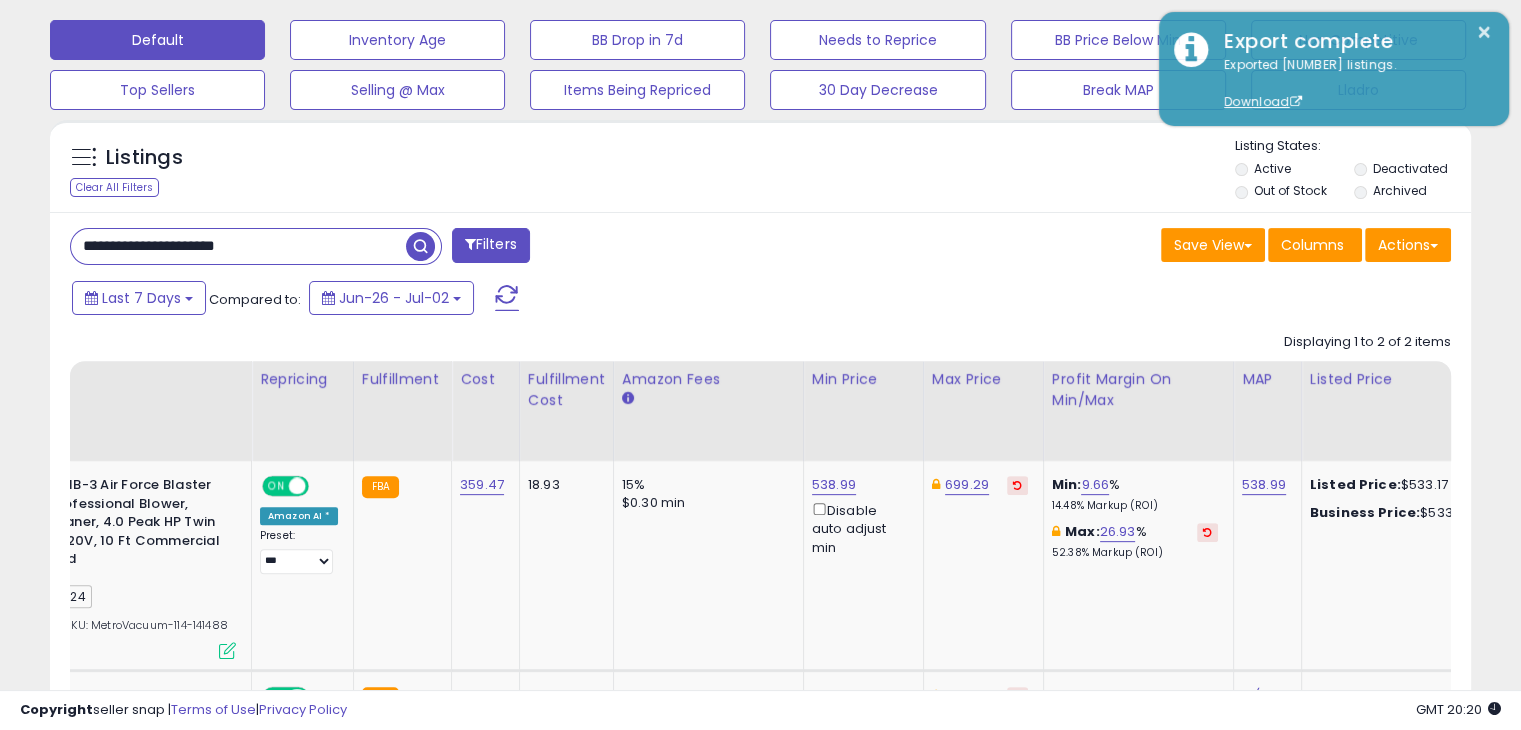 drag, startPoint x: 298, startPoint y: 241, endPoint x: 56, endPoint y: 242, distance: 242.00206 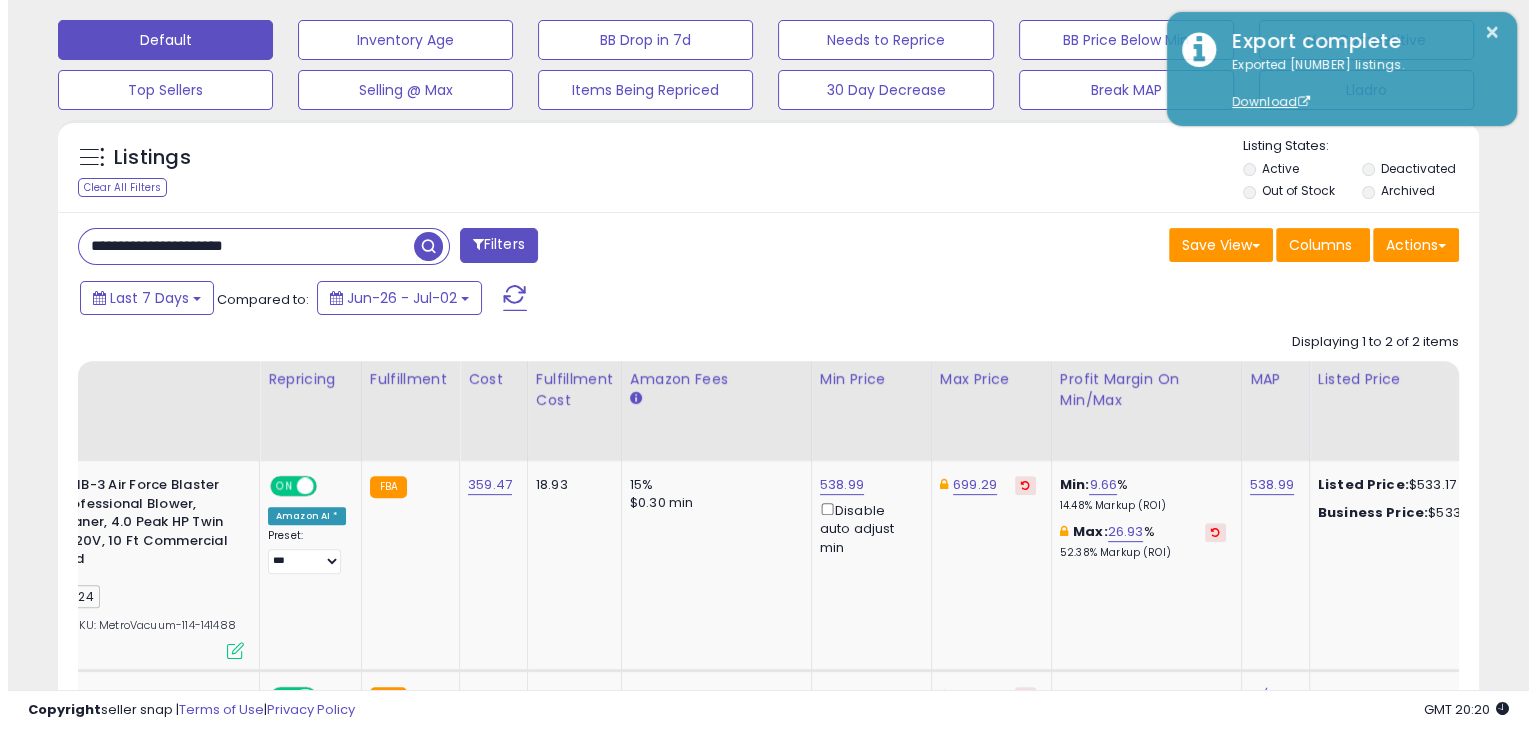 scroll, scrollTop: 510, scrollLeft: 0, axis: vertical 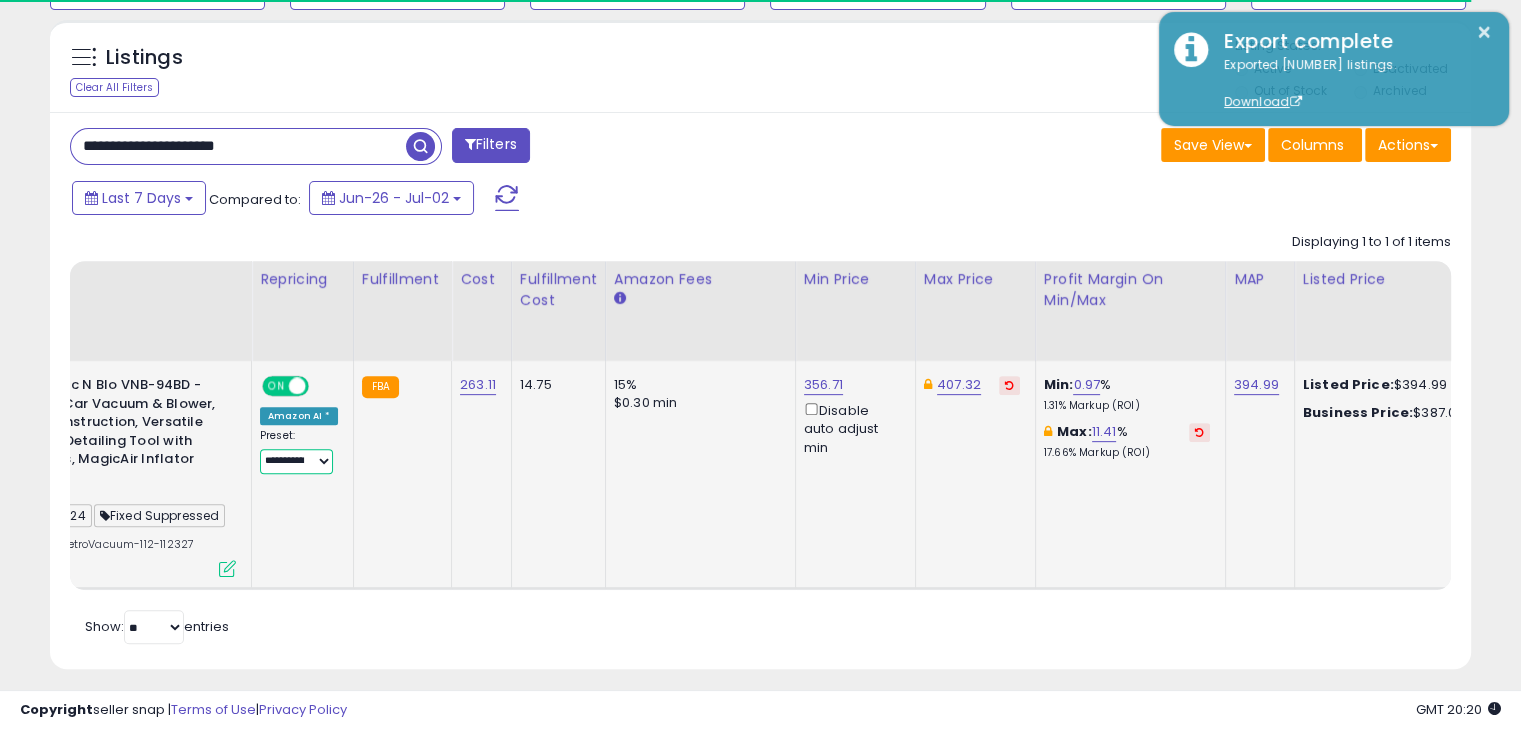 drag, startPoint x: 321, startPoint y: 456, endPoint x: 306, endPoint y: 433, distance: 27.45906 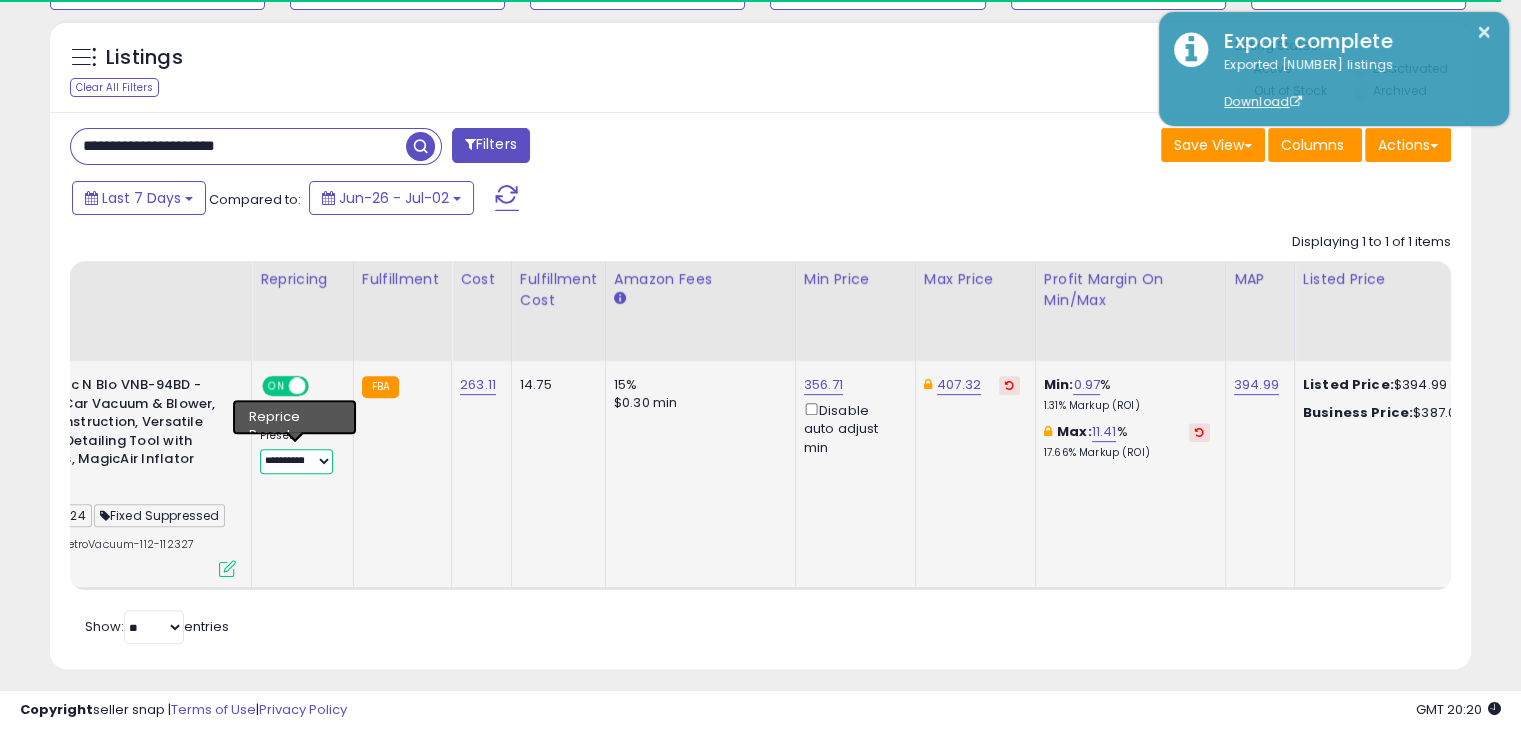 select on "***" 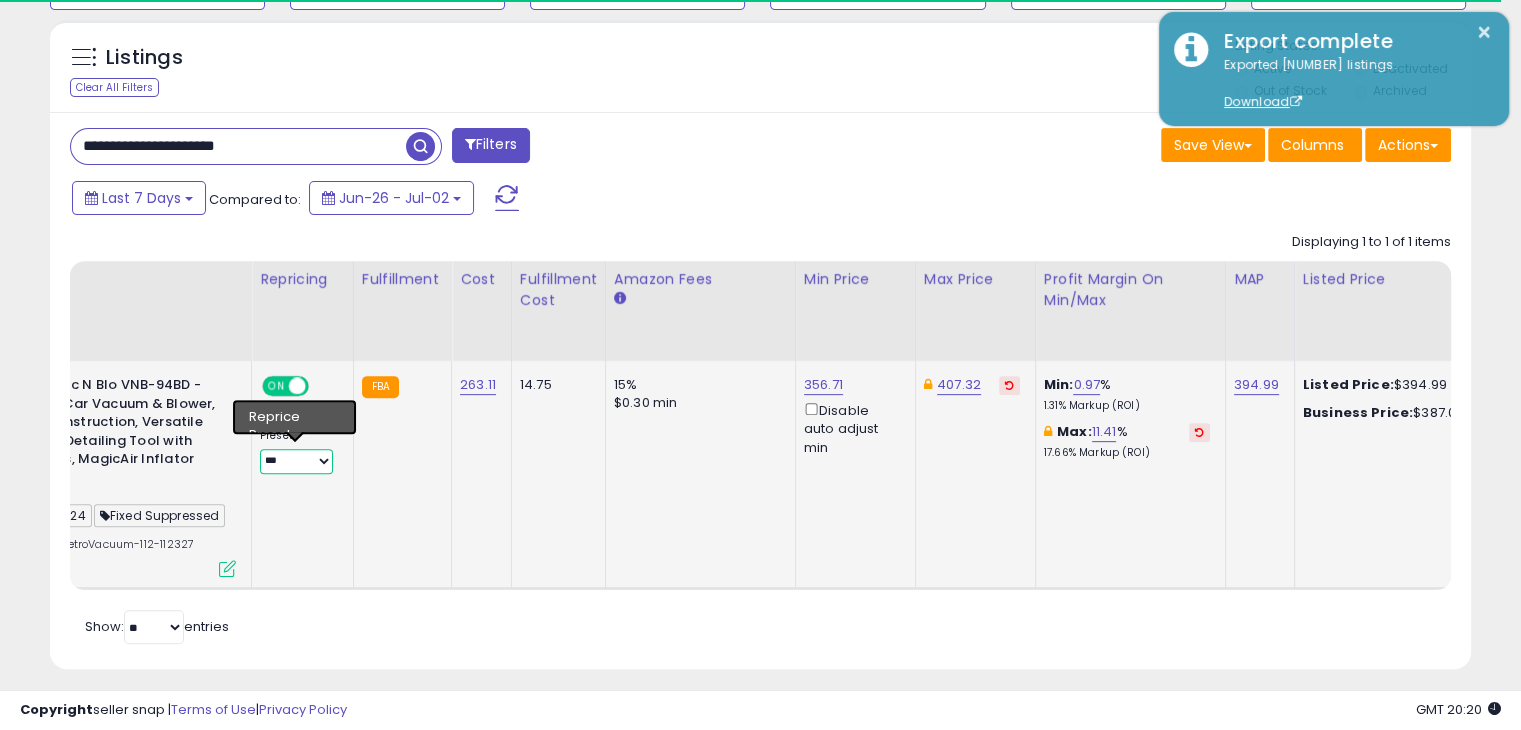 click on "**********" at bounding box center [296, 461] 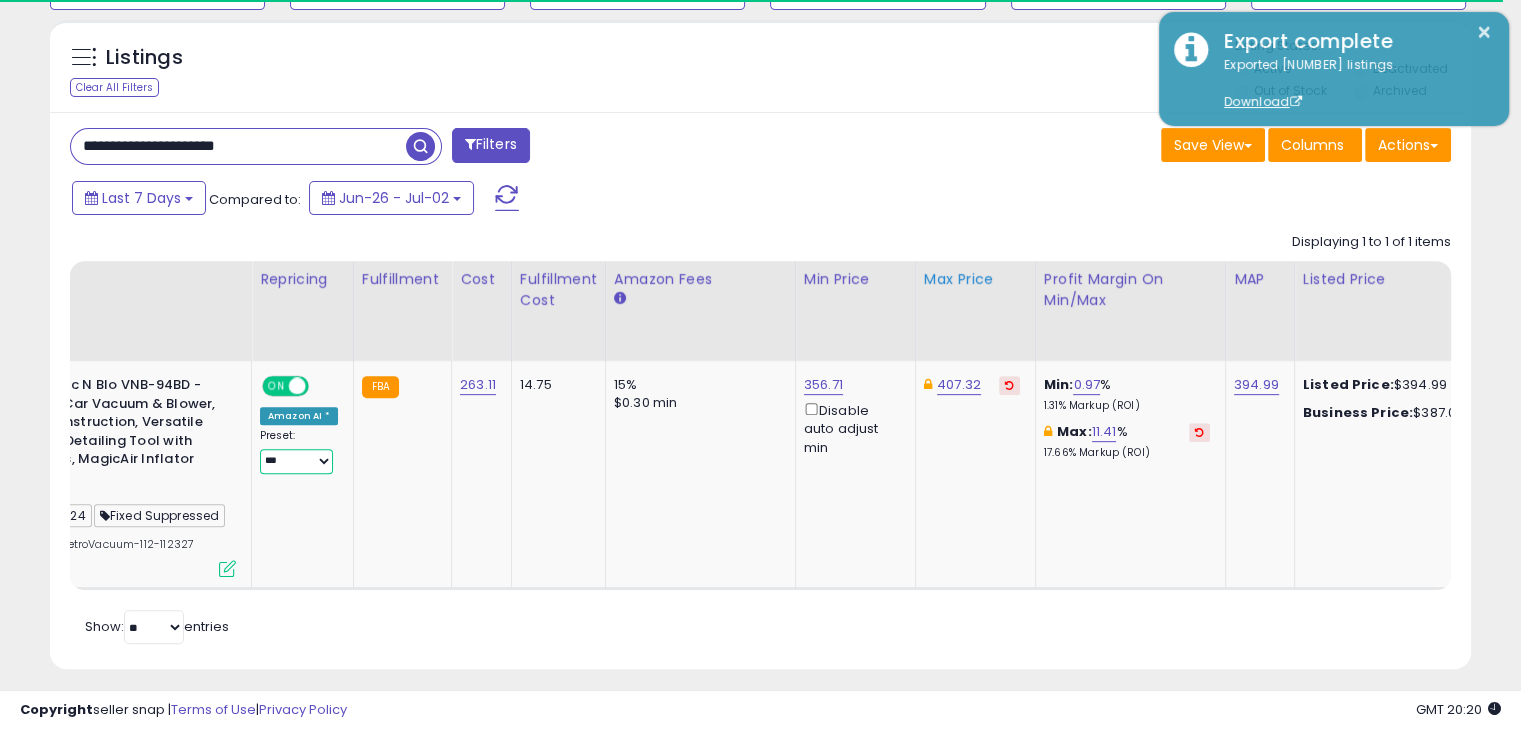 scroll, scrollTop: 999589, scrollLeft: 999176, axis: both 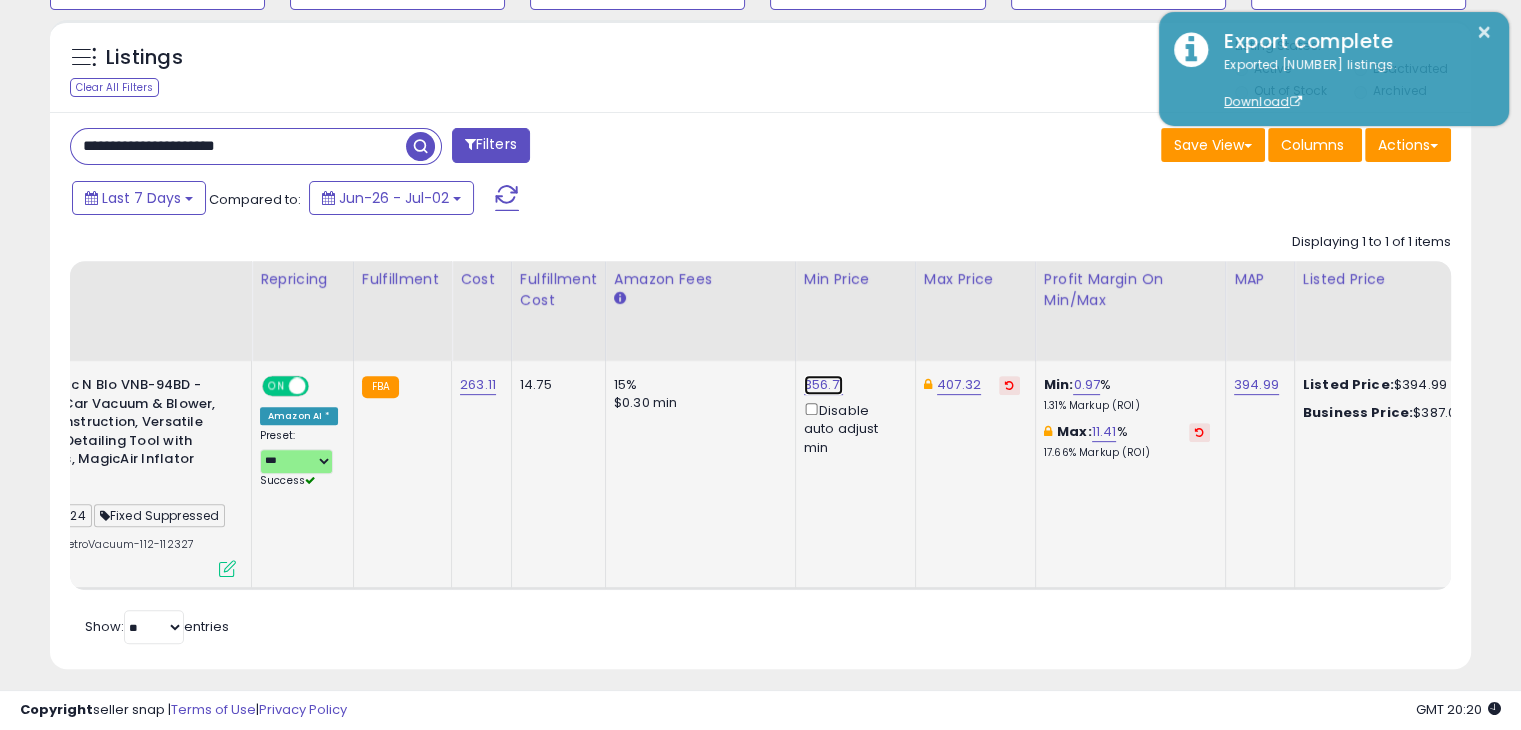 click on "356.71" at bounding box center (823, 385) 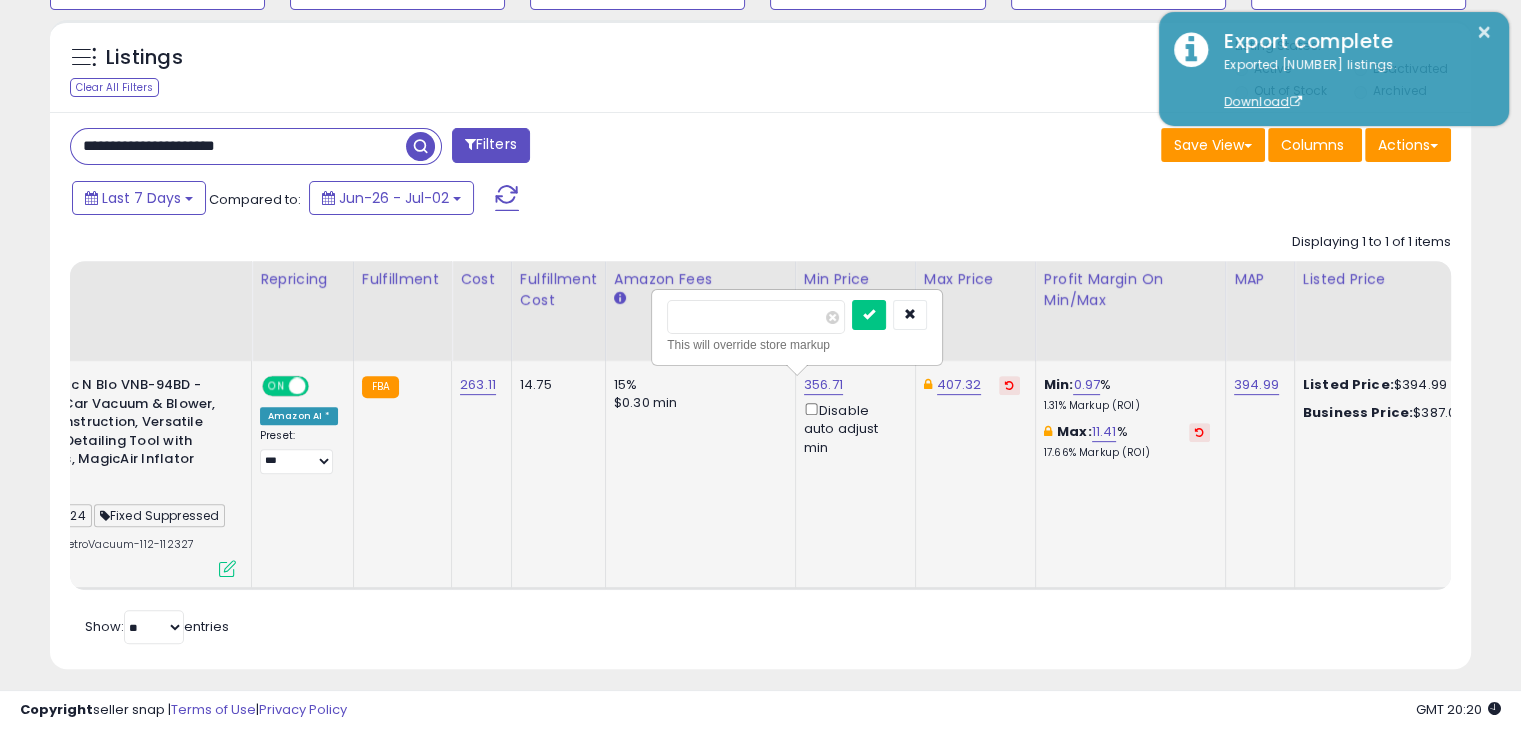 drag, startPoint x: 709, startPoint y: 318, endPoint x: 656, endPoint y: 313, distance: 53.235325 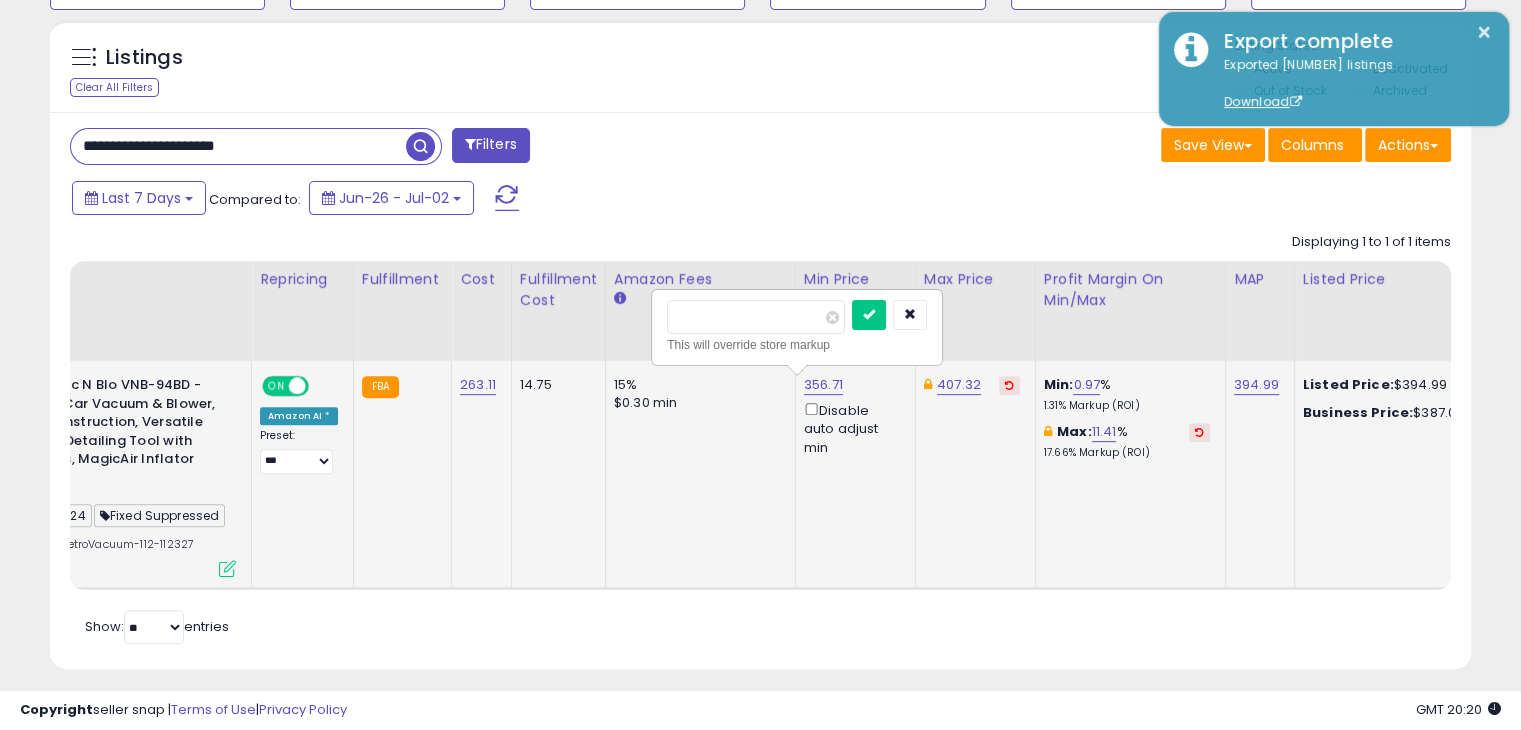 type on "******" 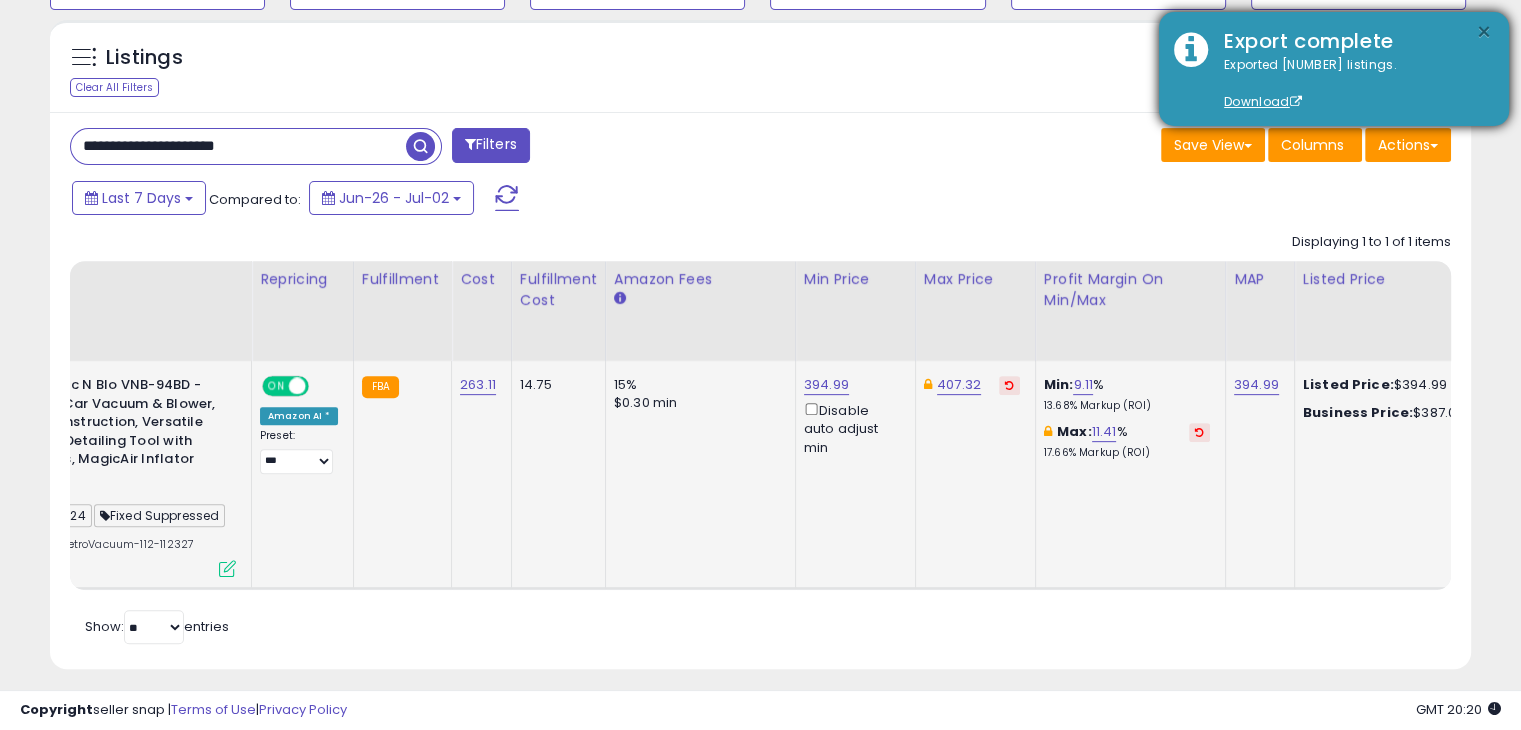 click on "×" at bounding box center [1484, 32] 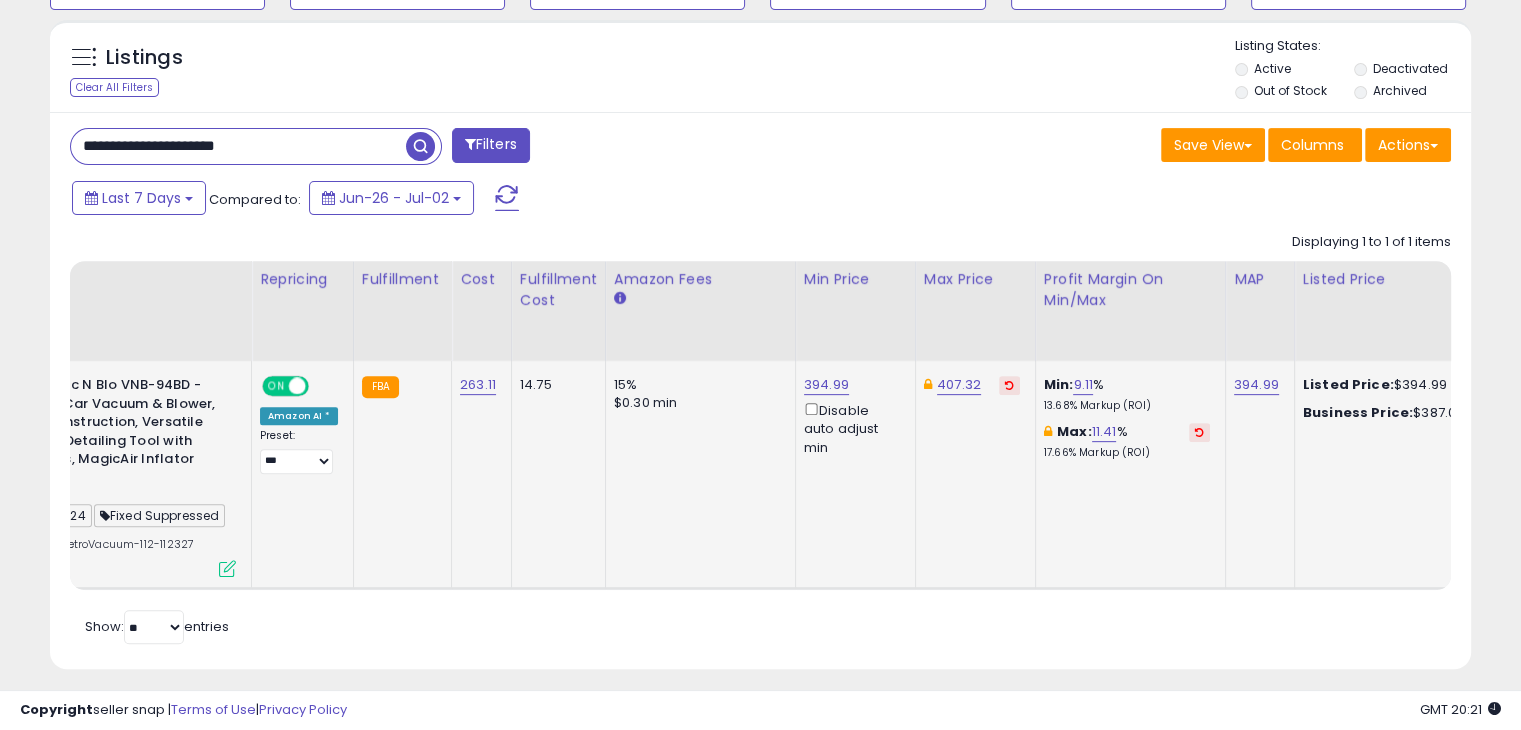 drag, startPoint x: 284, startPoint y: 145, endPoint x: 71, endPoint y: 133, distance: 213.33775 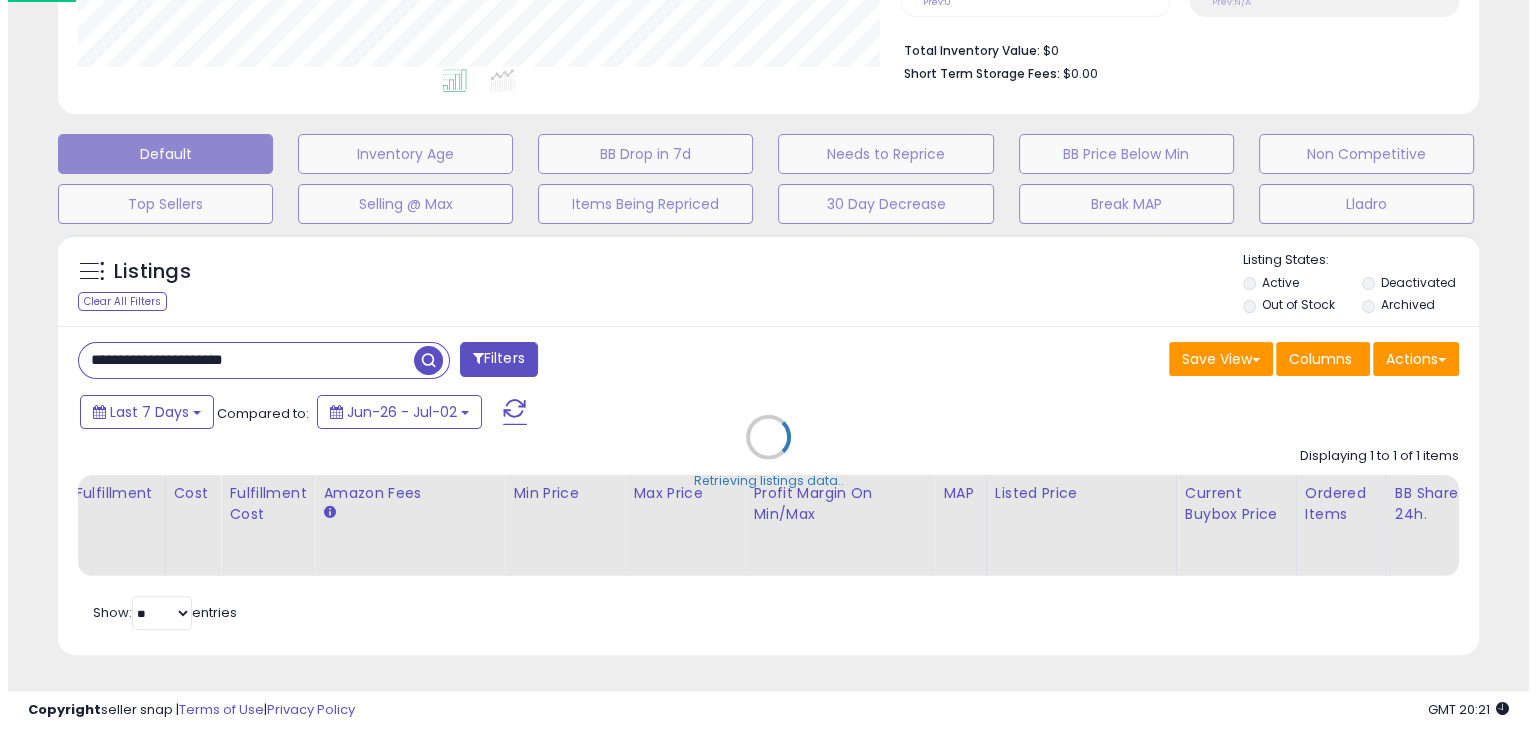 scroll, scrollTop: 510, scrollLeft: 0, axis: vertical 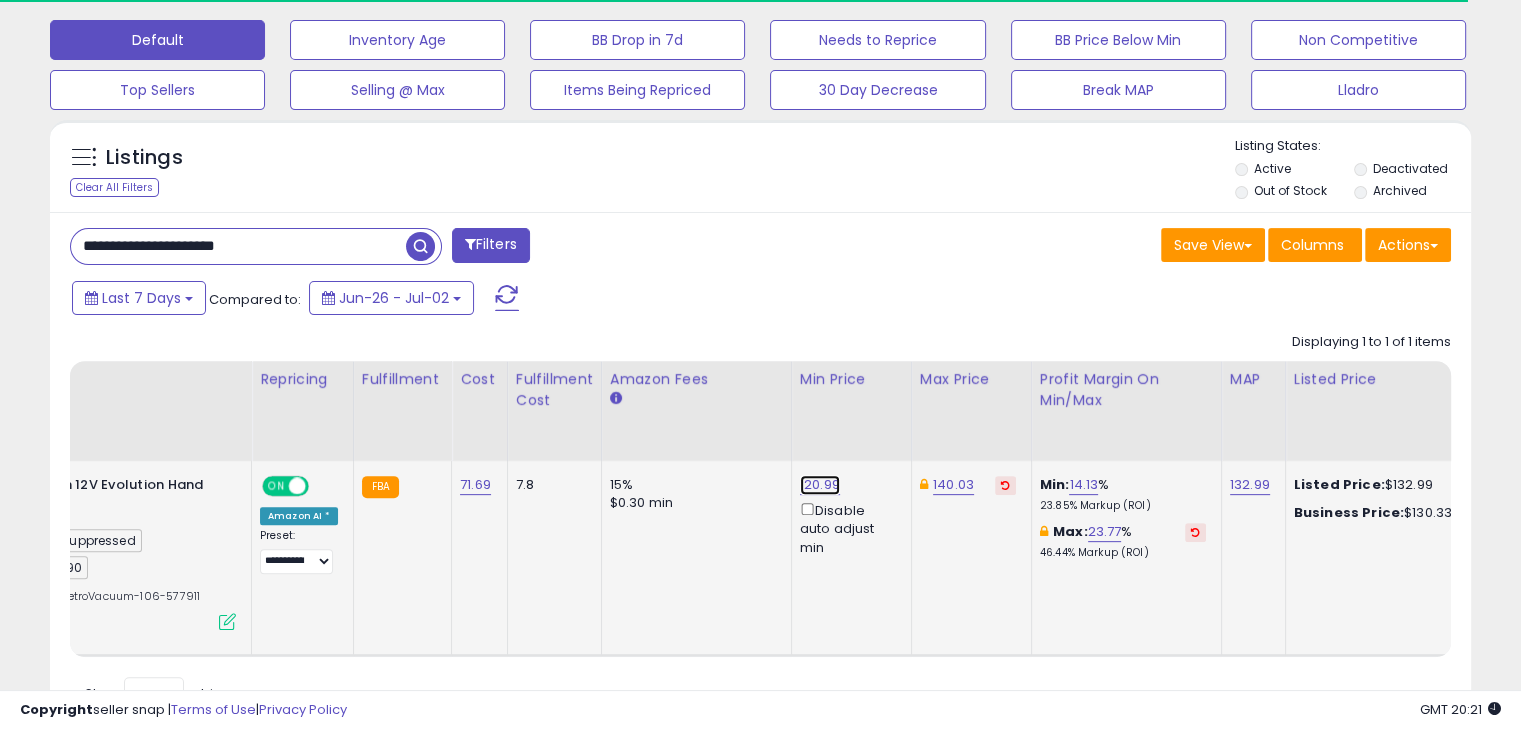 click on "120.99" at bounding box center [820, 485] 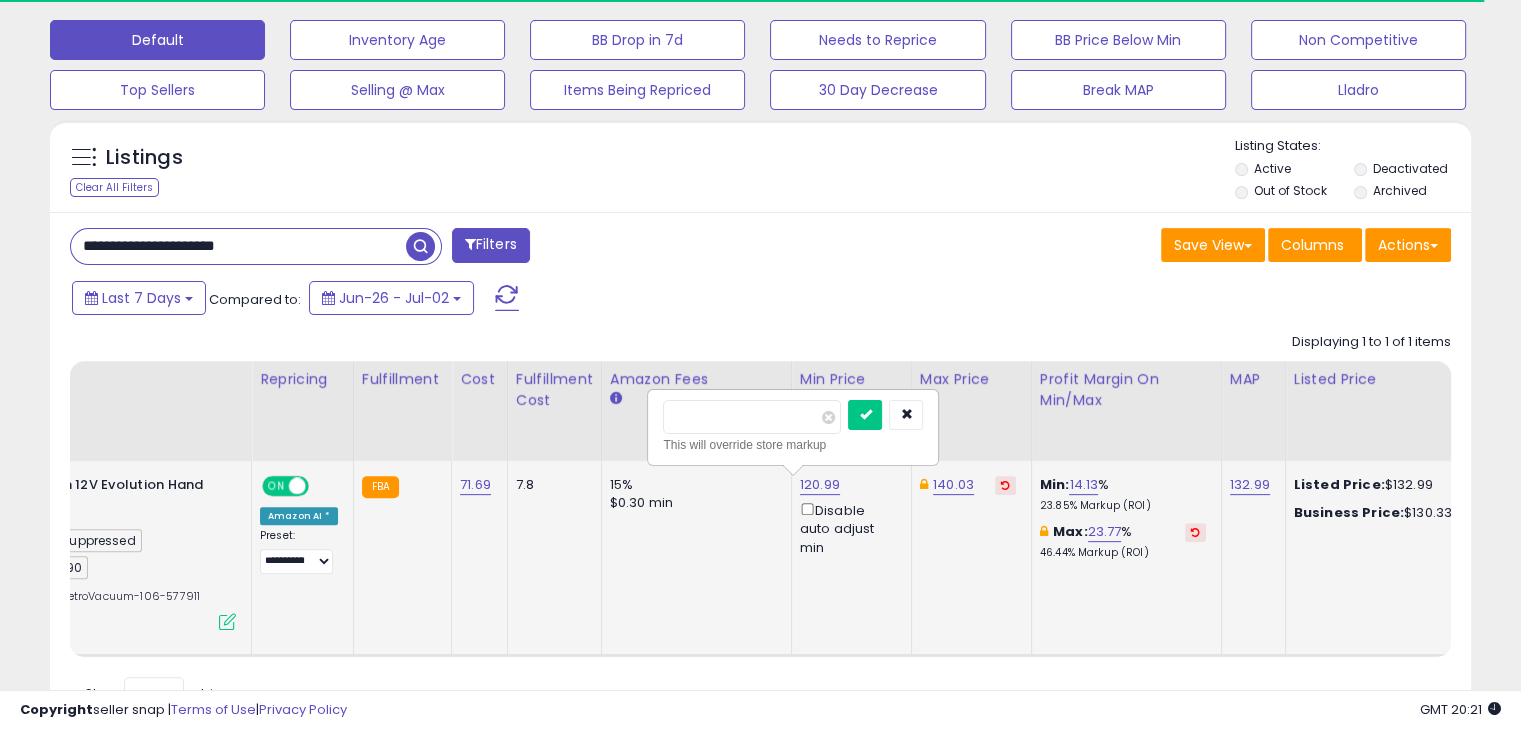 drag, startPoint x: 736, startPoint y: 415, endPoint x: 654, endPoint y: 417, distance: 82.02438 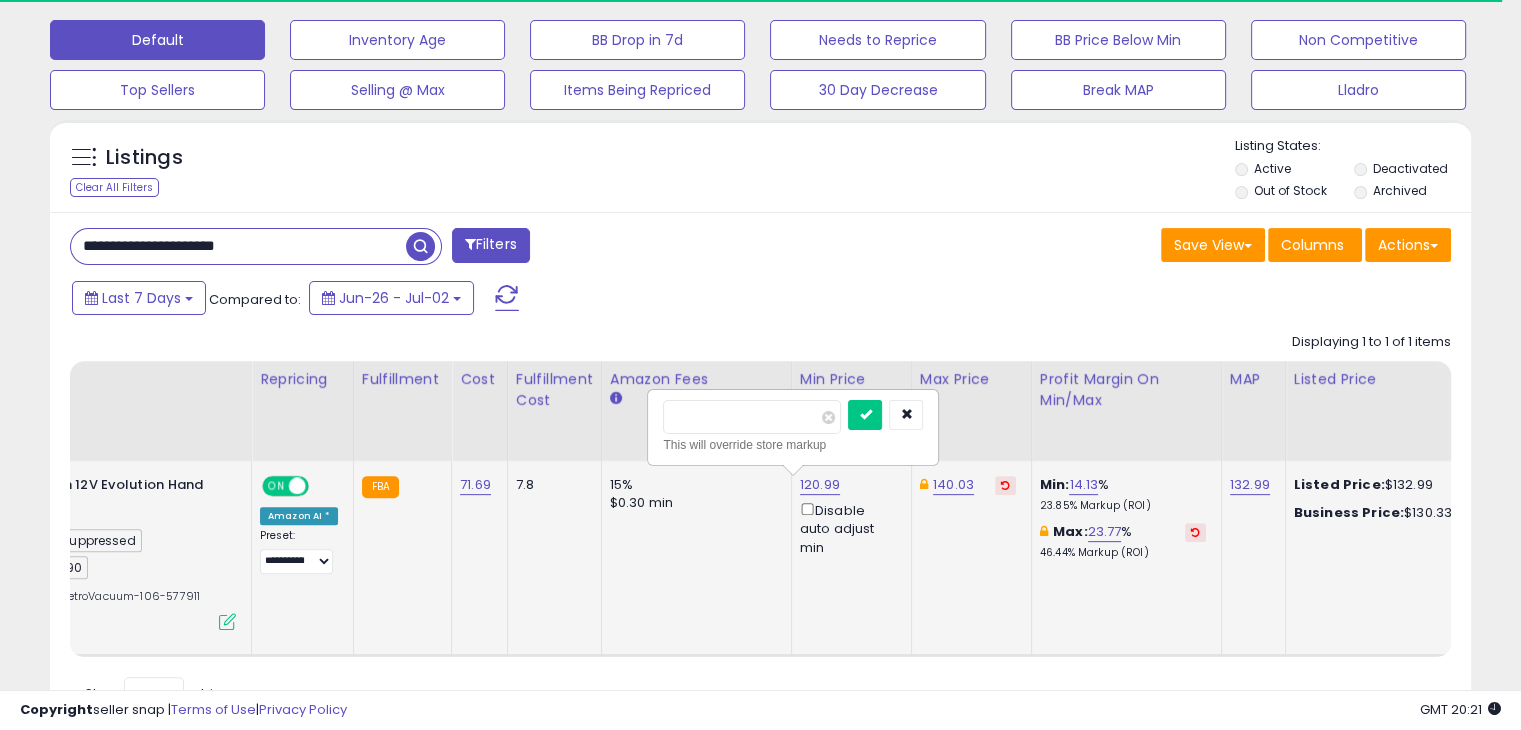 type on "******" 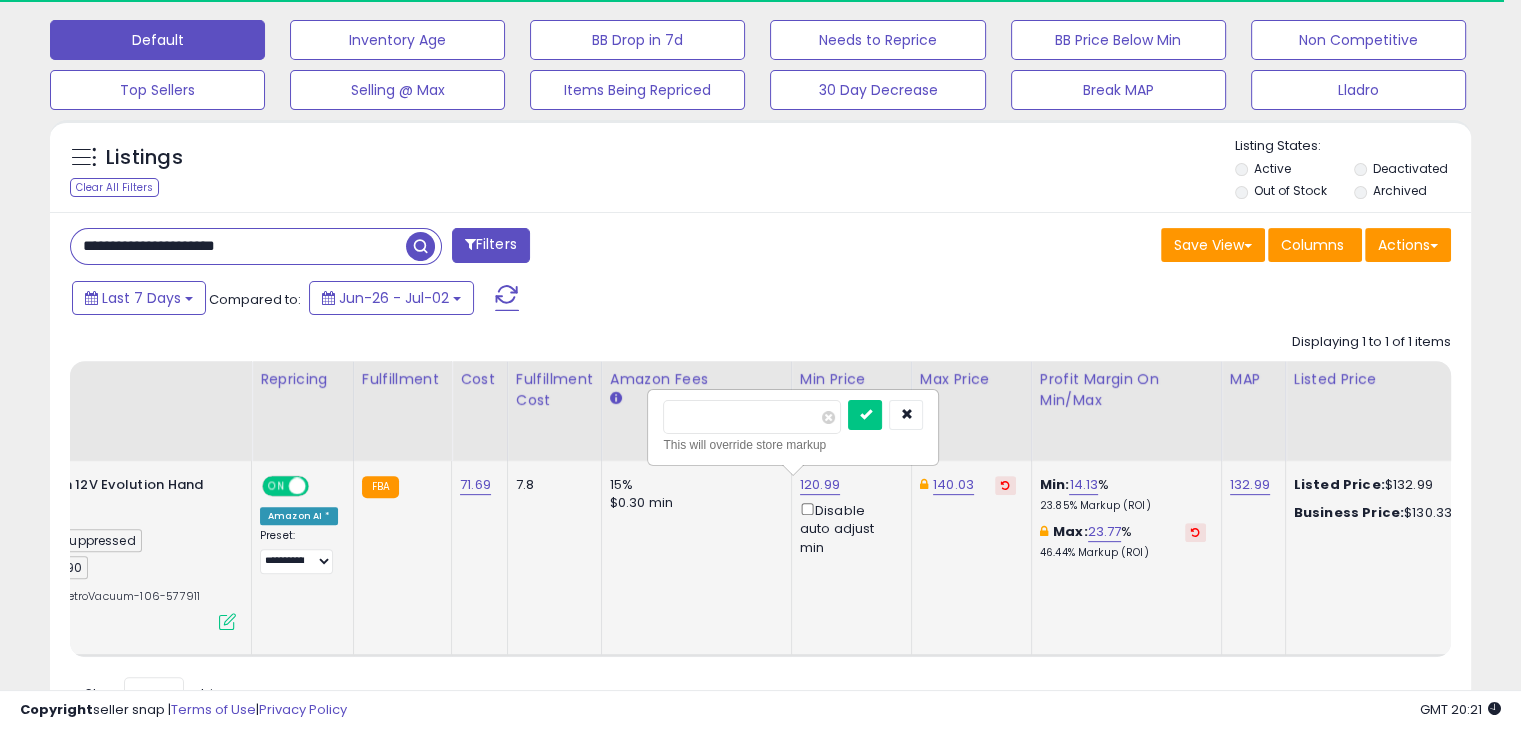 scroll, scrollTop: 999589, scrollLeft: 999176, axis: both 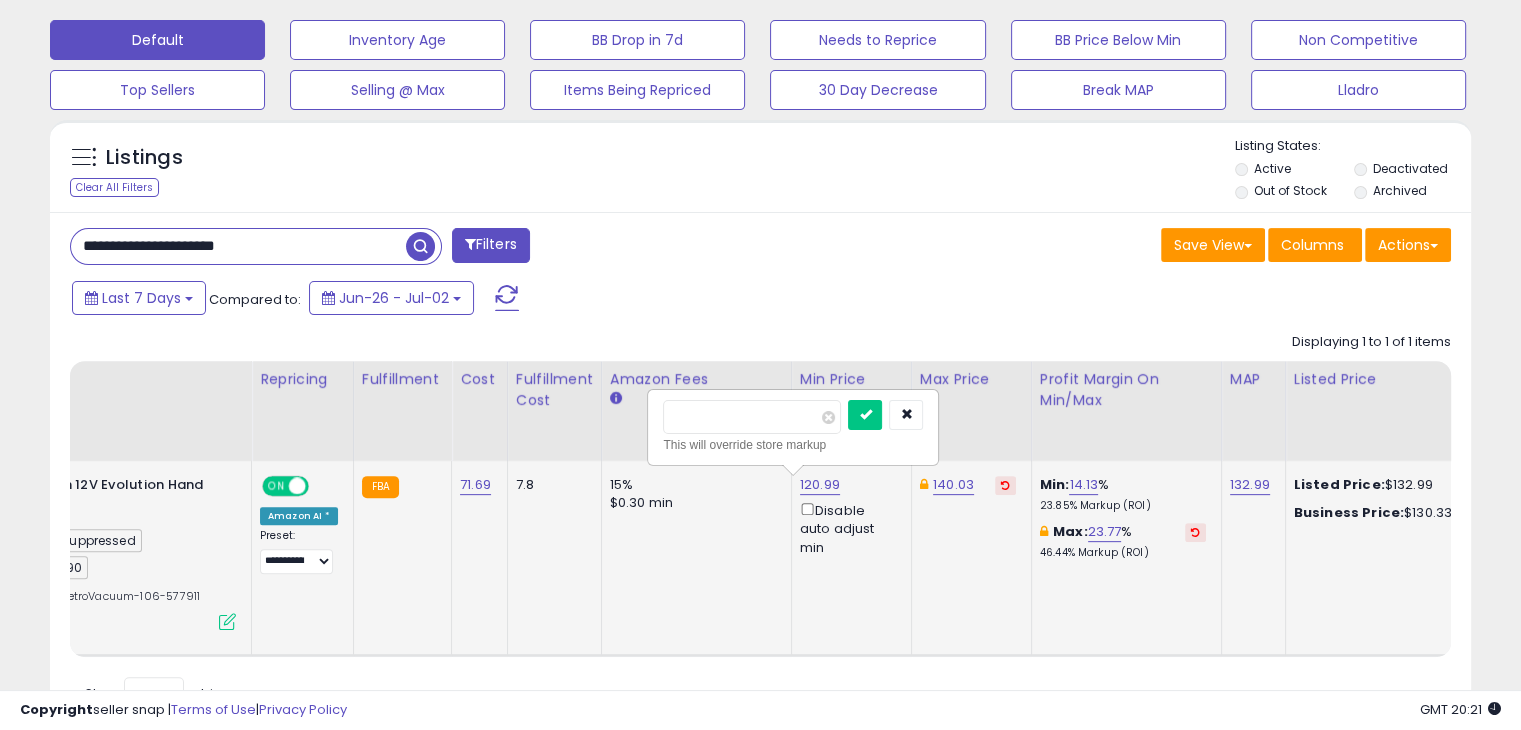 click at bounding box center [865, 415] 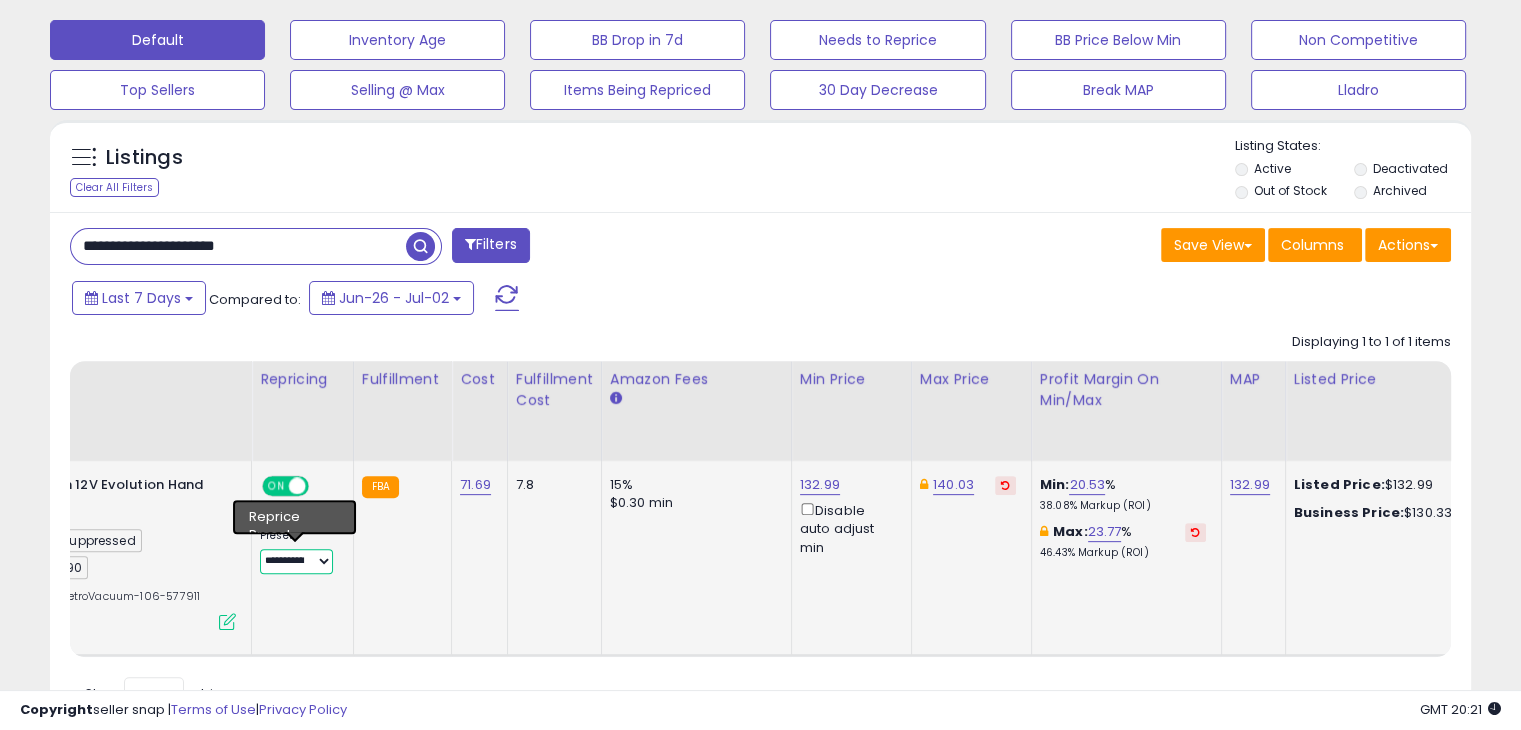 click on "**********" at bounding box center (296, 561) 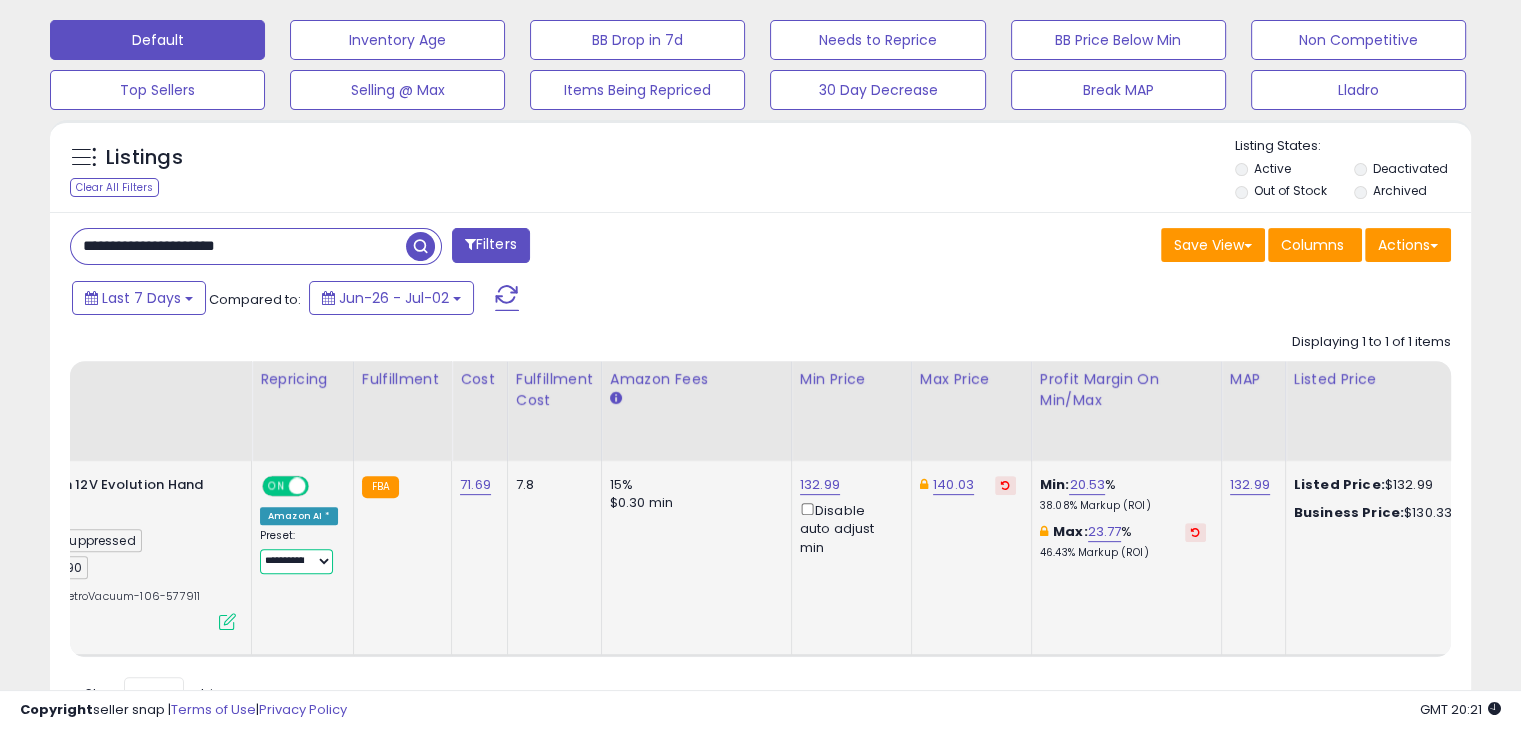 select on "***" 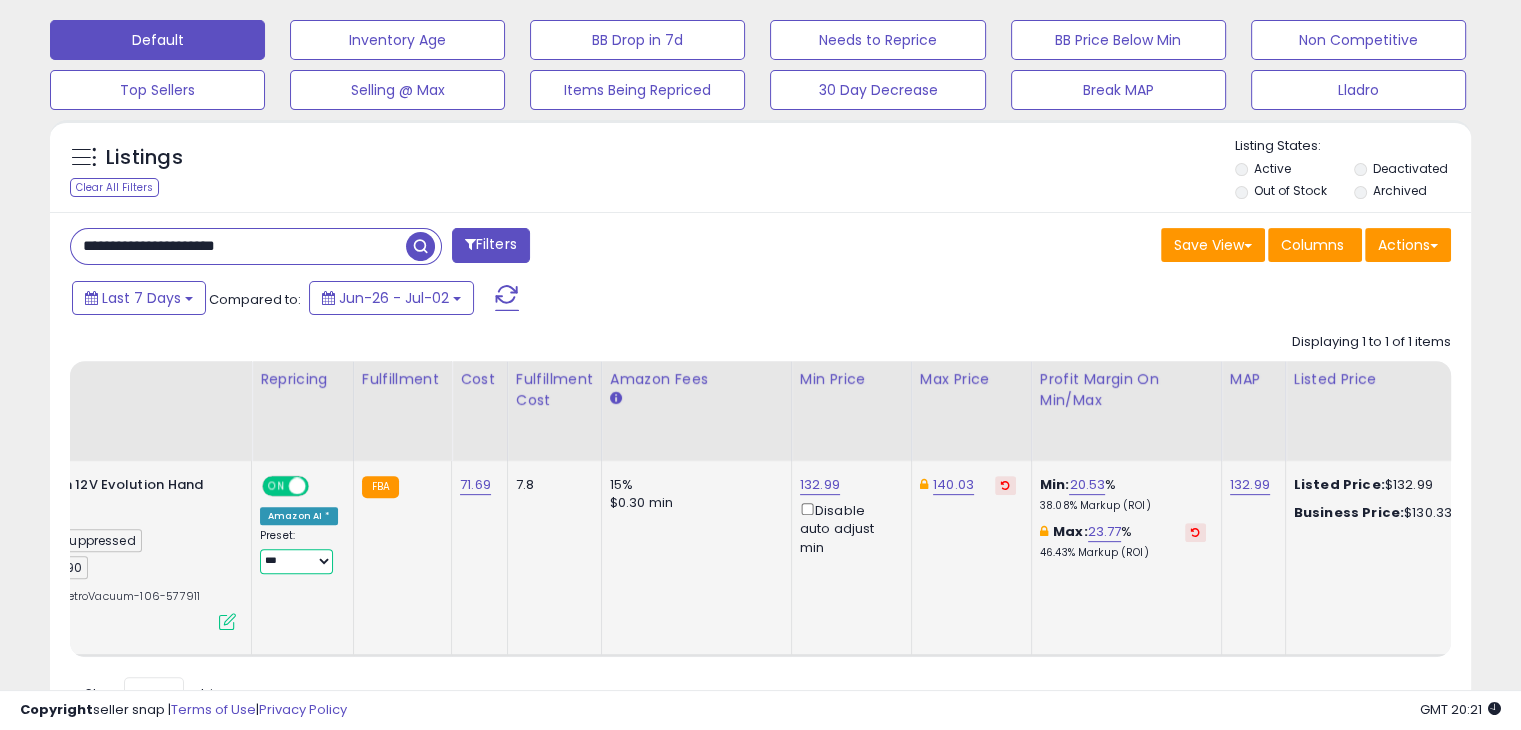 click on "**********" at bounding box center (296, 561) 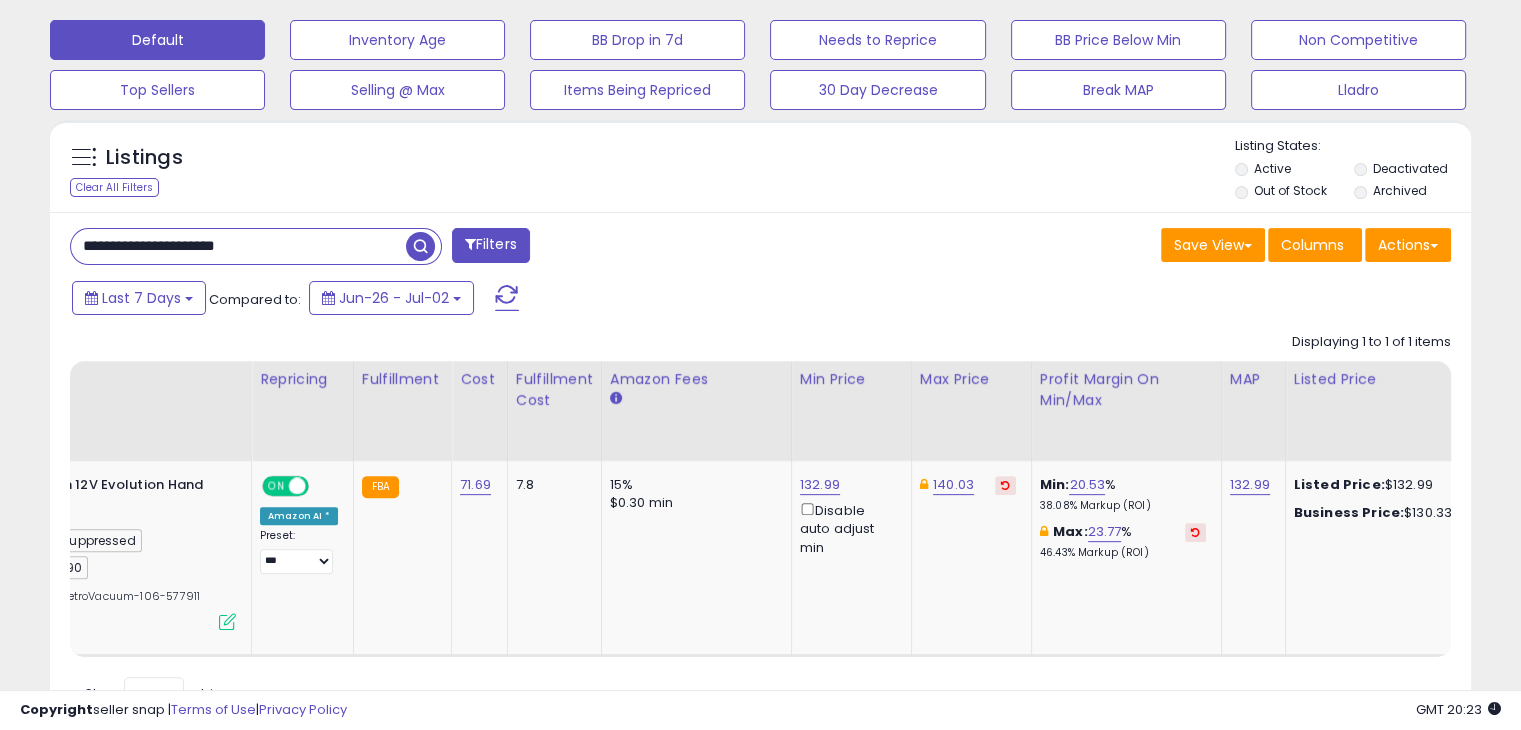 drag, startPoint x: 250, startPoint y: 249, endPoint x: 15, endPoint y: 237, distance: 235.30618 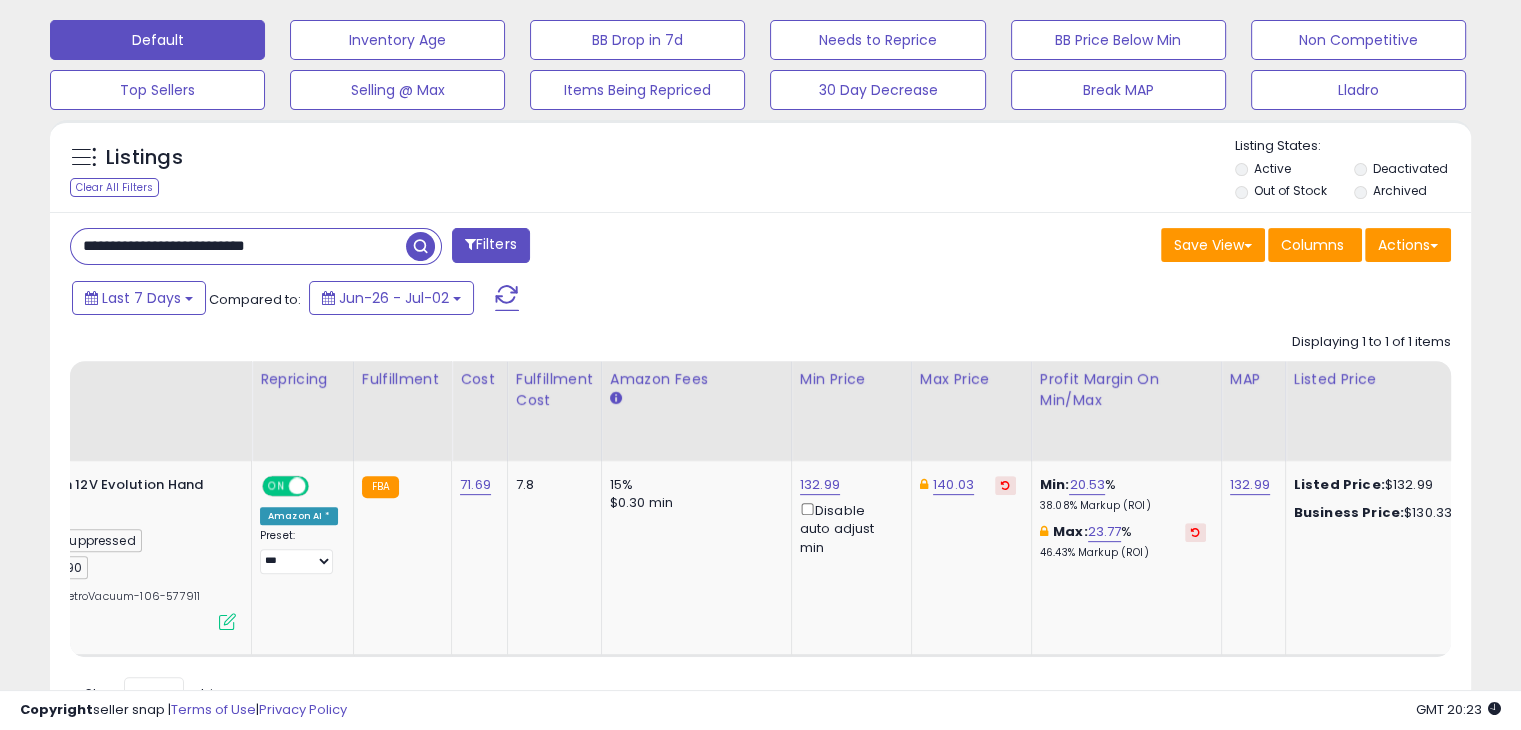 type on "**********" 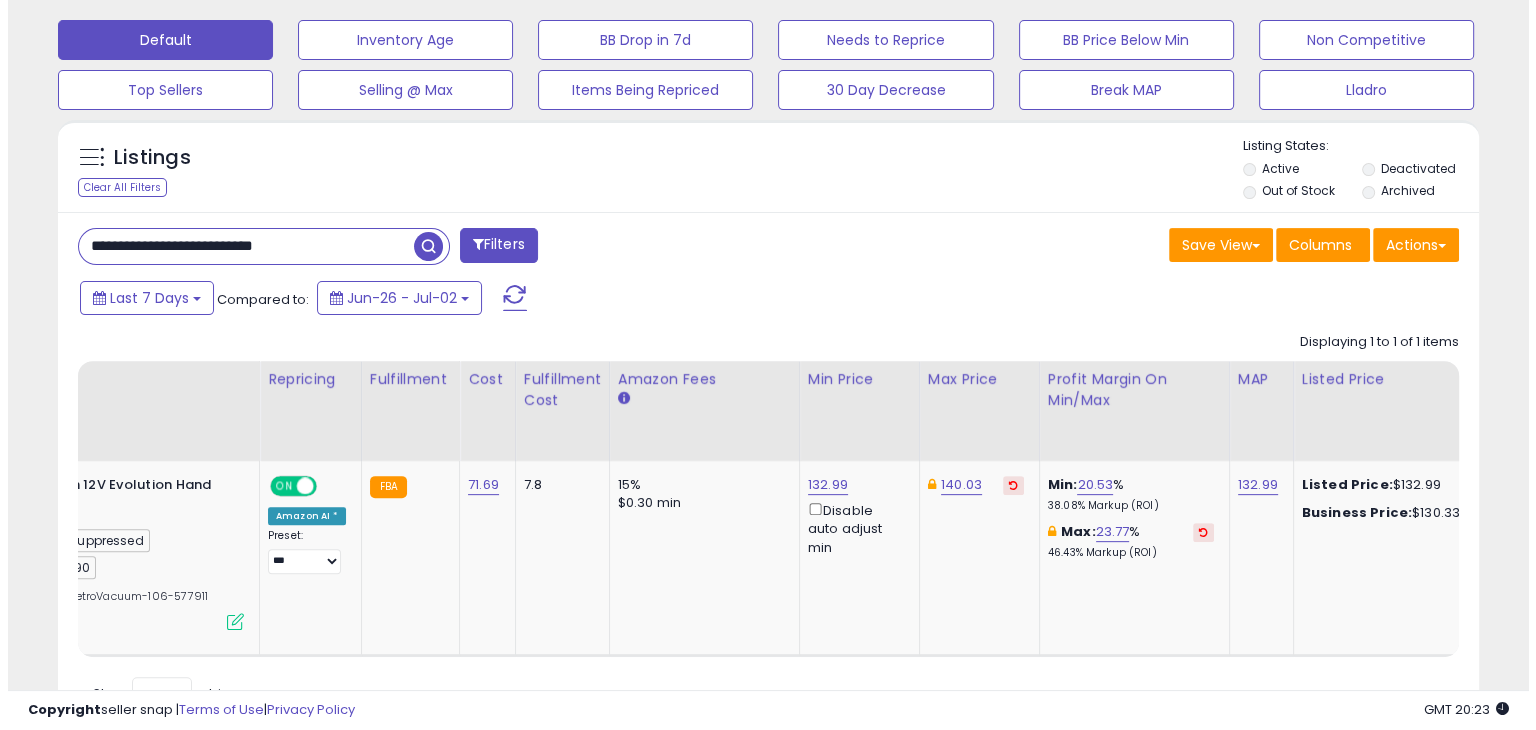 scroll, scrollTop: 510, scrollLeft: 0, axis: vertical 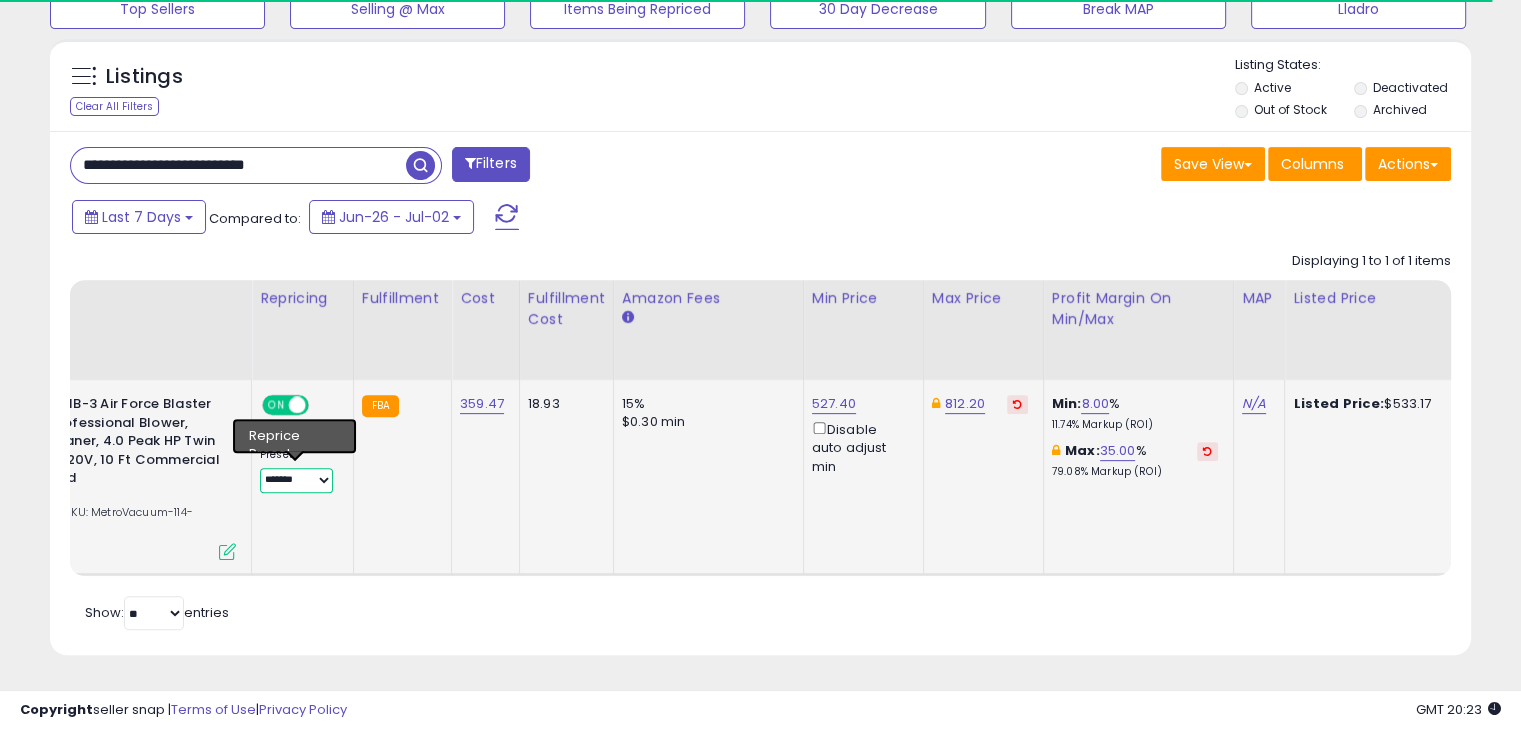click on "**********" at bounding box center [296, 480] 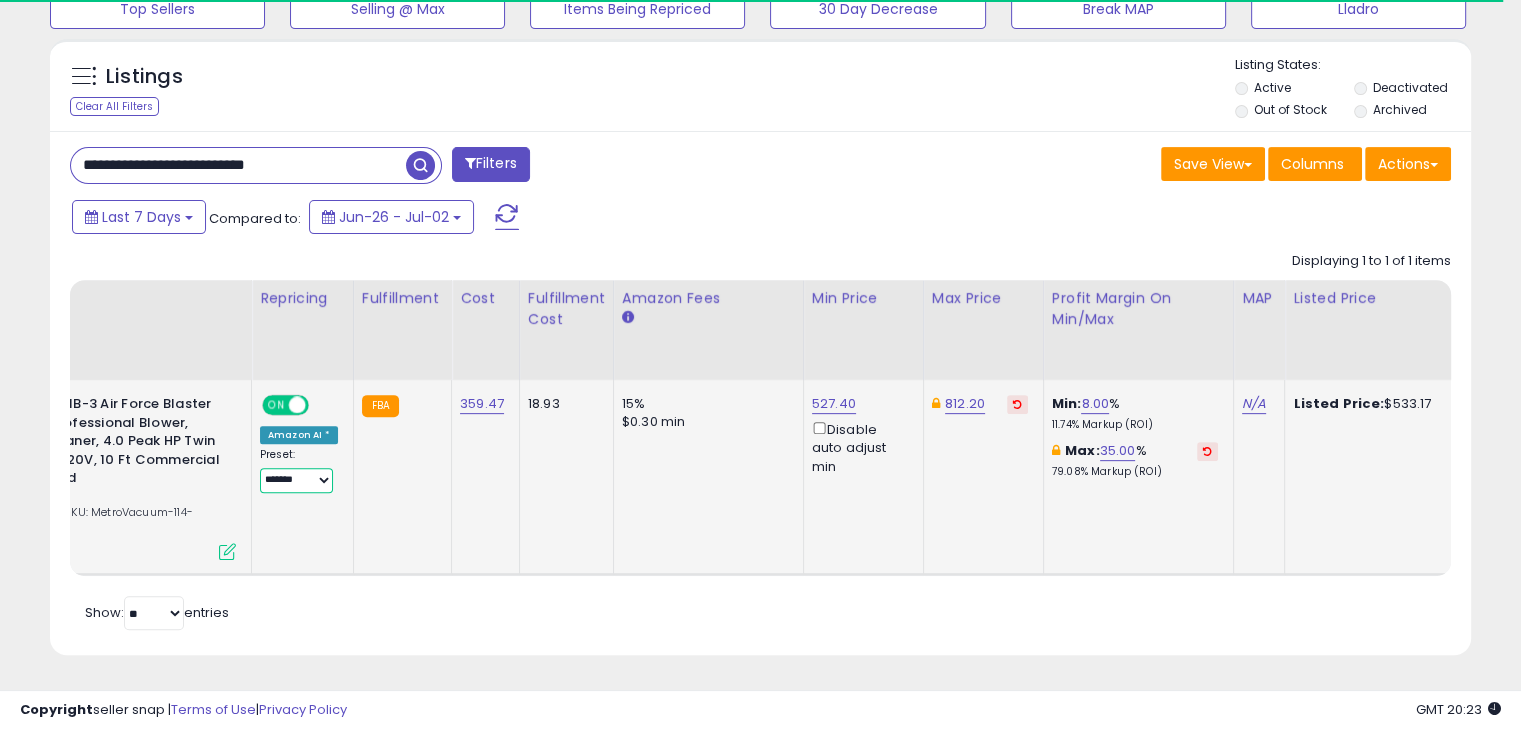 select on "***" 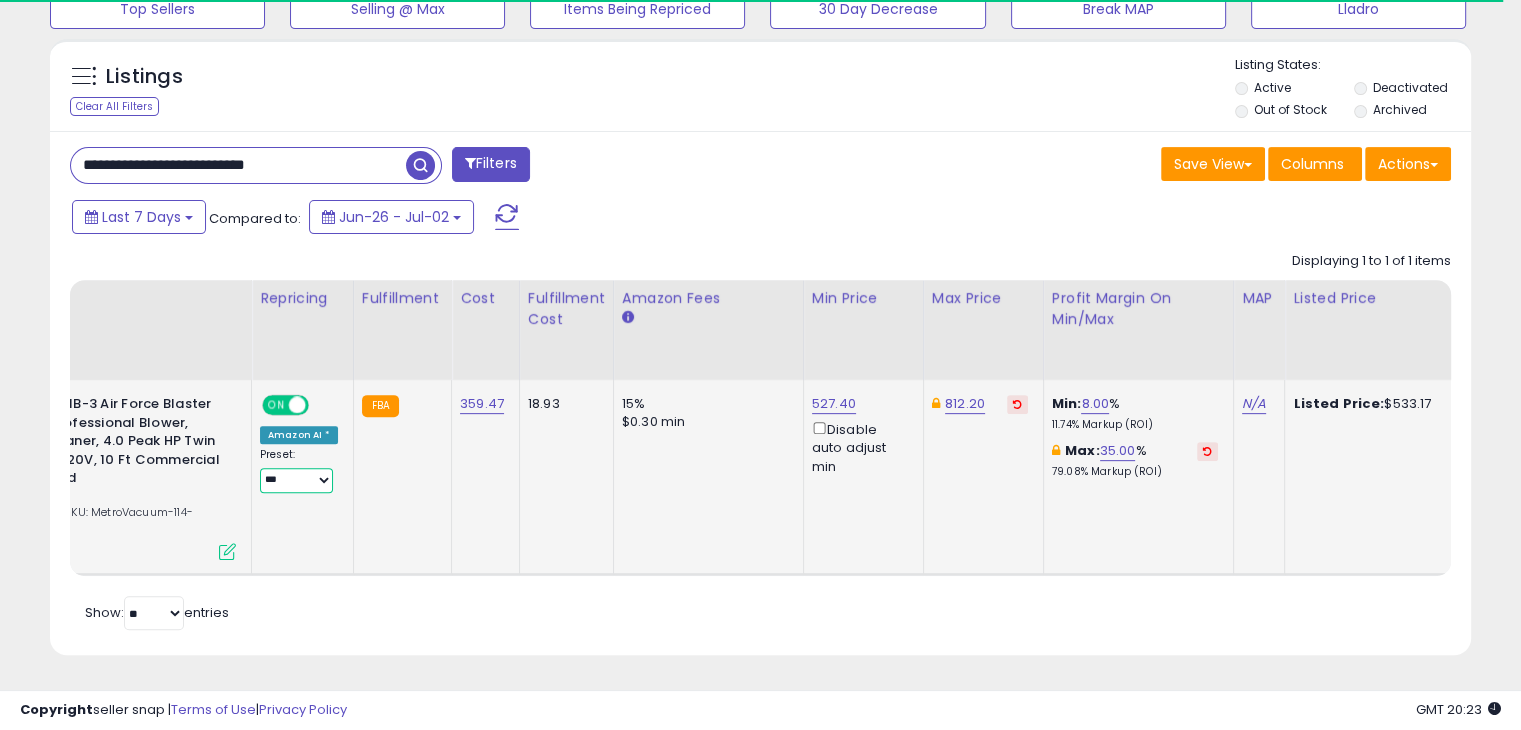click on "**********" at bounding box center [296, 480] 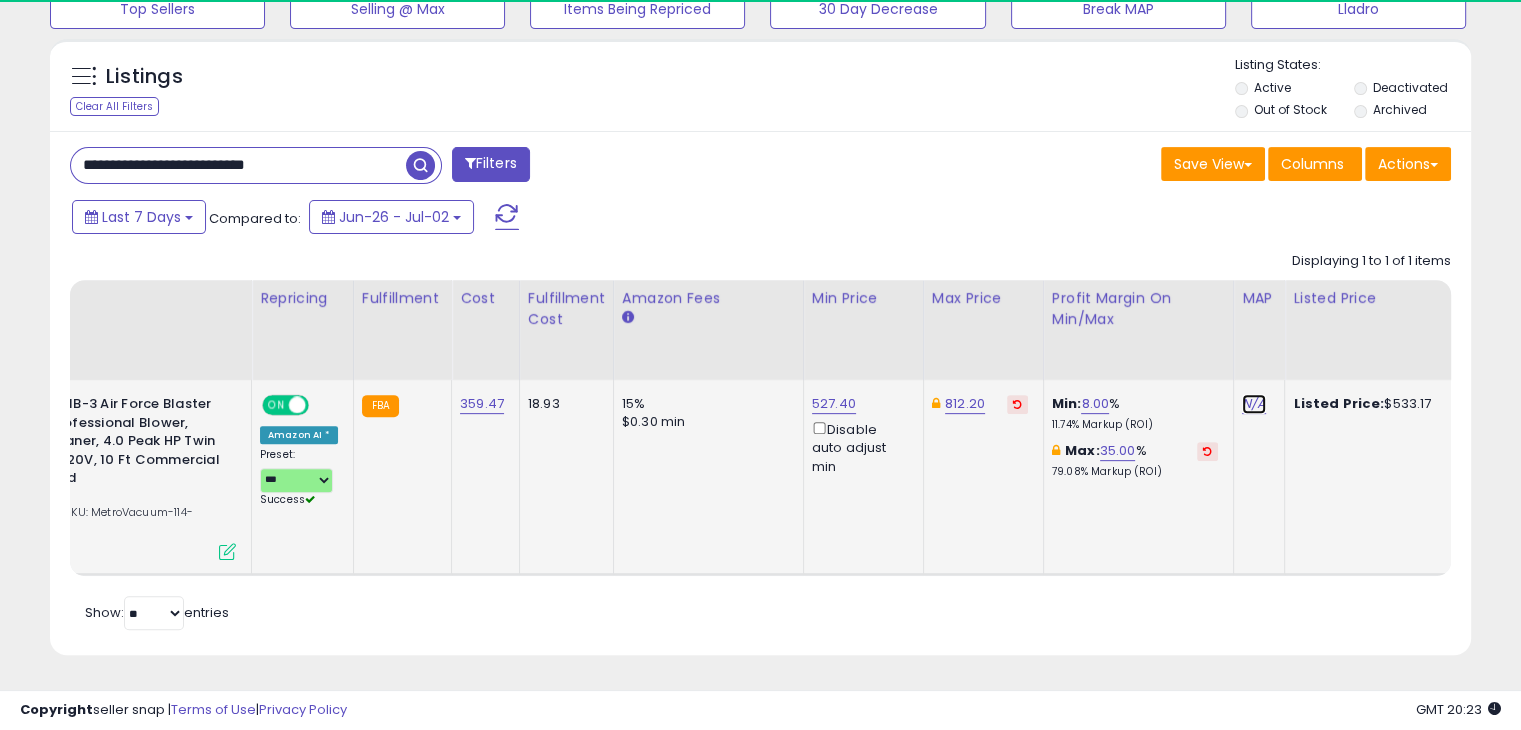 scroll, scrollTop: 999589, scrollLeft: 999176, axis: both 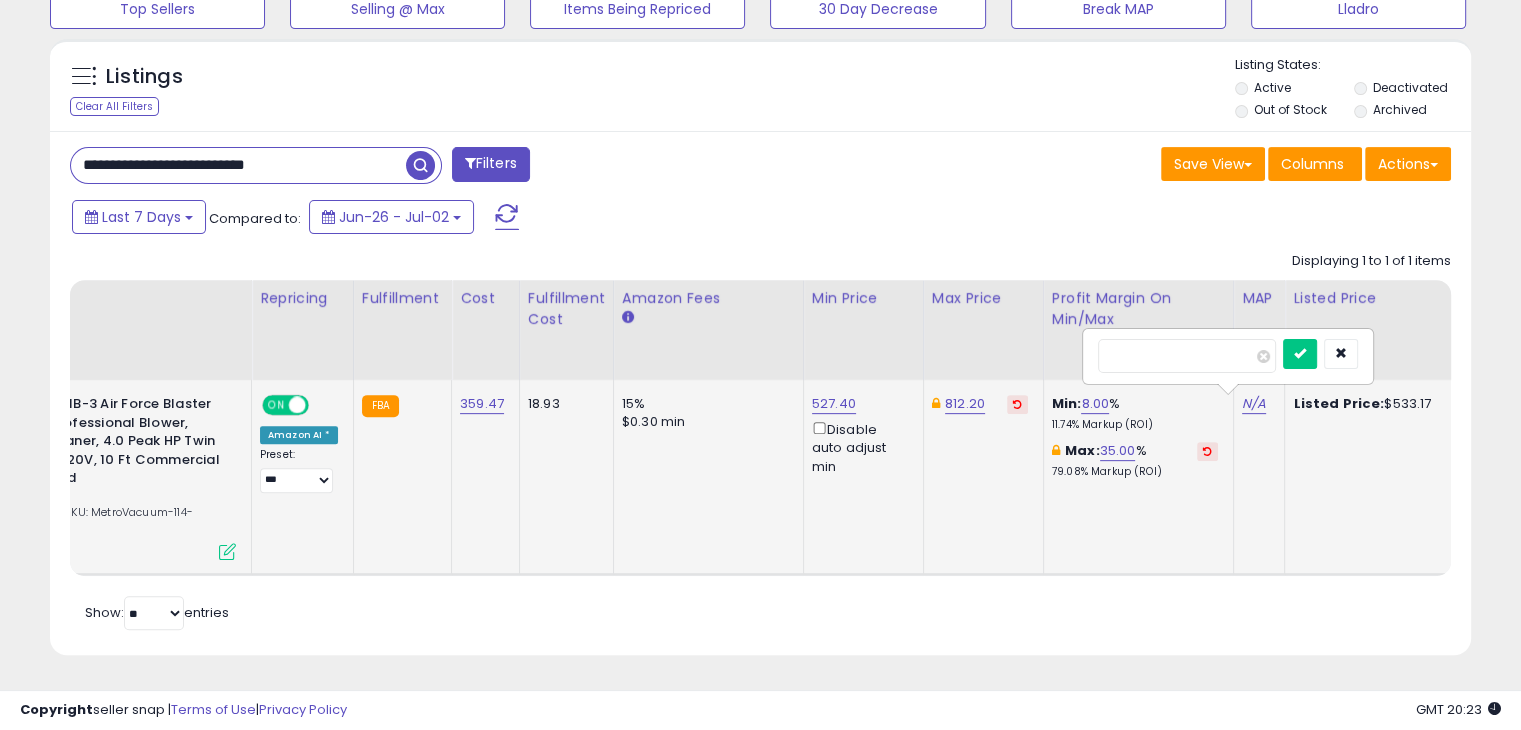 type on "******" 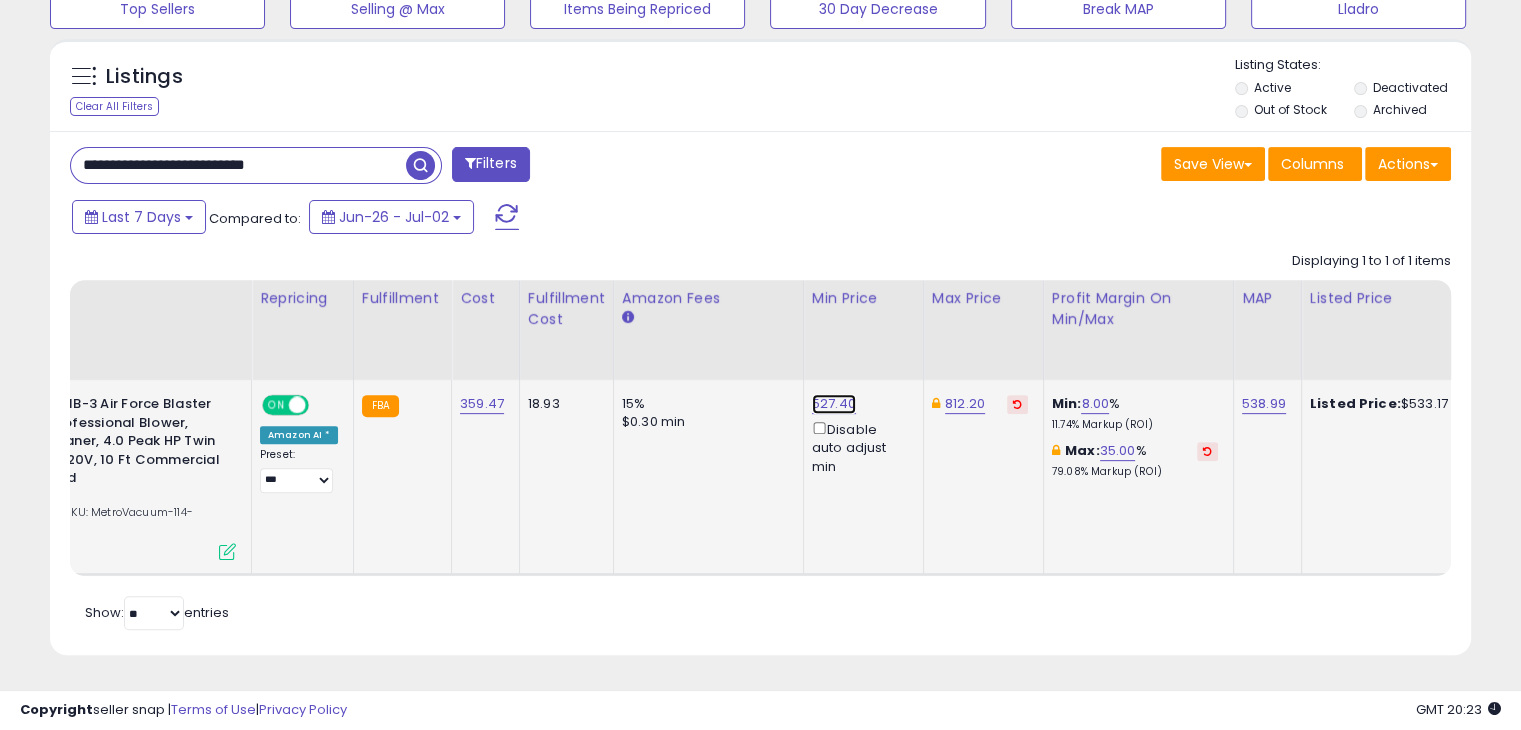 click on "527.40" at bounding box center (834, 404) 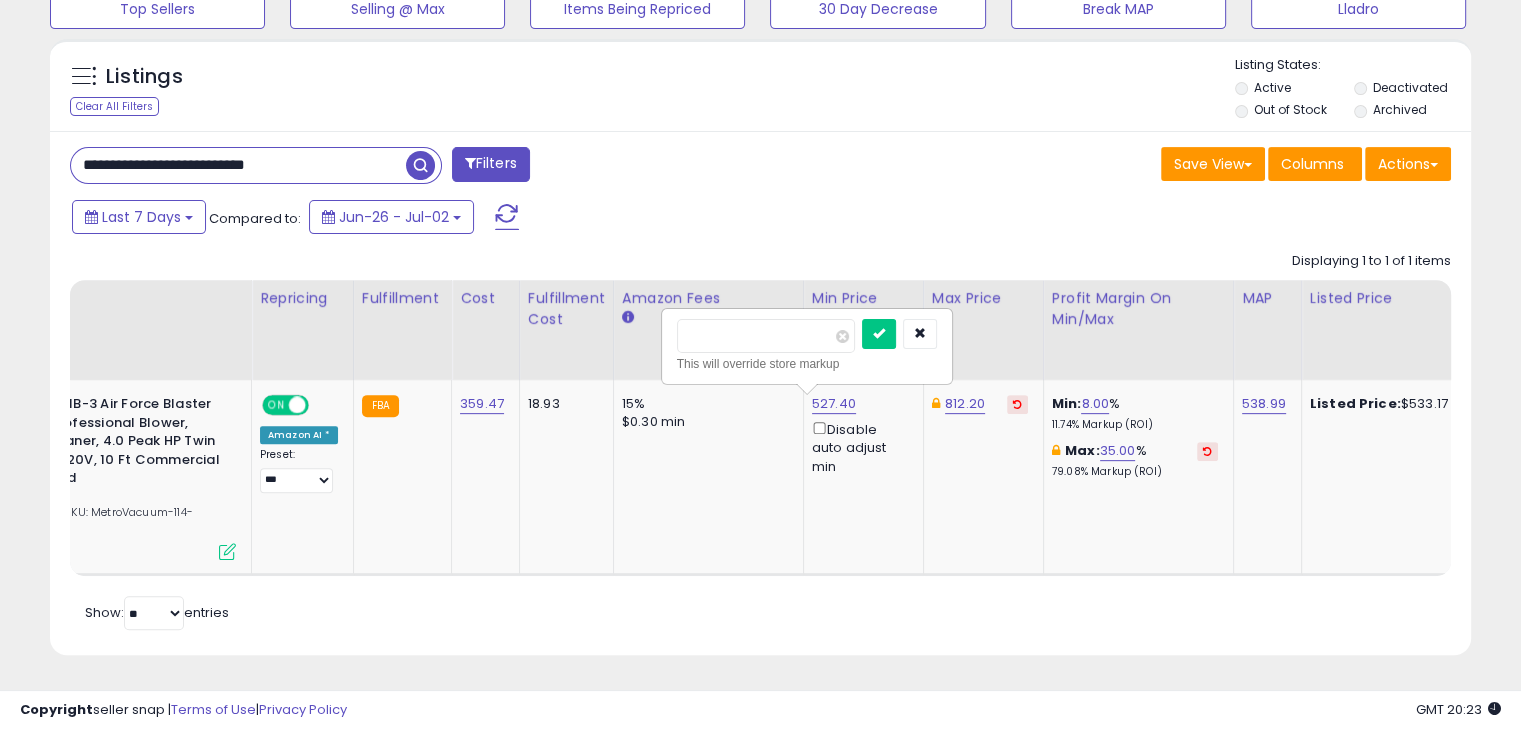 drag, startPoint x: 745, startPoint y: 314, endPoint x: 656, endPoint y: 315, distance: 89.005615 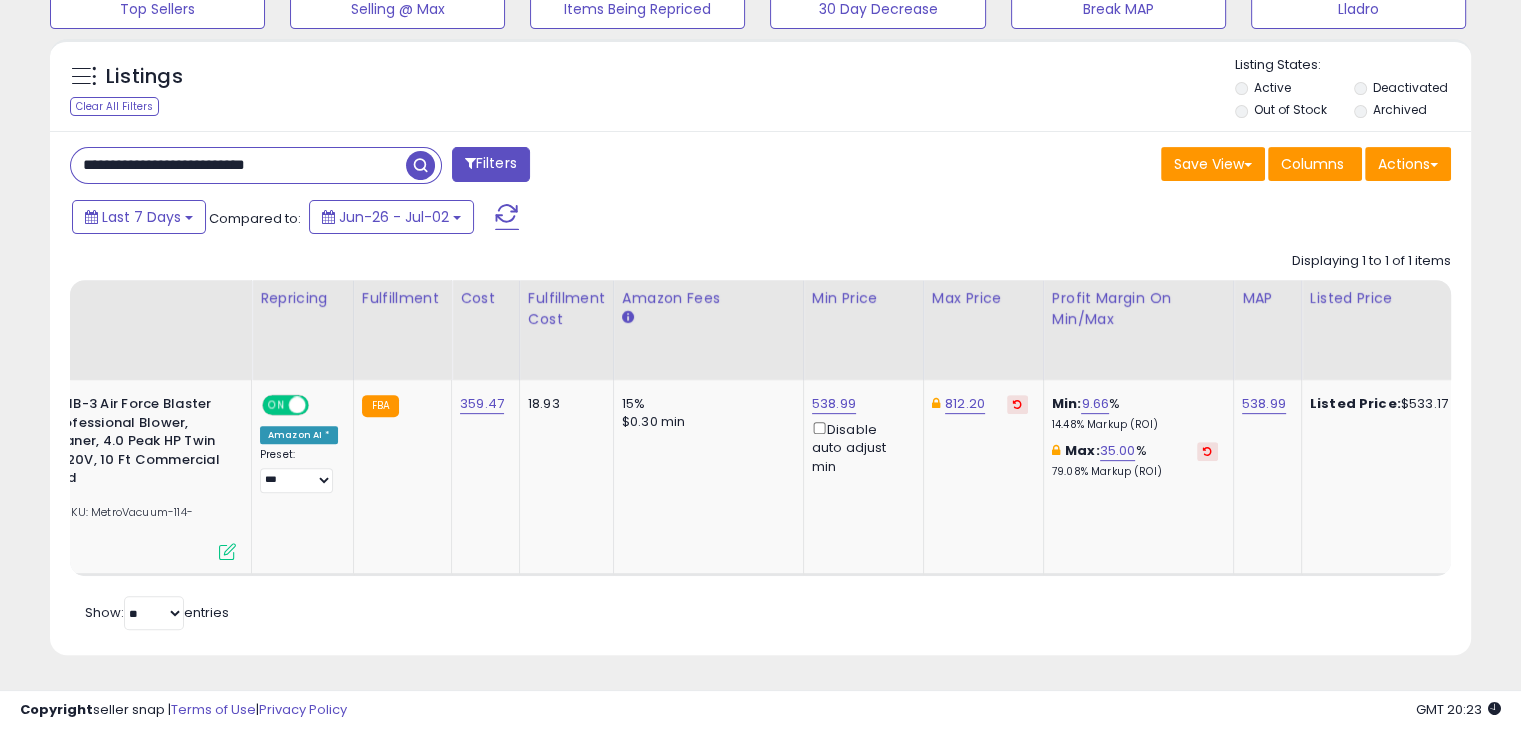 scroll, scrollTop: 0, scrollLeft: 0, axis: both 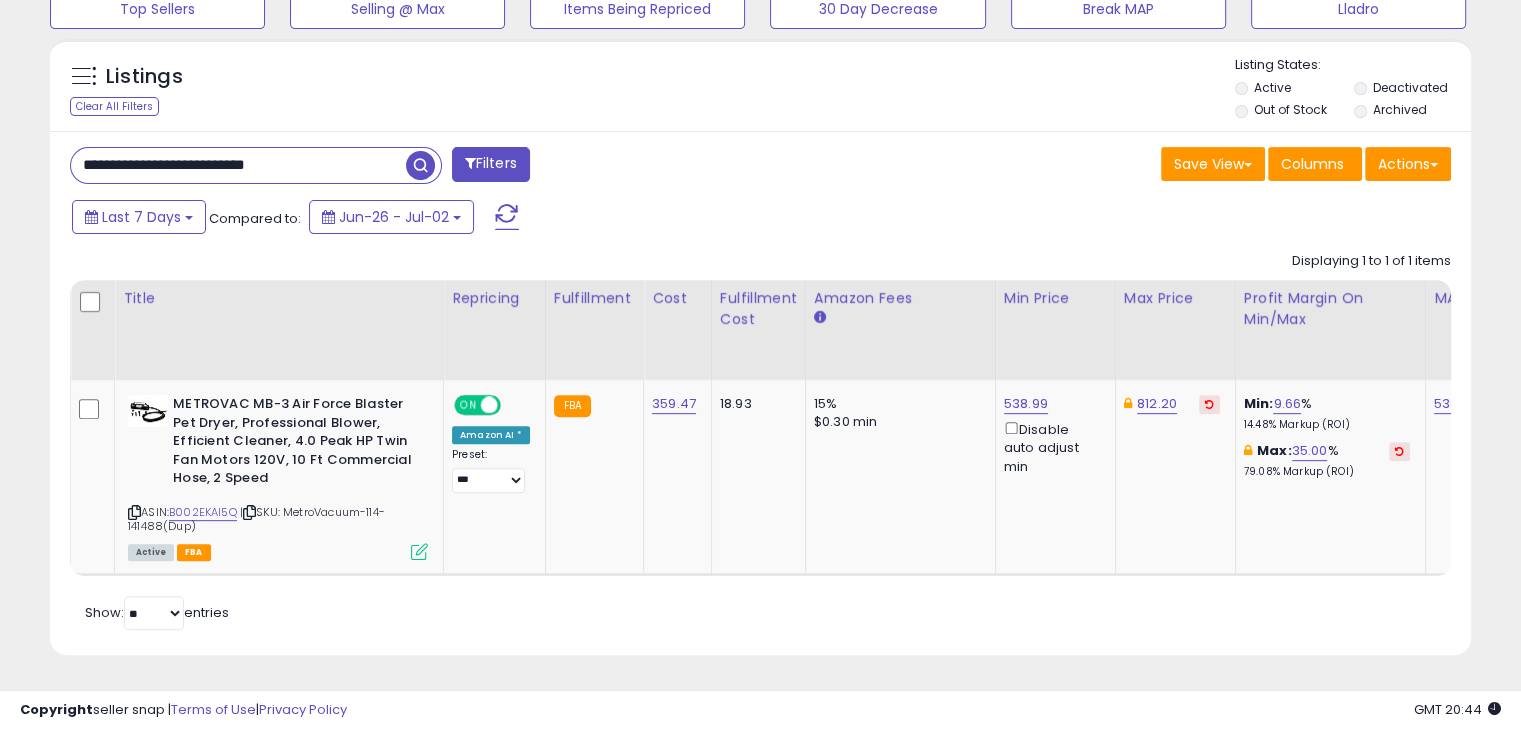 drag, startPoint x: 348, startPoint y: 149, endPoint x: 1, endPoint y: 142, distance: 347.0706 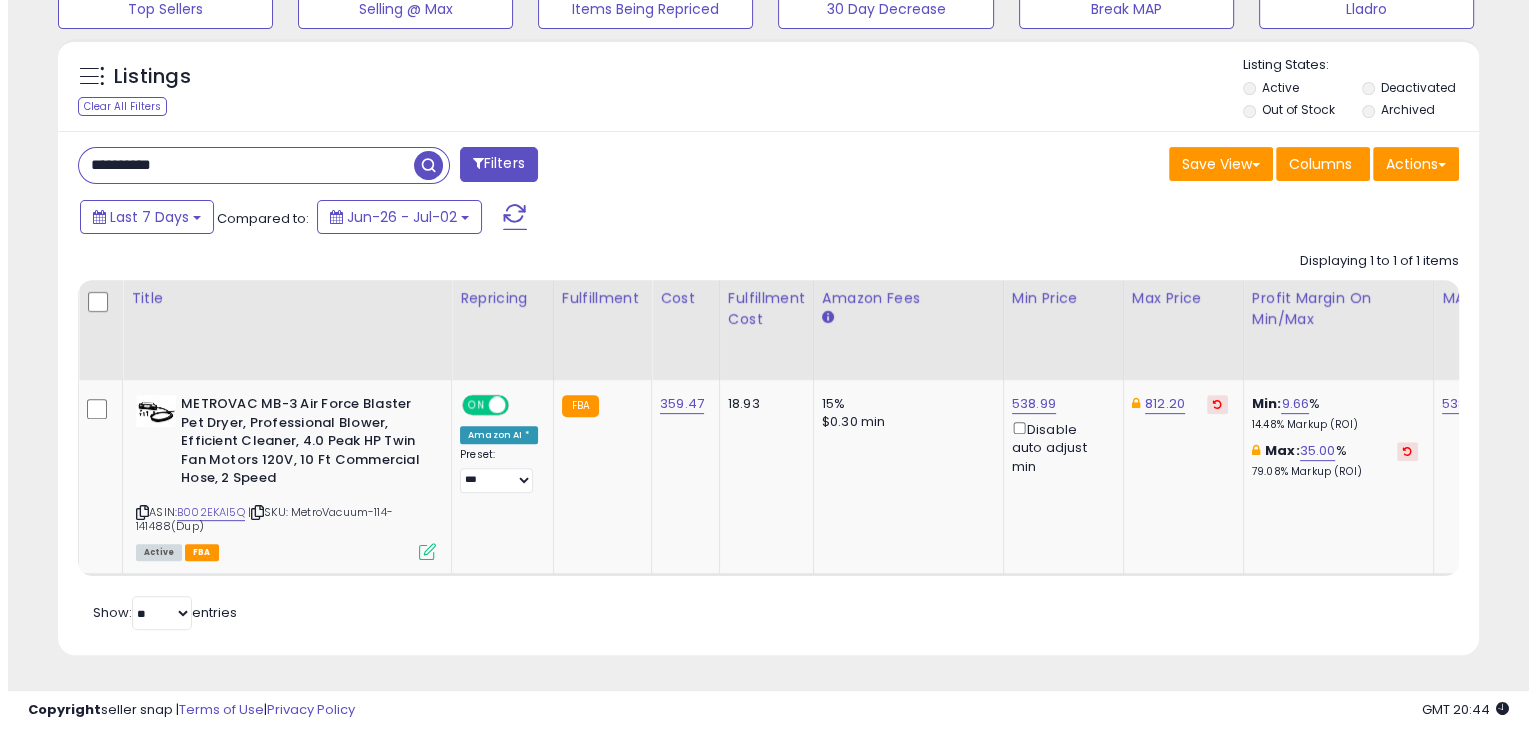 scroll, scrollTop: 510, scrollLeft: 0, axis: vertical 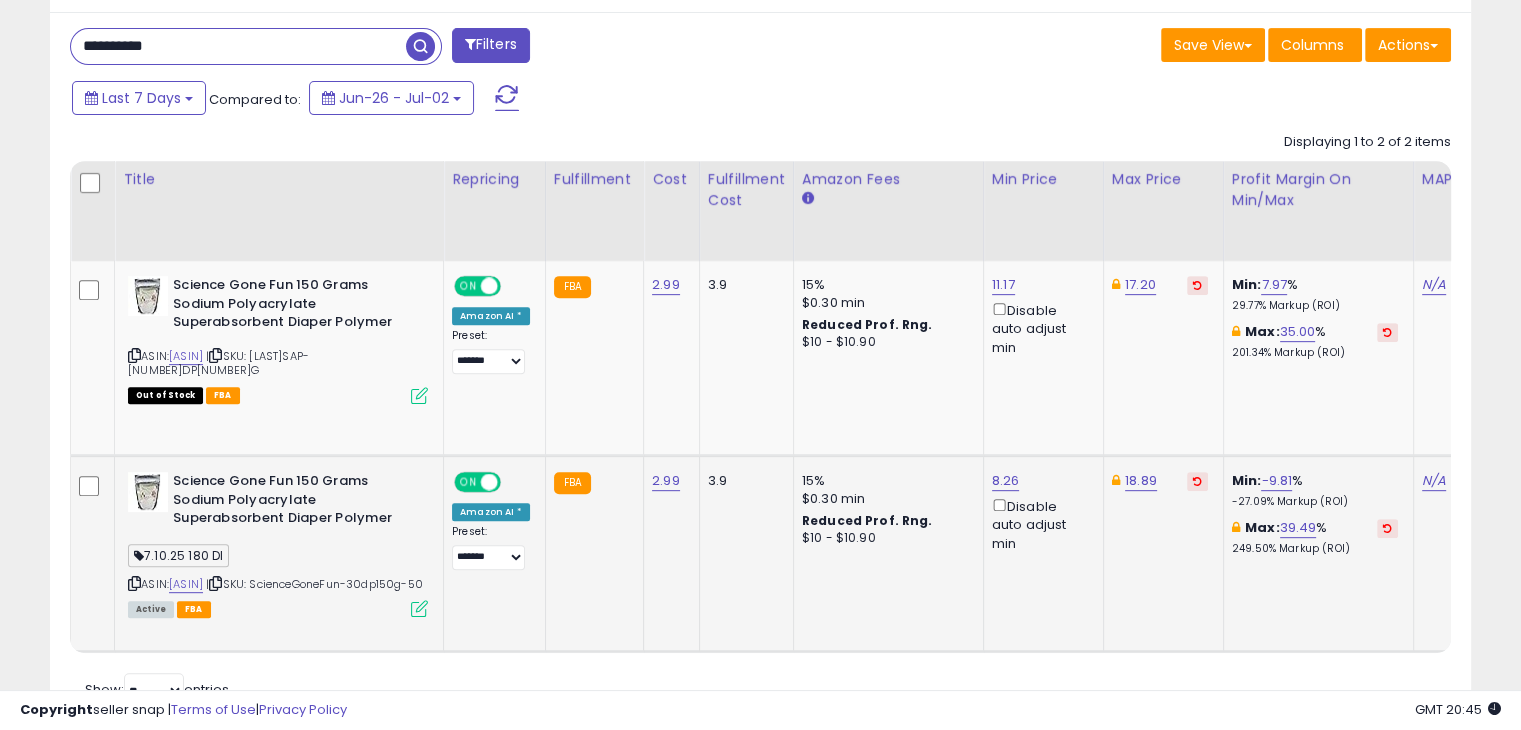 drag, startPoint x: 127, startPoint y: 598, endPoint x: 218, endPoint y: 600, distance: 91.02197 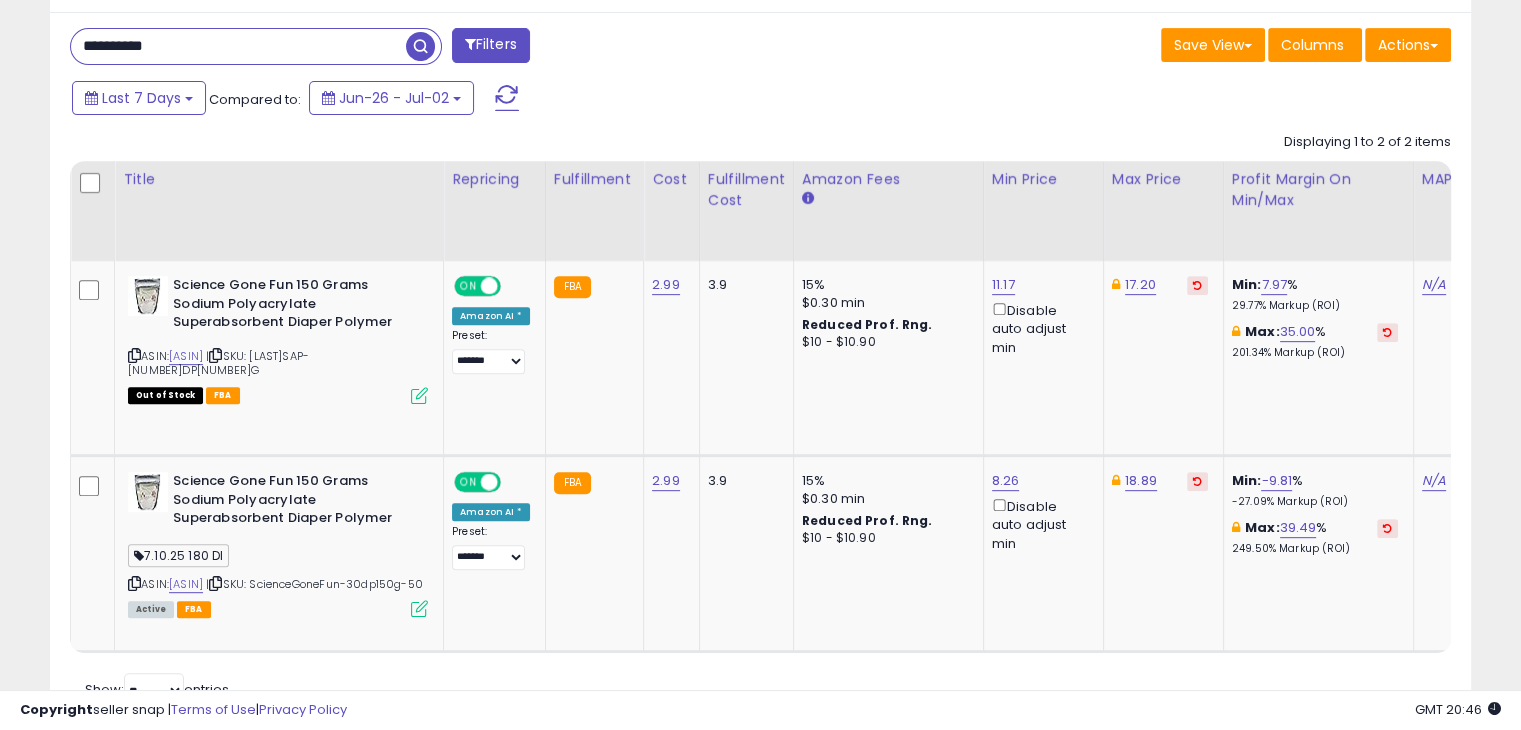 scroll, scrollTop: 0, scrollLeft: 54, axis: horizontal 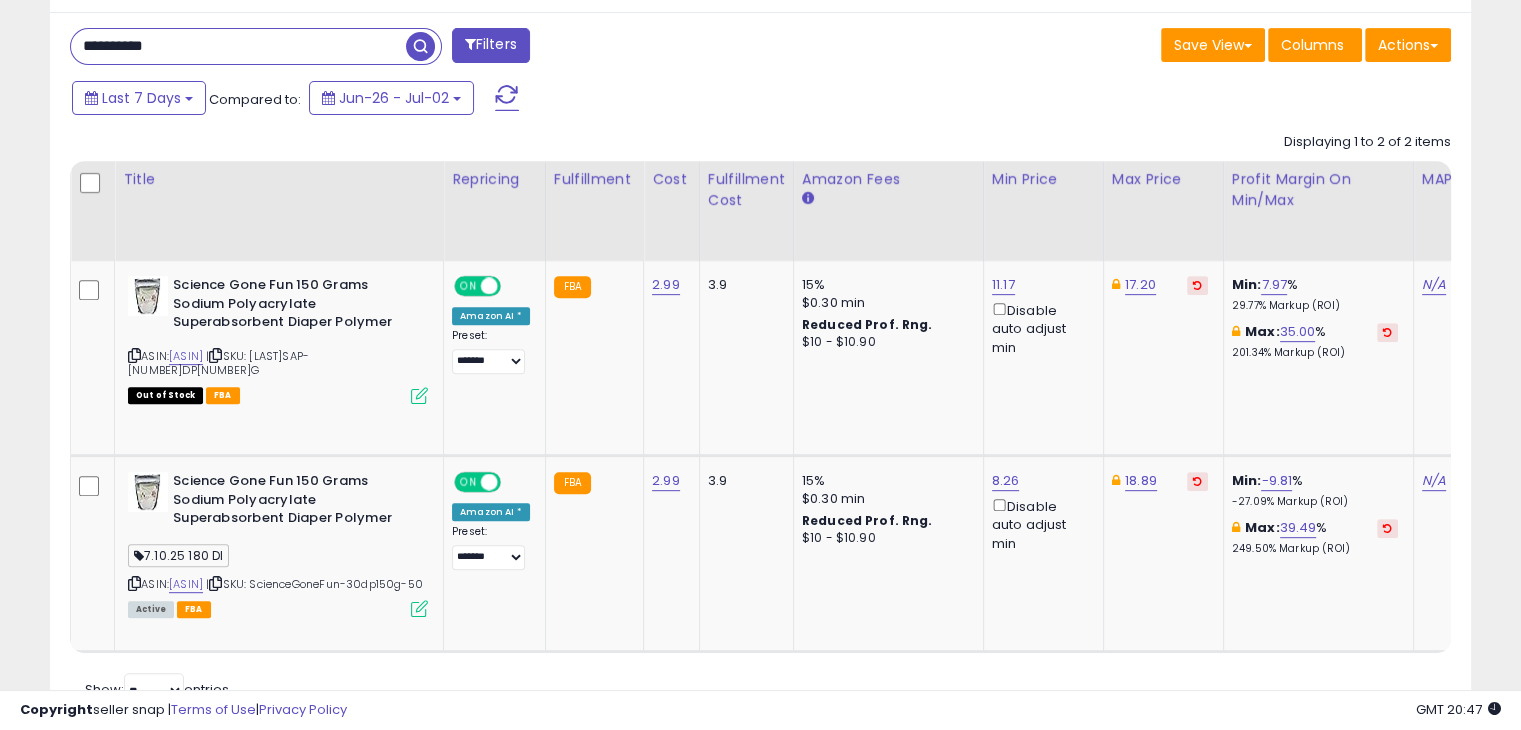 drag, startPoint x: 213, startPoint y: 43, endPoint x: 72, endPoint y: 33, distance: 141.35417 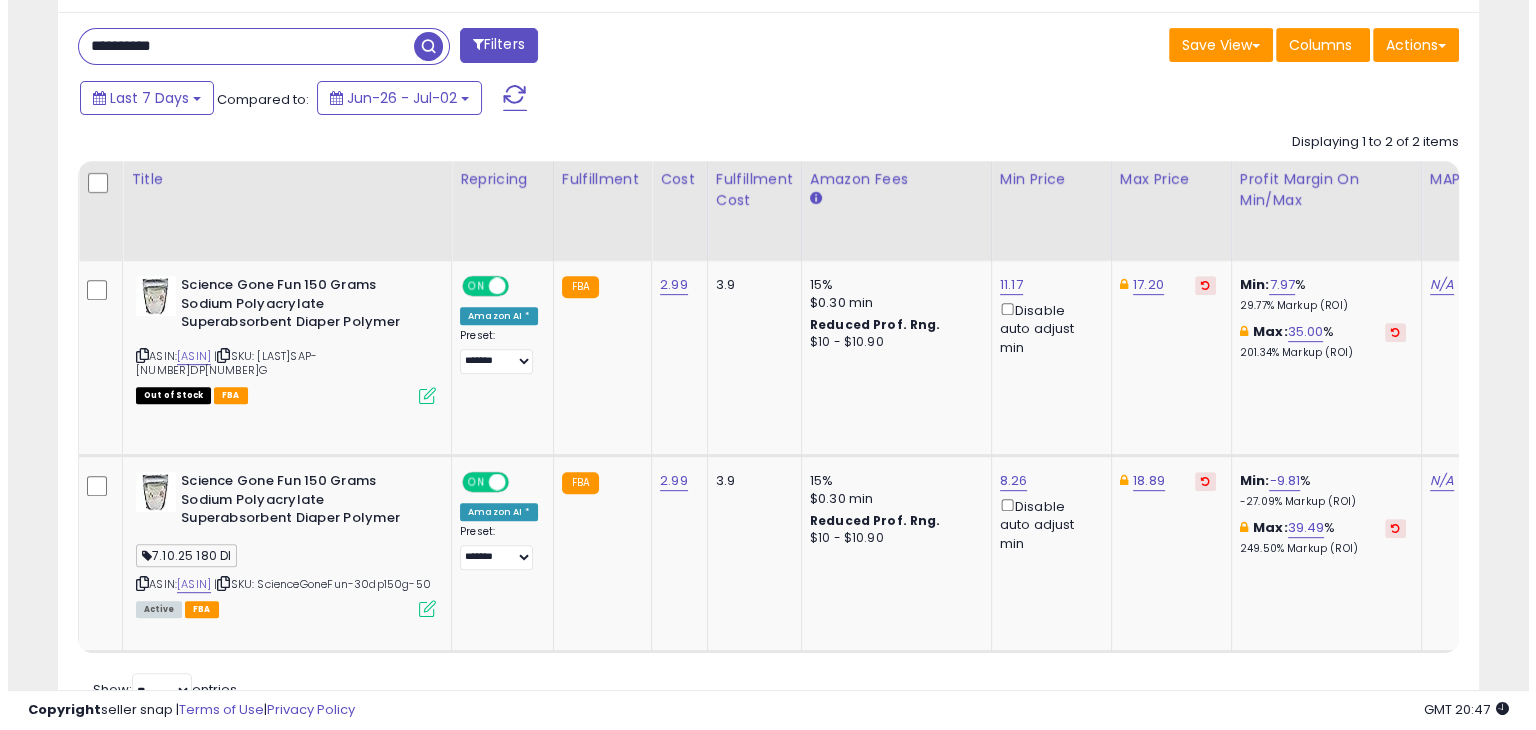 scroll, scrollTop: 510, scrollLeft: 0, axis: vertical 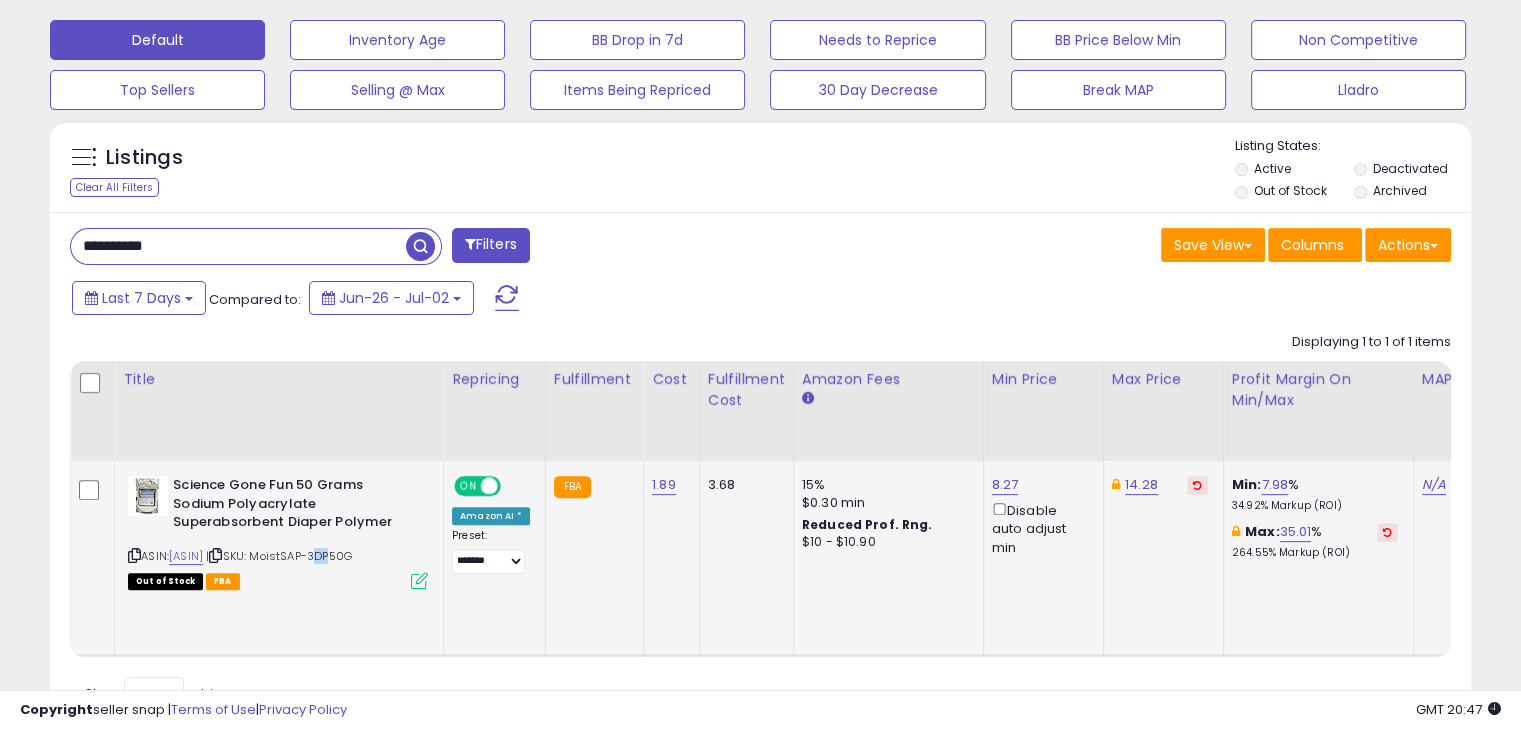 drag, startPoint x: 345, startPoint y: 553, endPoint x: 360, endPoint y: 553, distance: 15 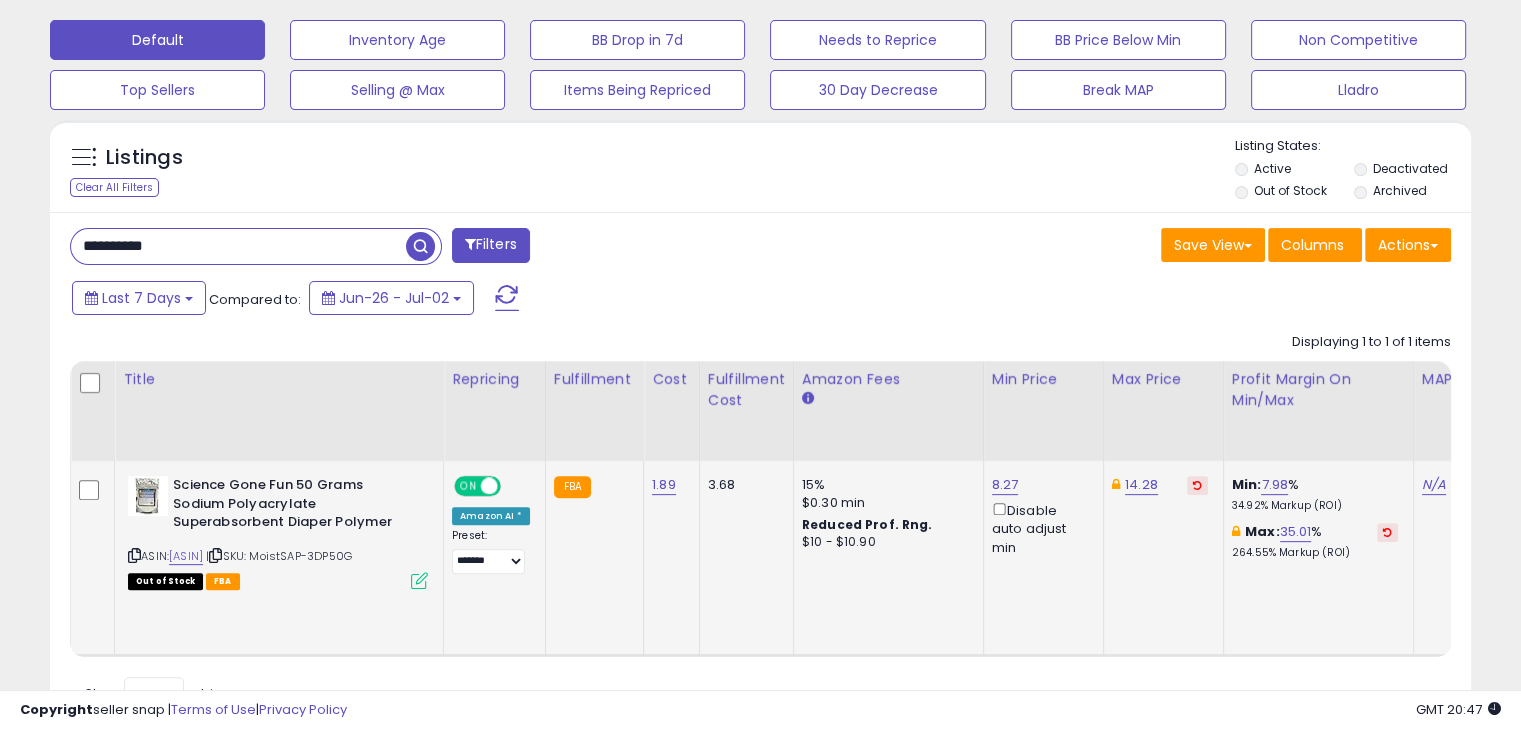 drag, startPoint x: 344, startPoint y: 554, endPoint x: 413, endPoint y: 557, distance: 69.065186 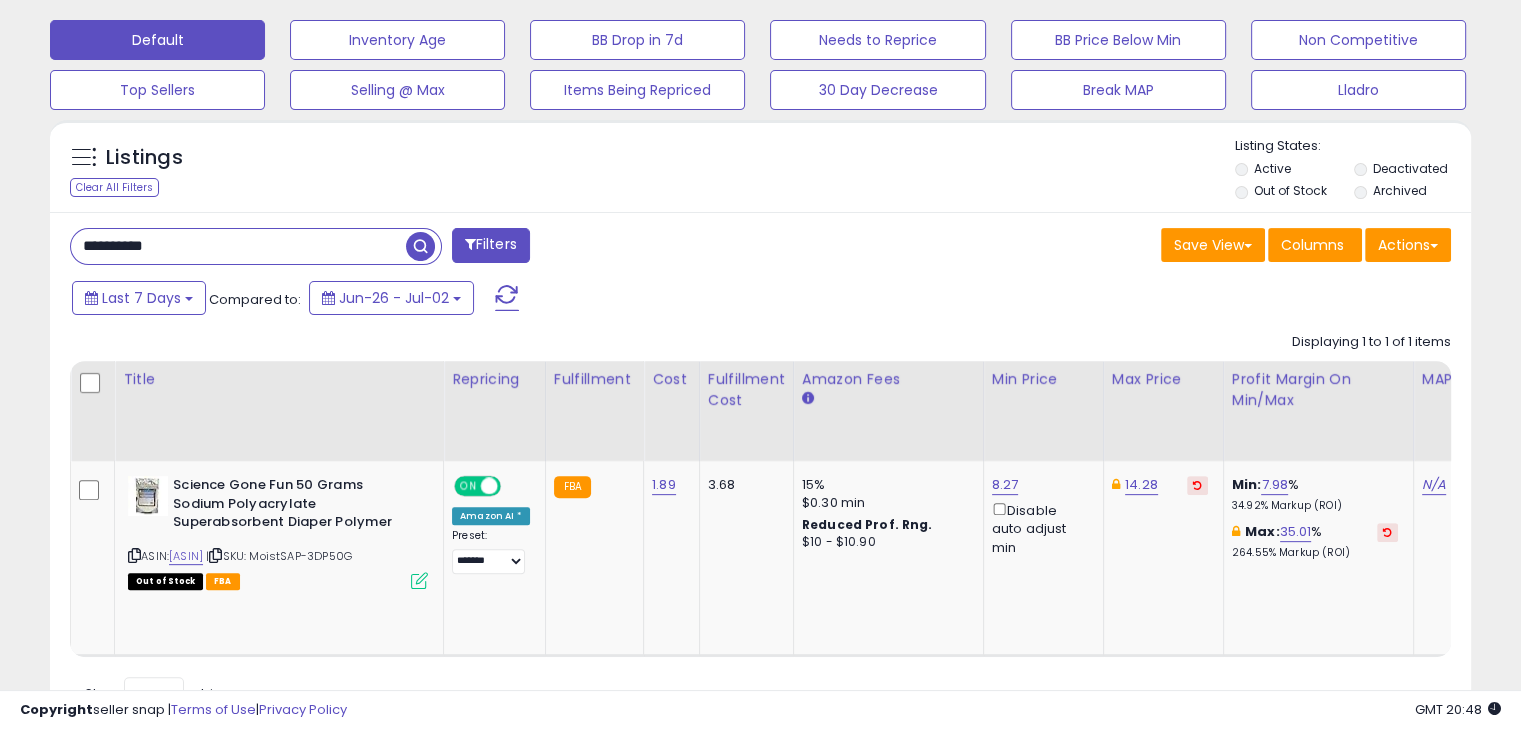 drag, startPoint x: 188, startPoint y: 237, endPoint x: 69, endPoint y: 235, distance: 119.01681 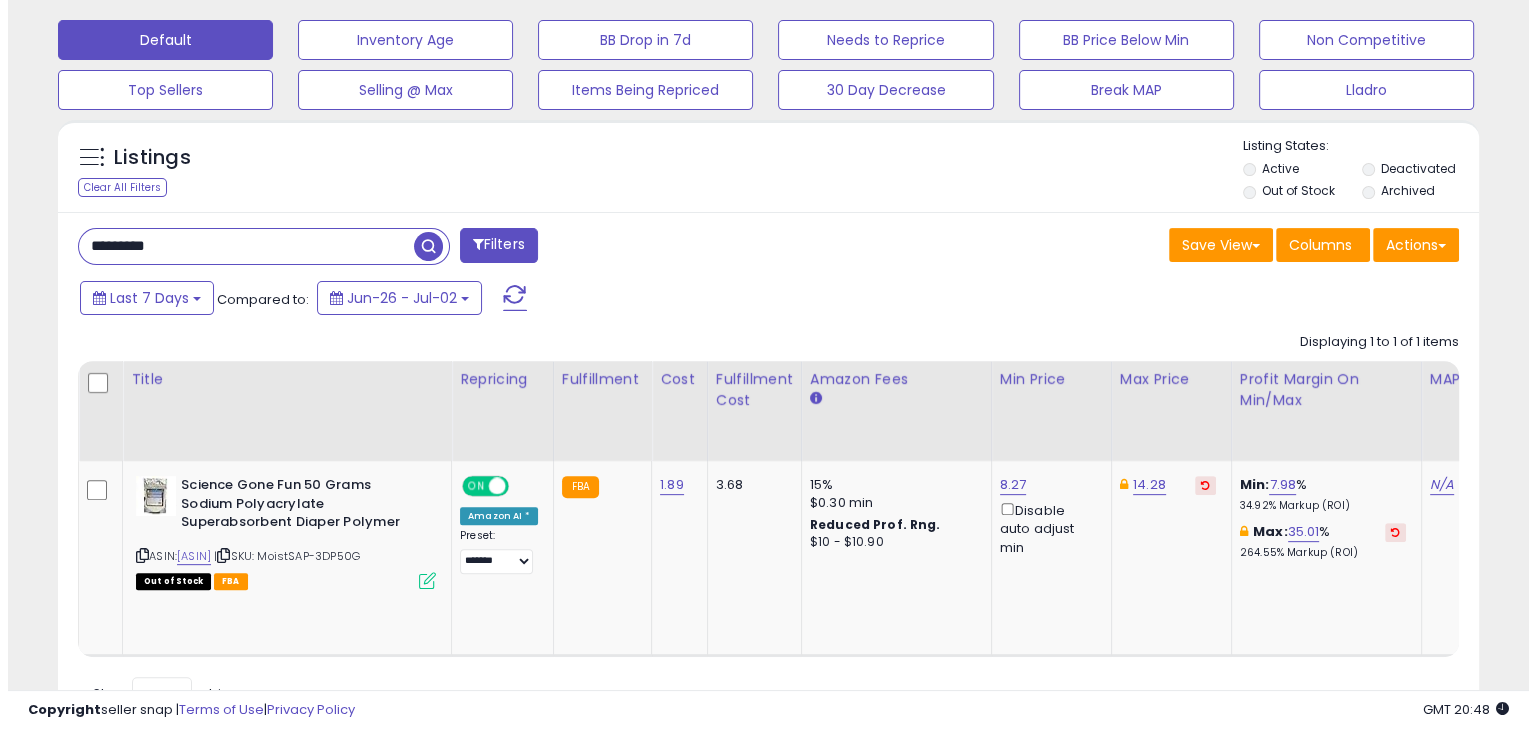 scroll, scrollTop: 510, scrollLeft: 0, axis: vertical 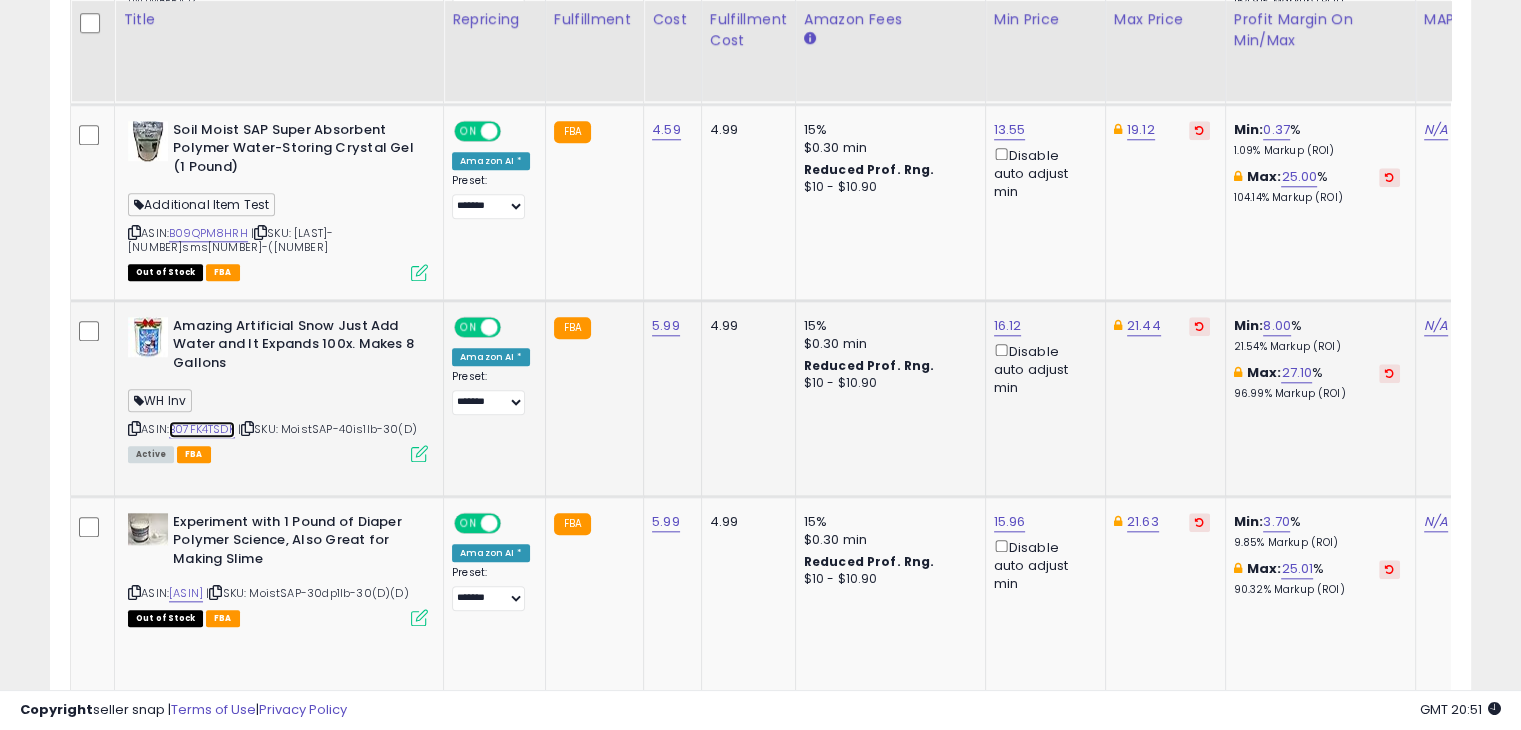 click on "B07FK4TSDK" at bounding box center [202, 429] 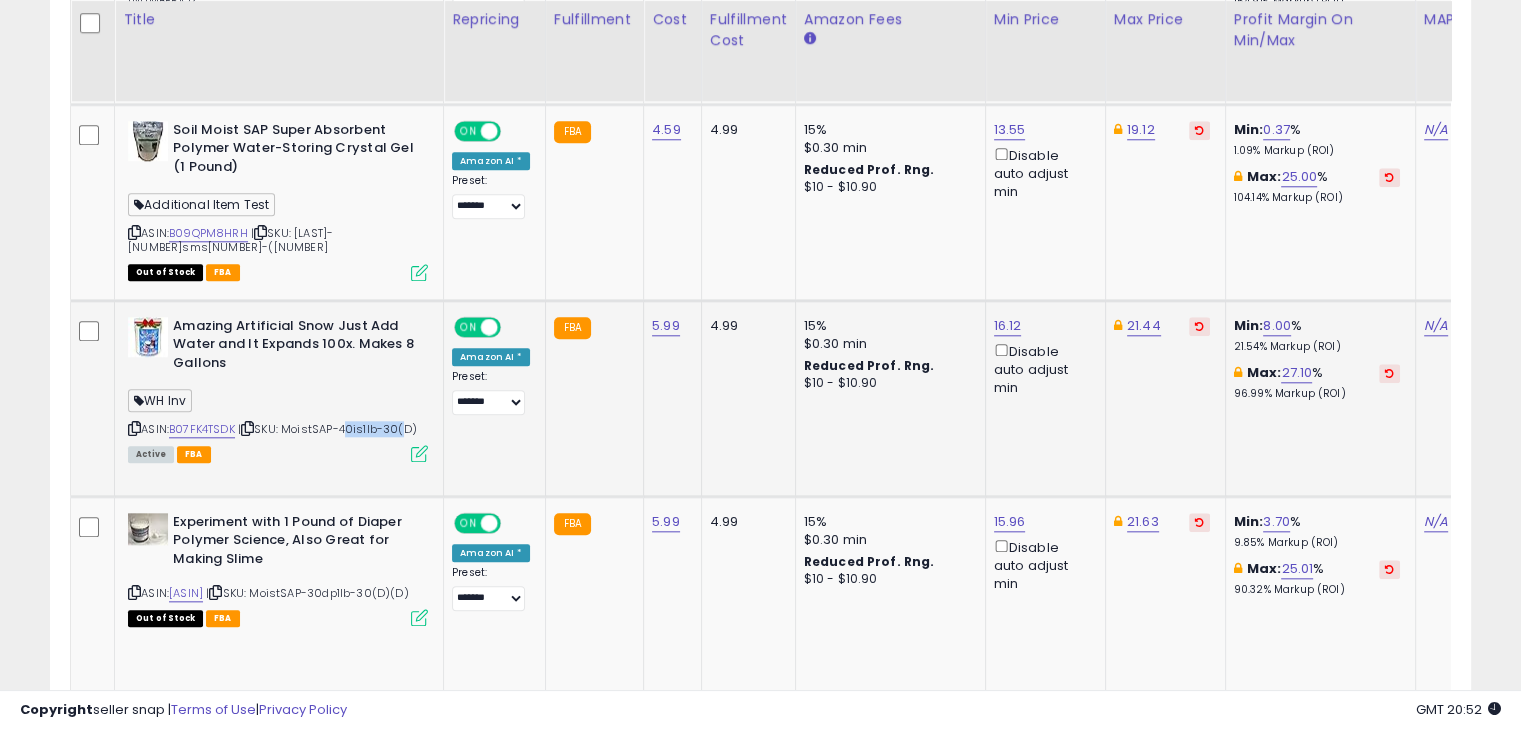 drag, startPoint x: 344, startPoint y: 421, endPoint x: 401, endPoint y: 425, distance: 57.14018 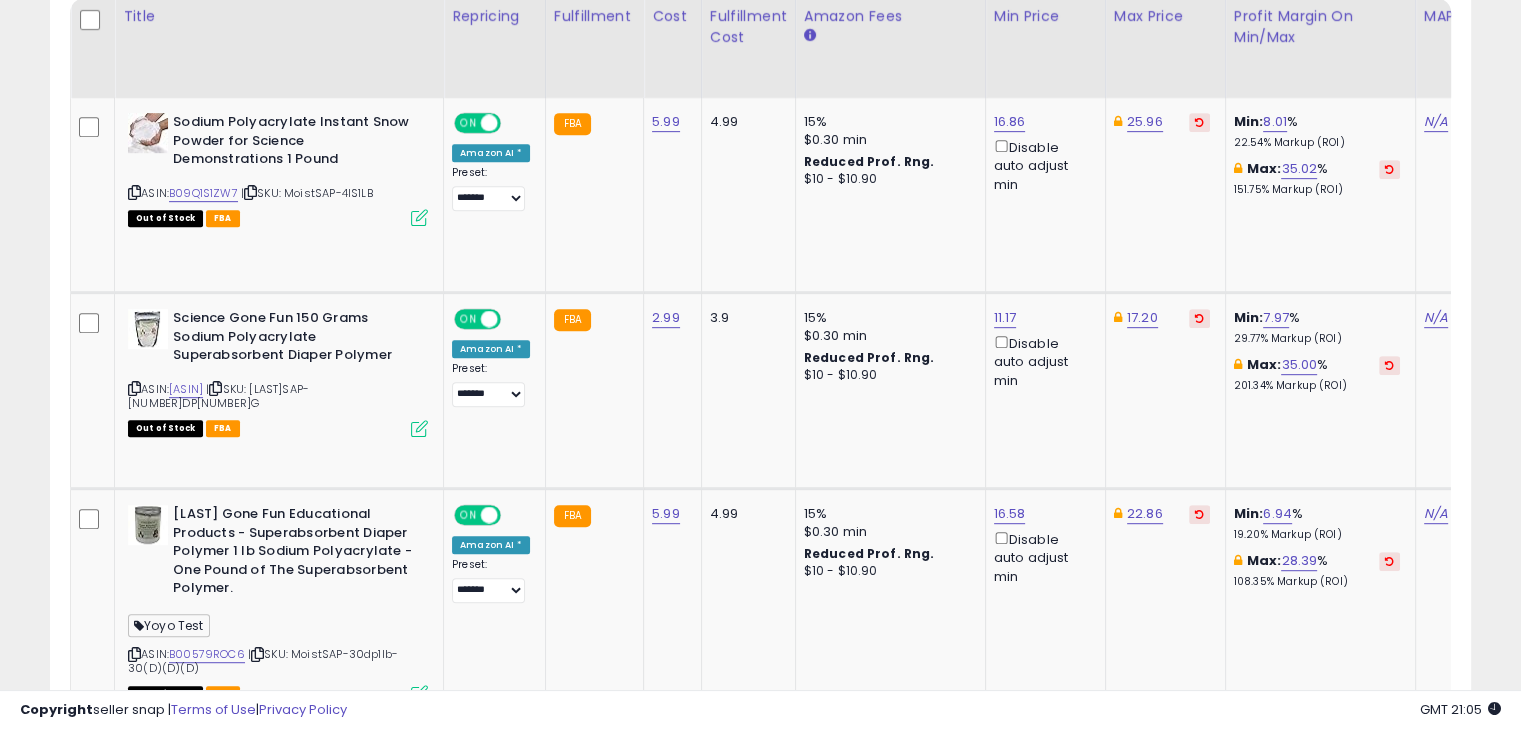 scroll, scrollTop: 774, scrollLeft: 0, axis: vertical 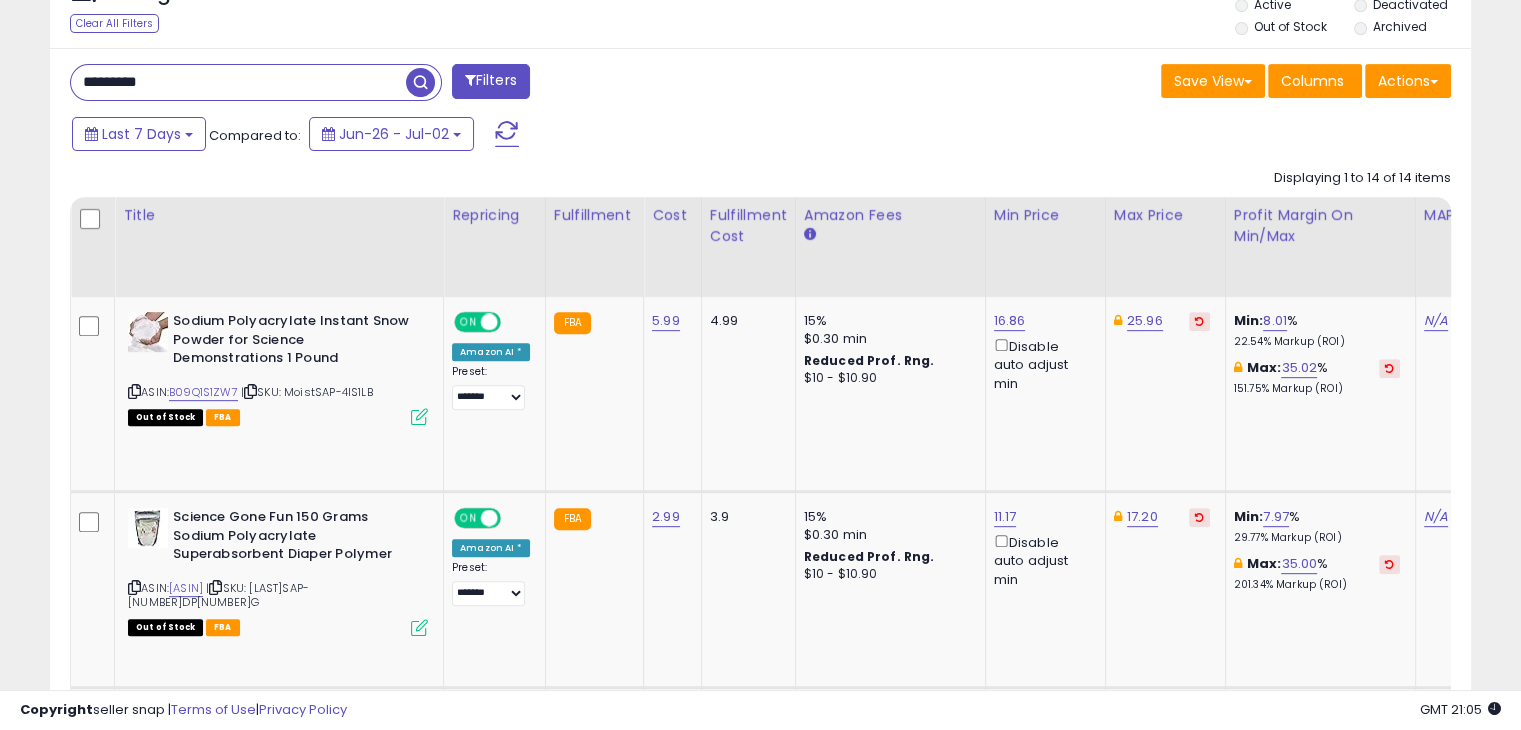 drag, startPoint x: 173, startPoint y: 80, endPoint x: 15, endPoint y: 85, distance: 158.0791 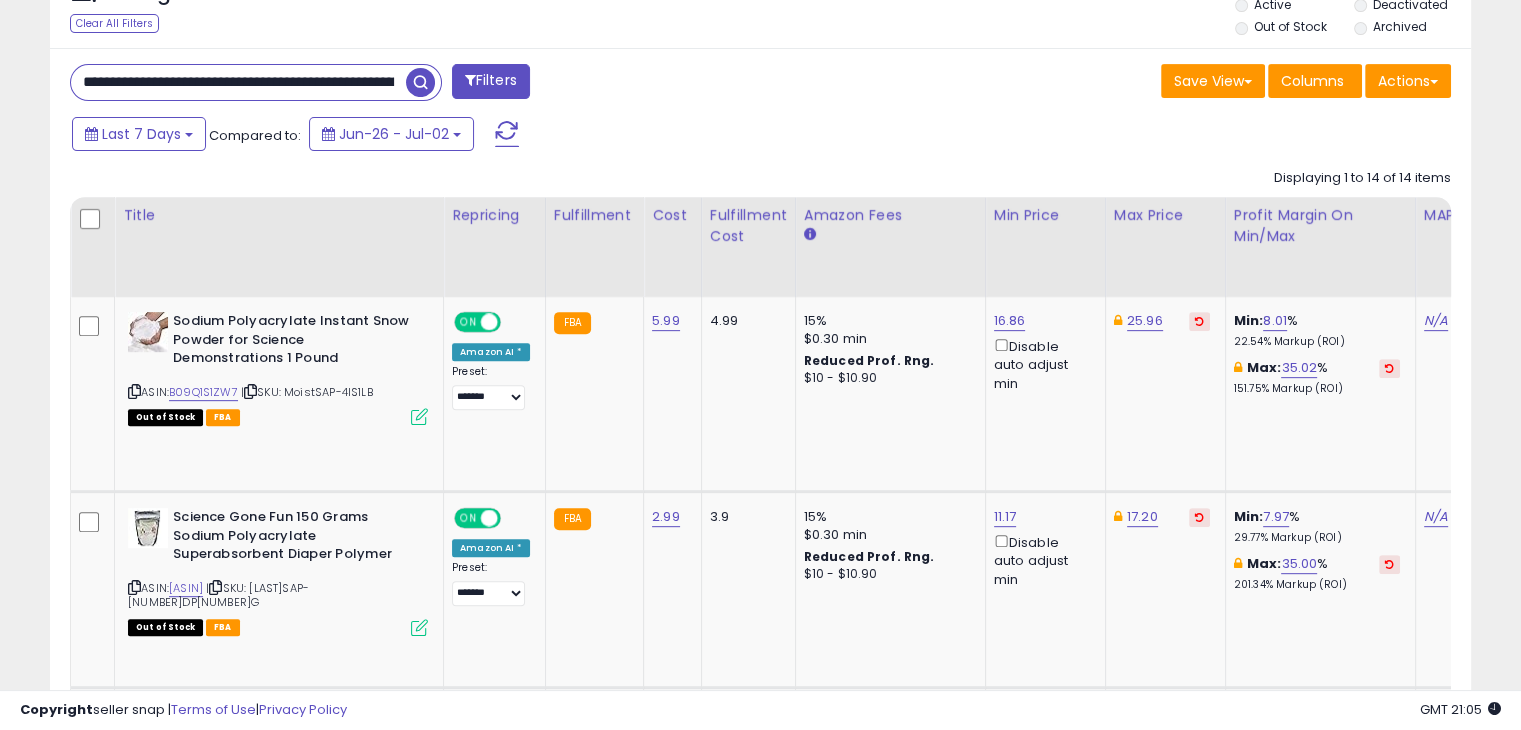 scroll, scrollTop: 0, scrollLeft: 1309, axis: horizontal 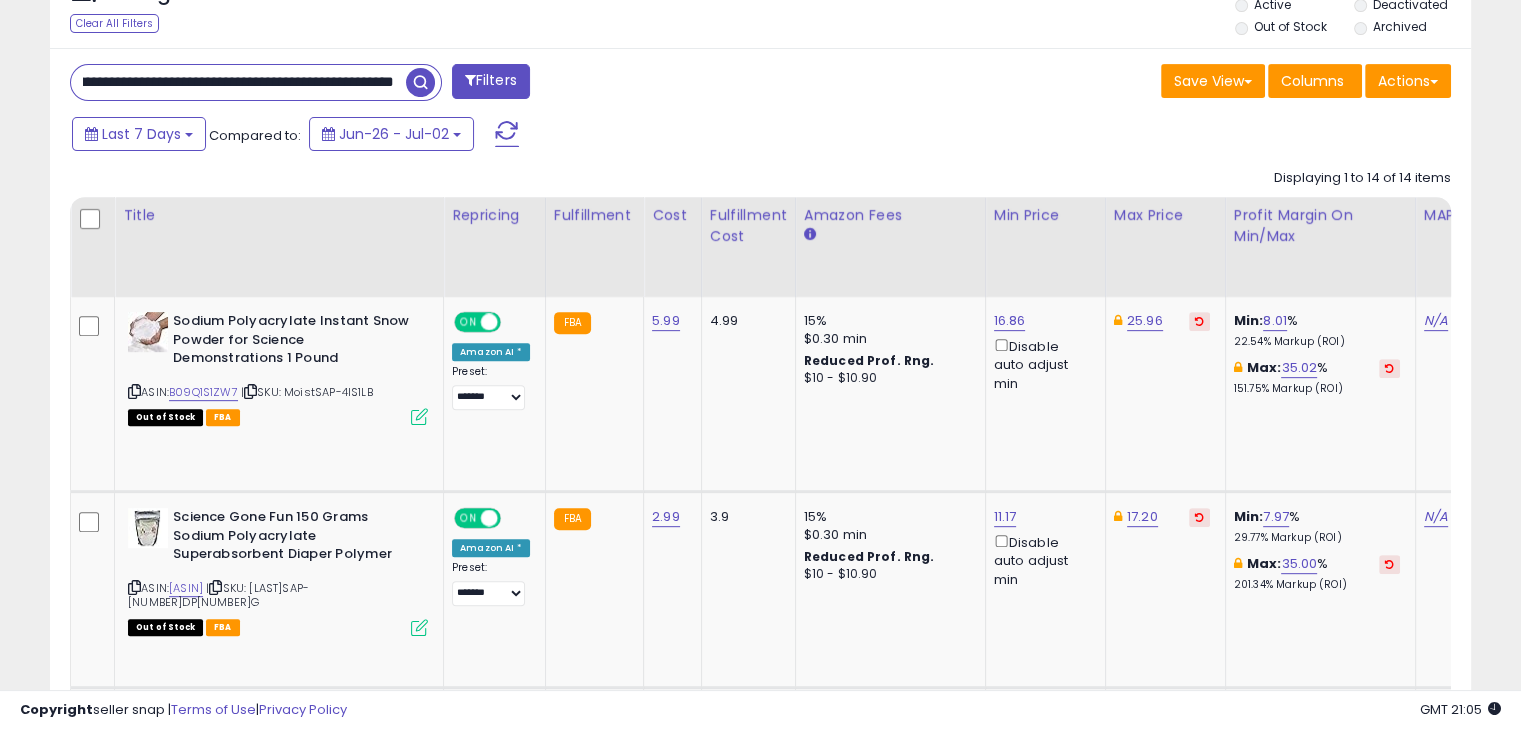 type on "**********" 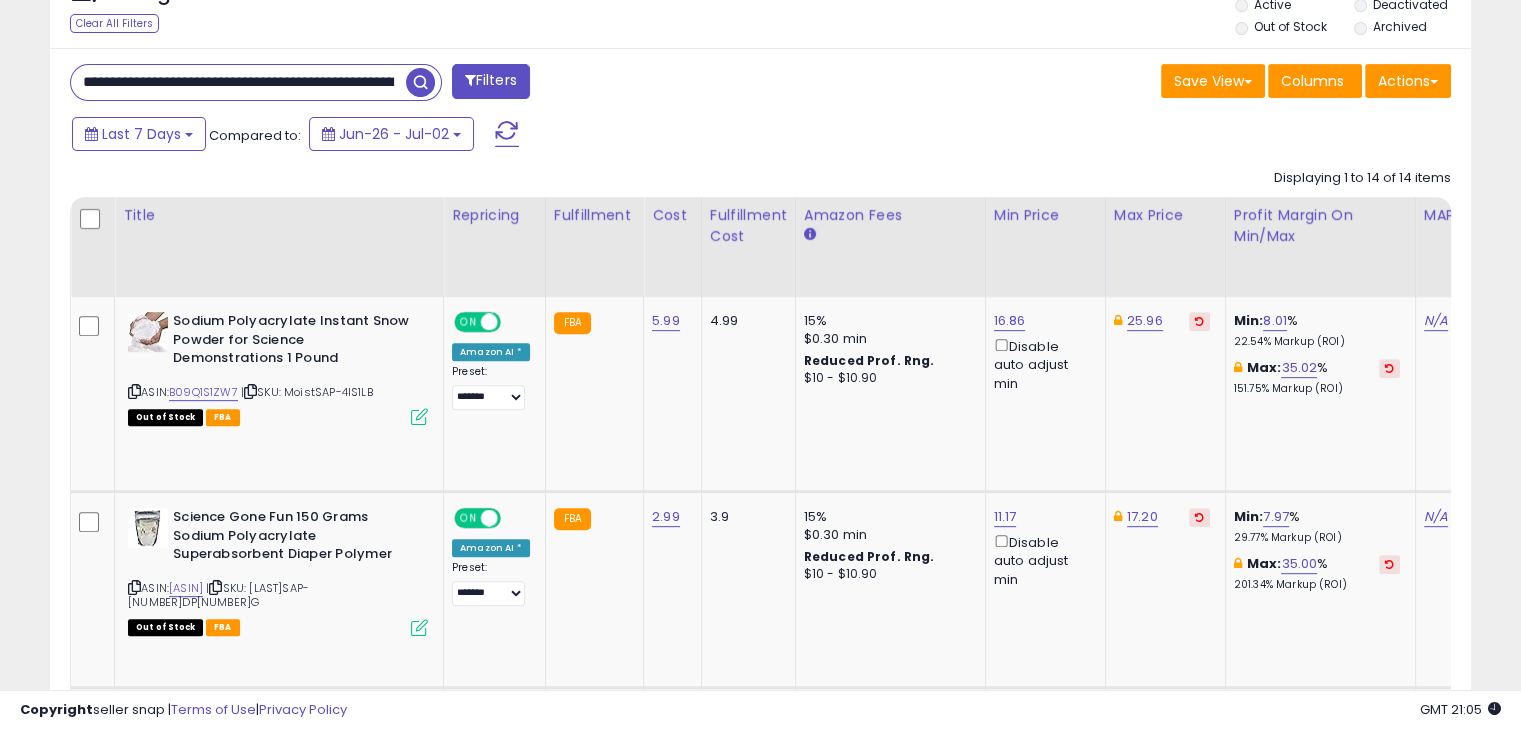 click on "**********" at bounding box center [760, 1242] 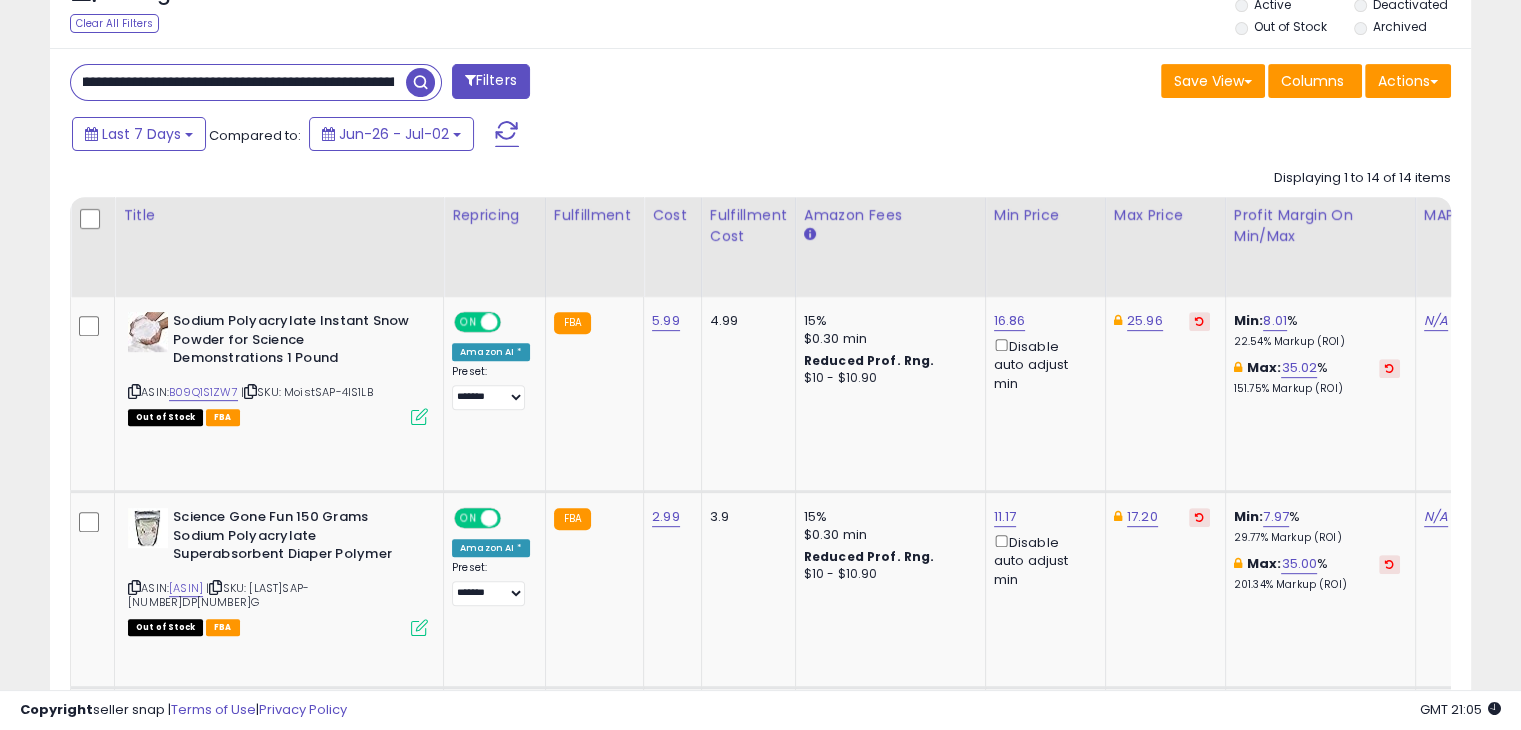scroll, scrollTop: 0, scrollLeft: 1310, axis: horizontal 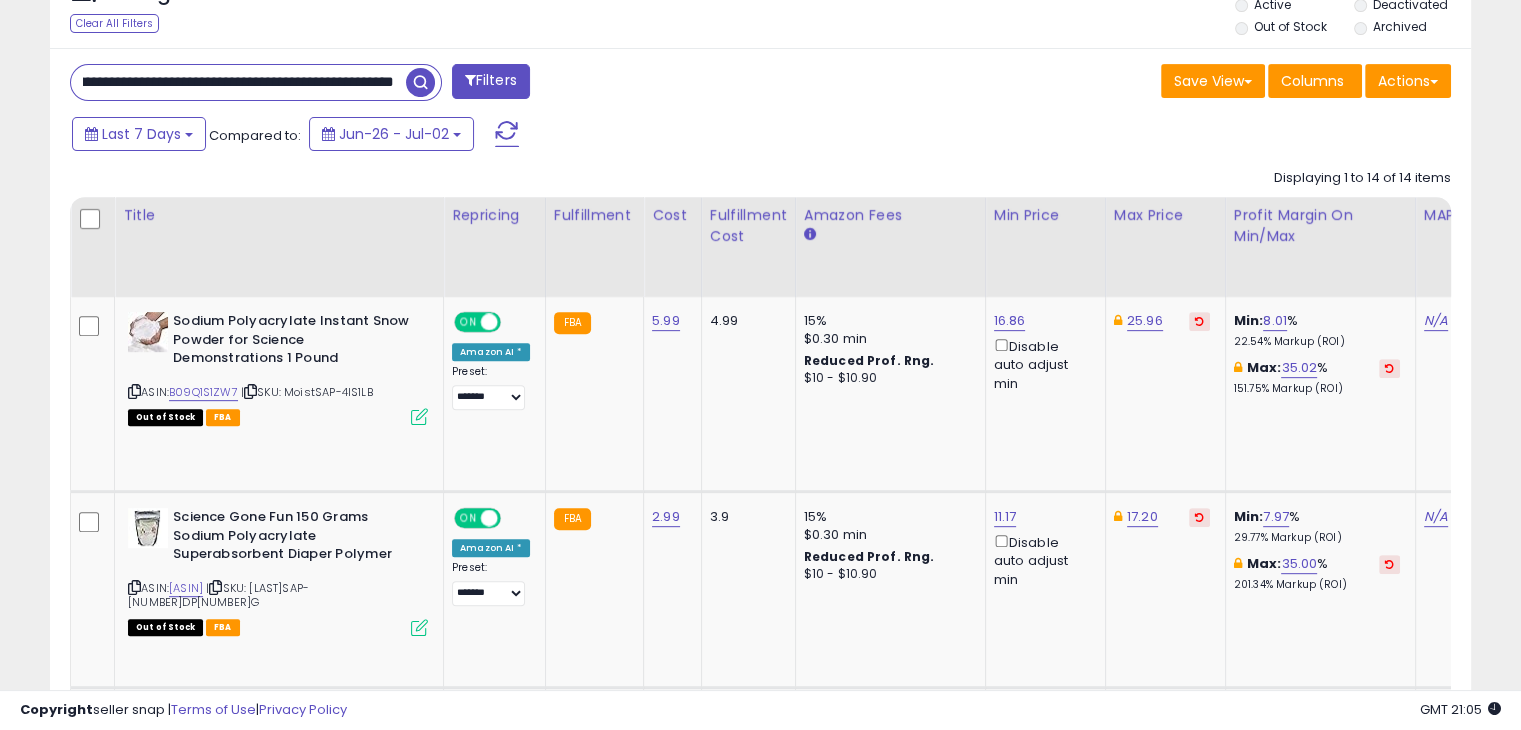 drag, startPoint x: 81, startPoint y: 81, endPoint x: 522, endPoint y: 107, distance: 441.76578 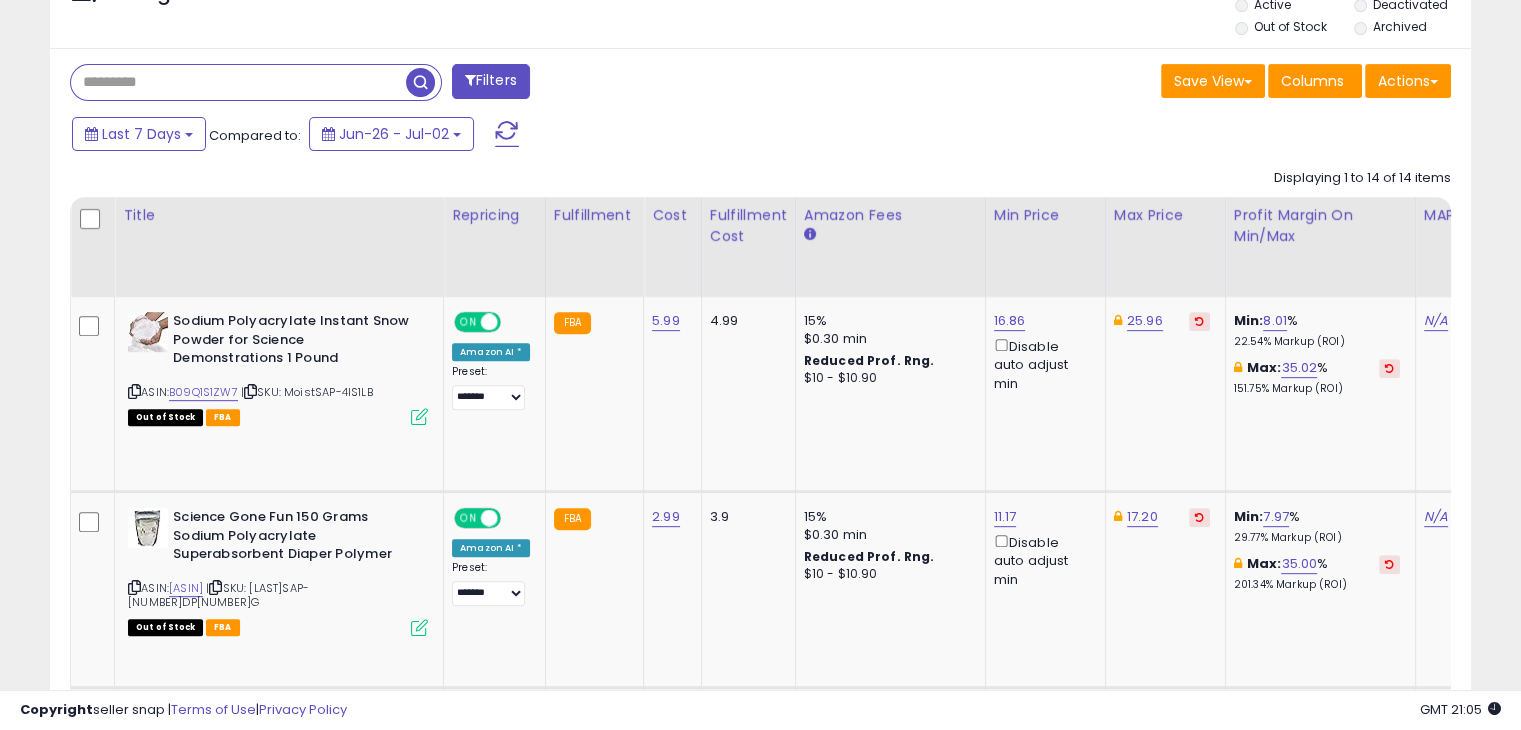 scroll, scrollTop: 0, scrollLeft: 0, axis: both 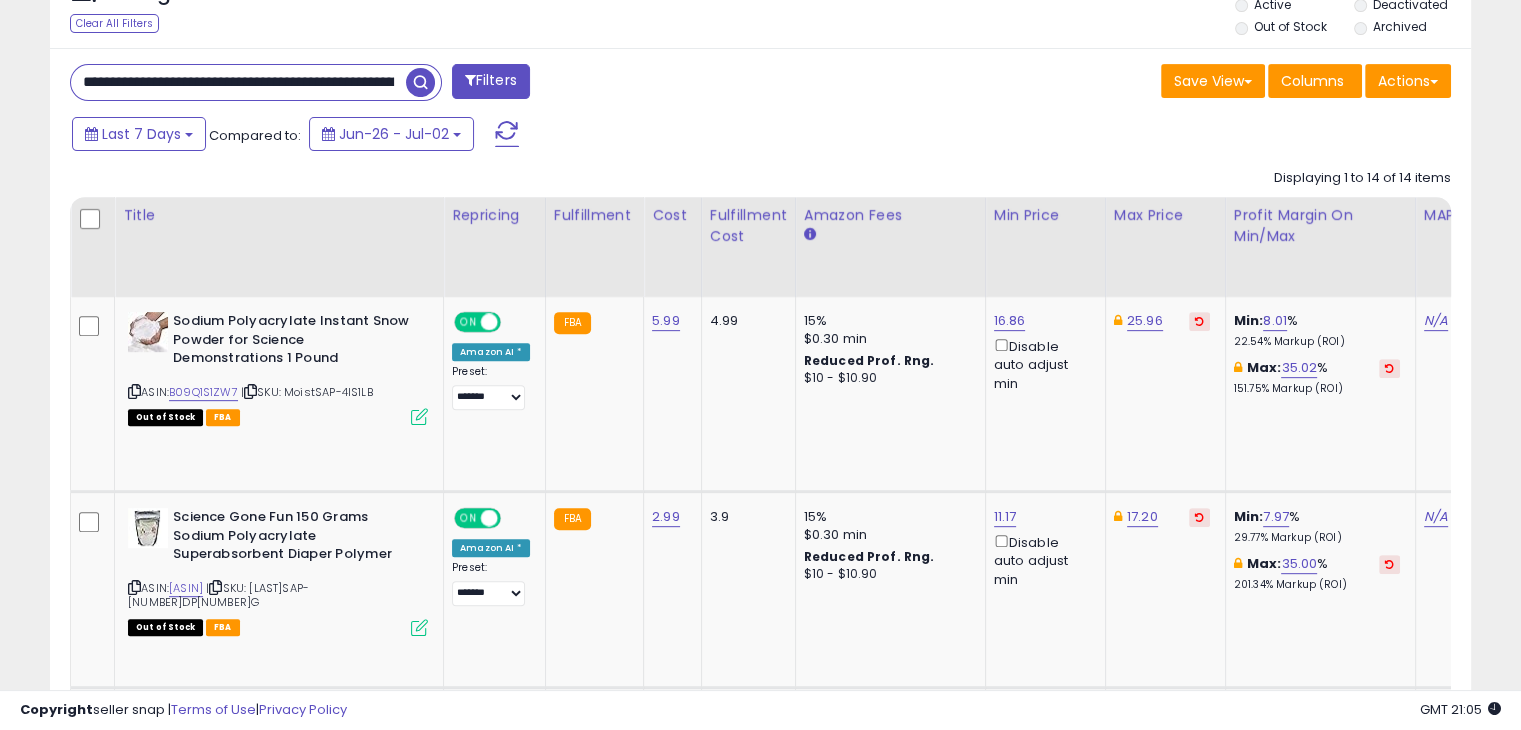 click on "**********" at bounding box center [760, 1598] 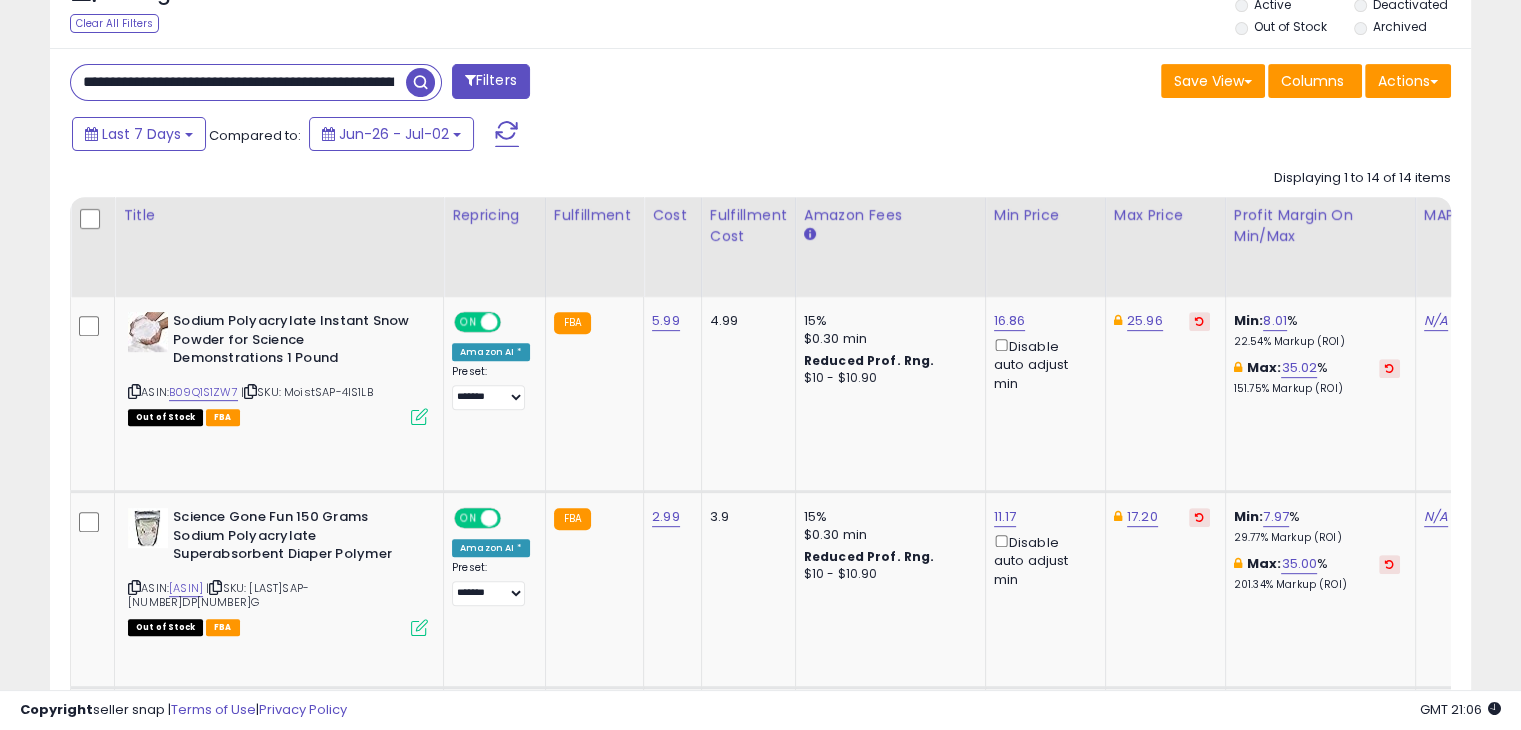 scroll, scrollTop: 0, scrollLeft: 1310, axis: horizontal 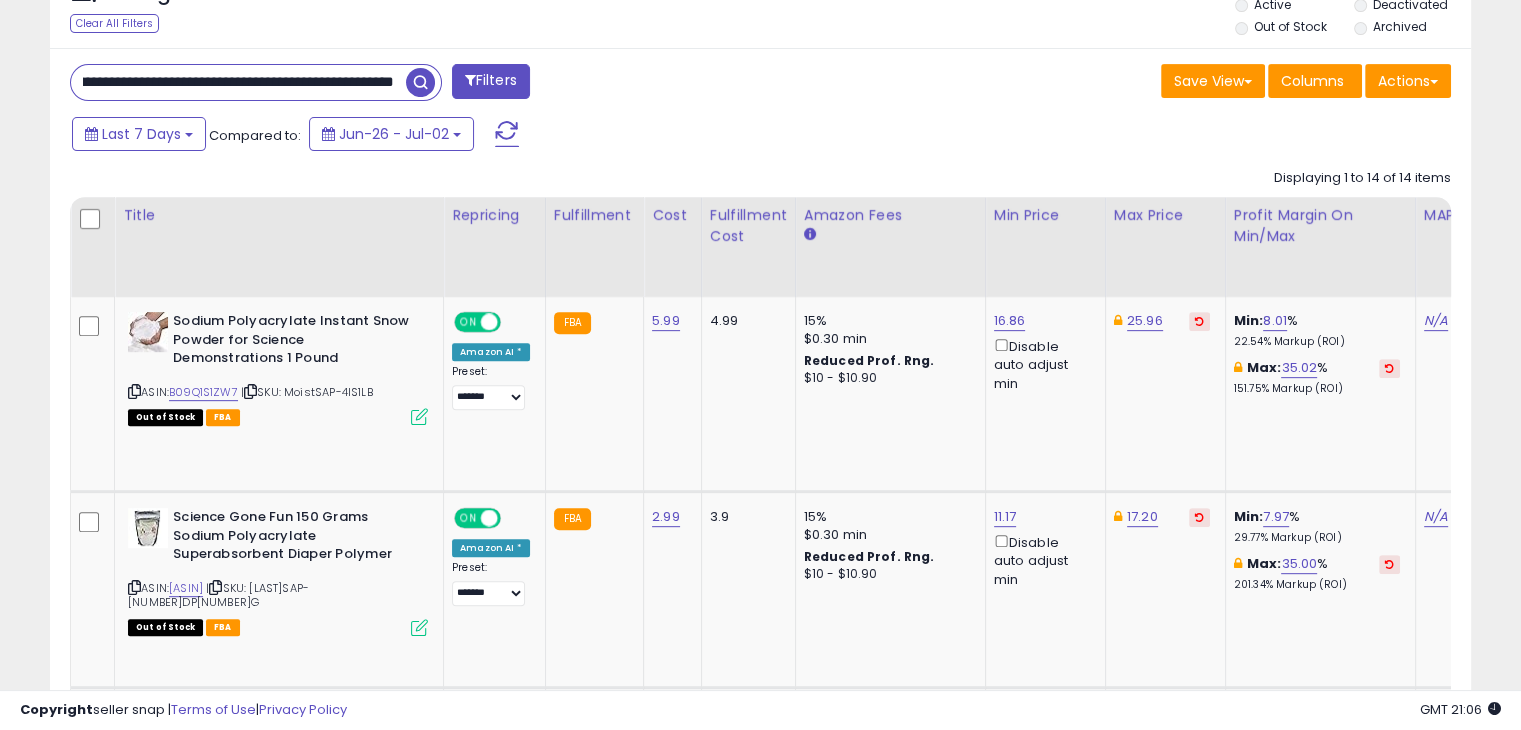 drag, startPoint x: 84, startPoint y: 81, endPoint x: 564, endPoint y: 102, distance: 480.45917 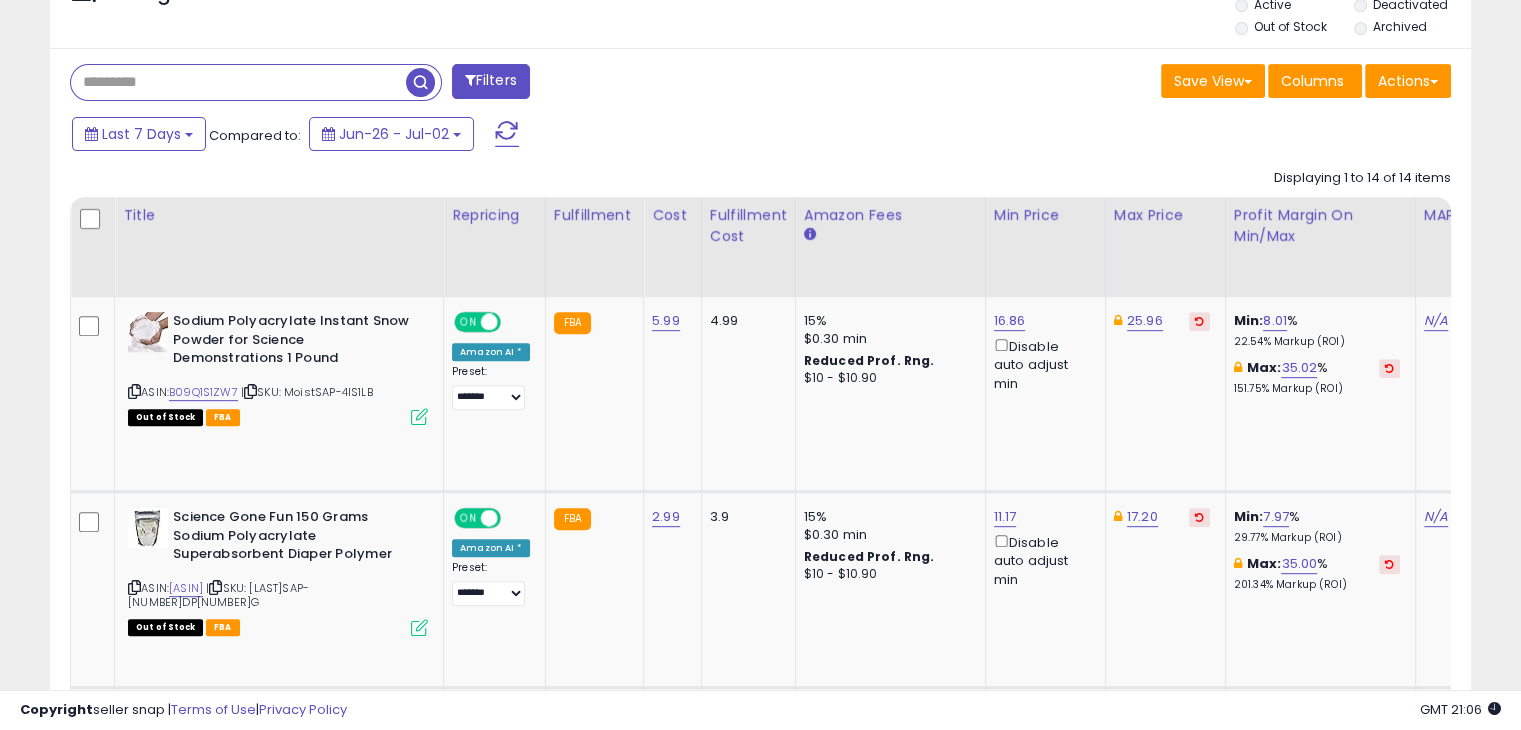scroll, scrollTop: 0, scrollLeft: 0, axis: both 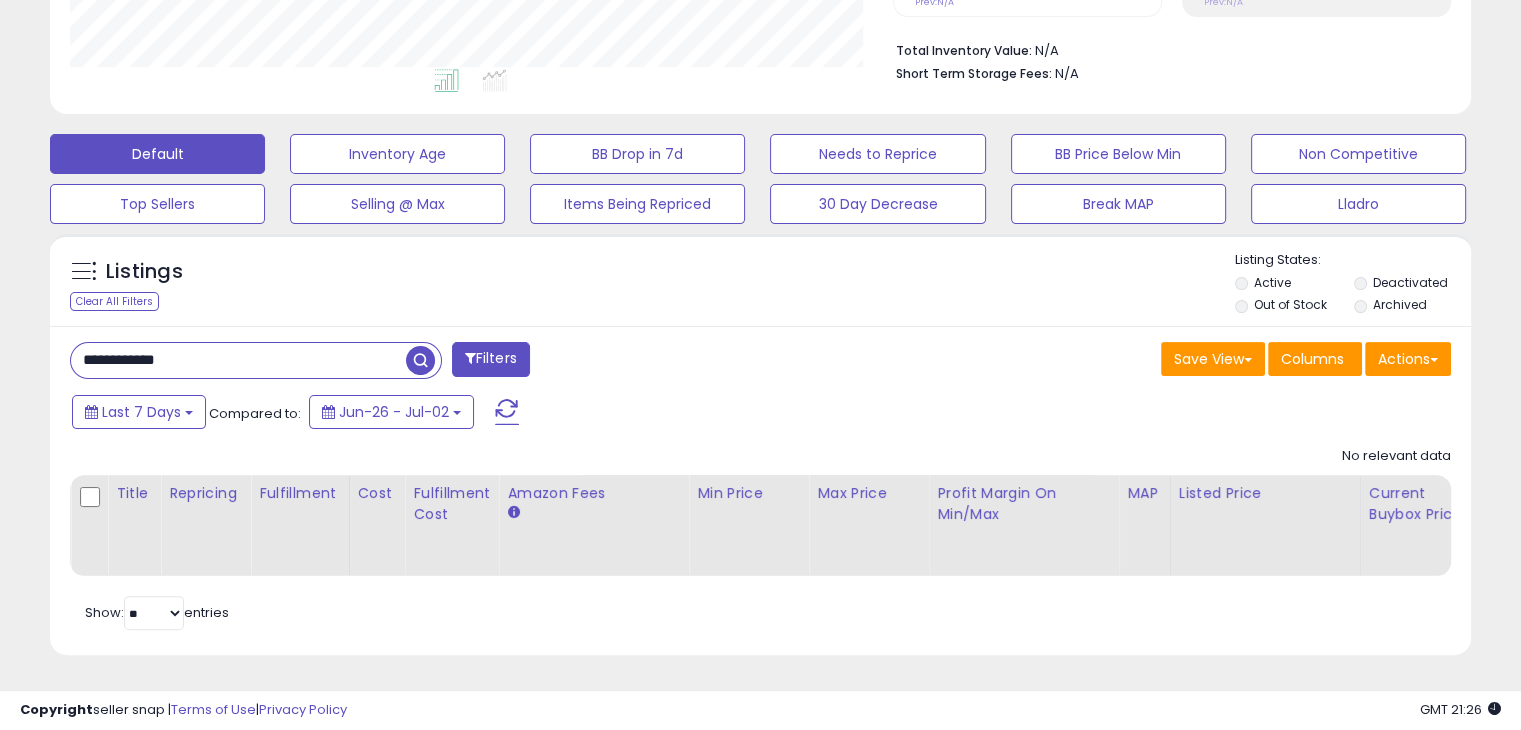 drag, startPoint x: 218, startPoint y: 352, endPoint x: 0, endPoint y: 321, distance: 220.1931 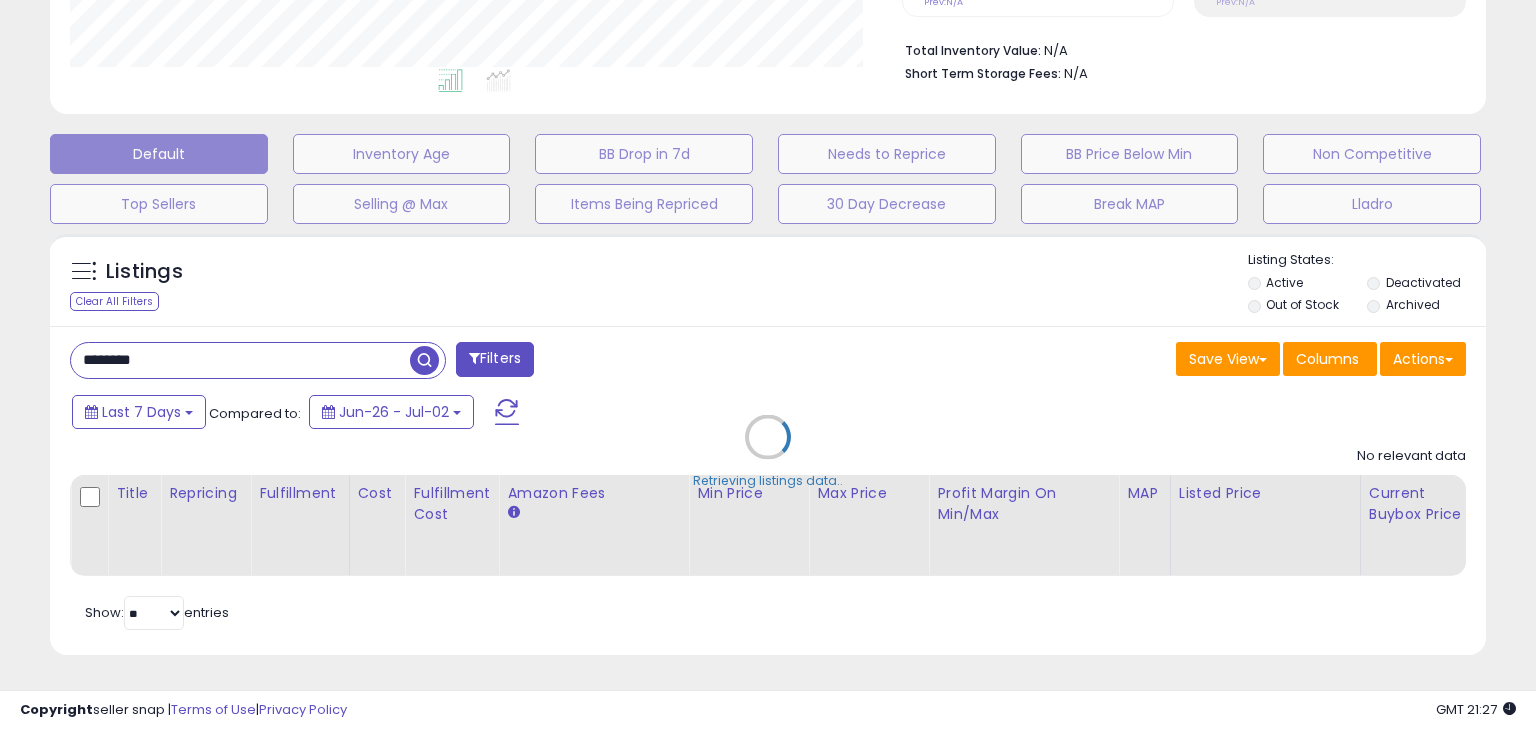 scroll, scrollTop: 999589, scrollLeft: 999168, axis: both 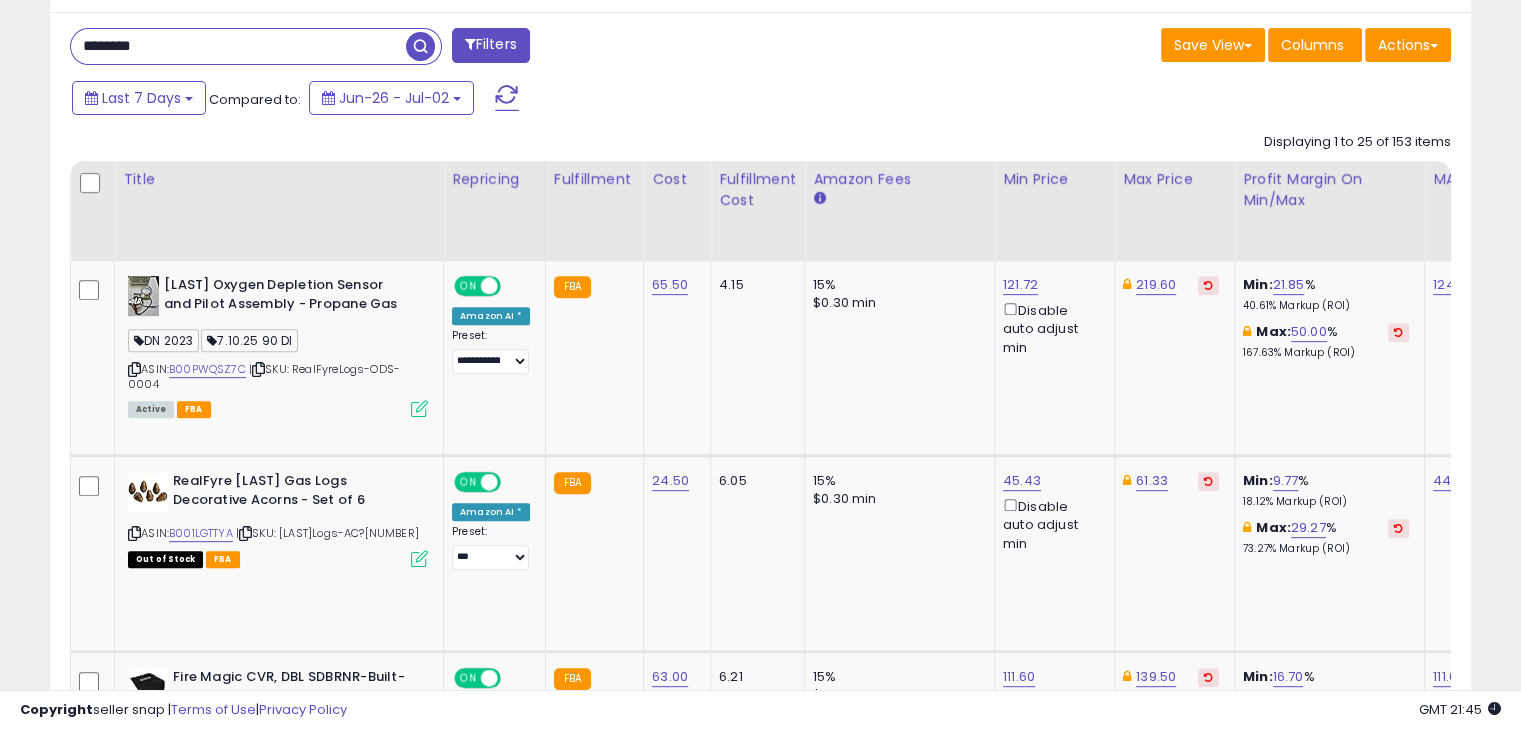 click on "********" at bounding box center [238, 46] 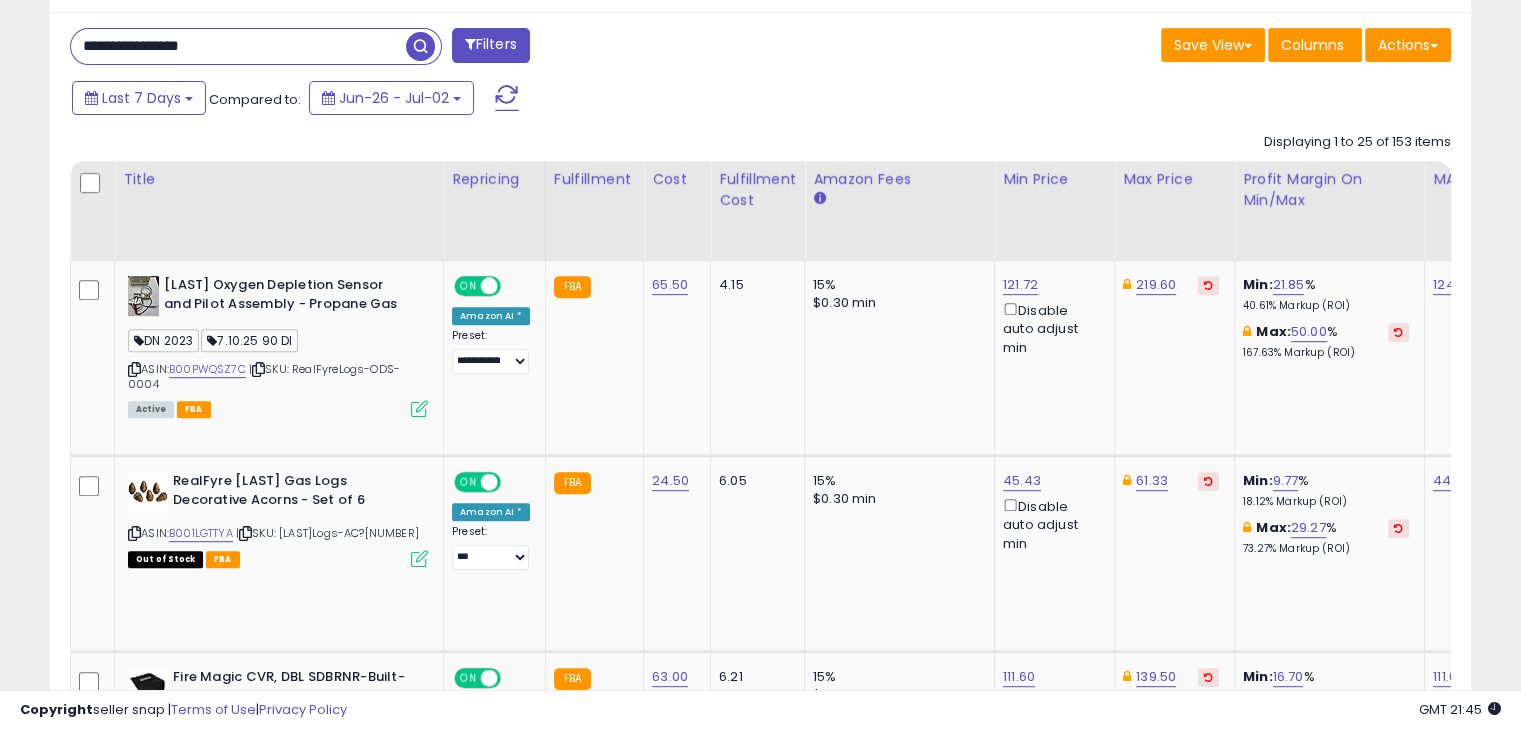type on "**********" 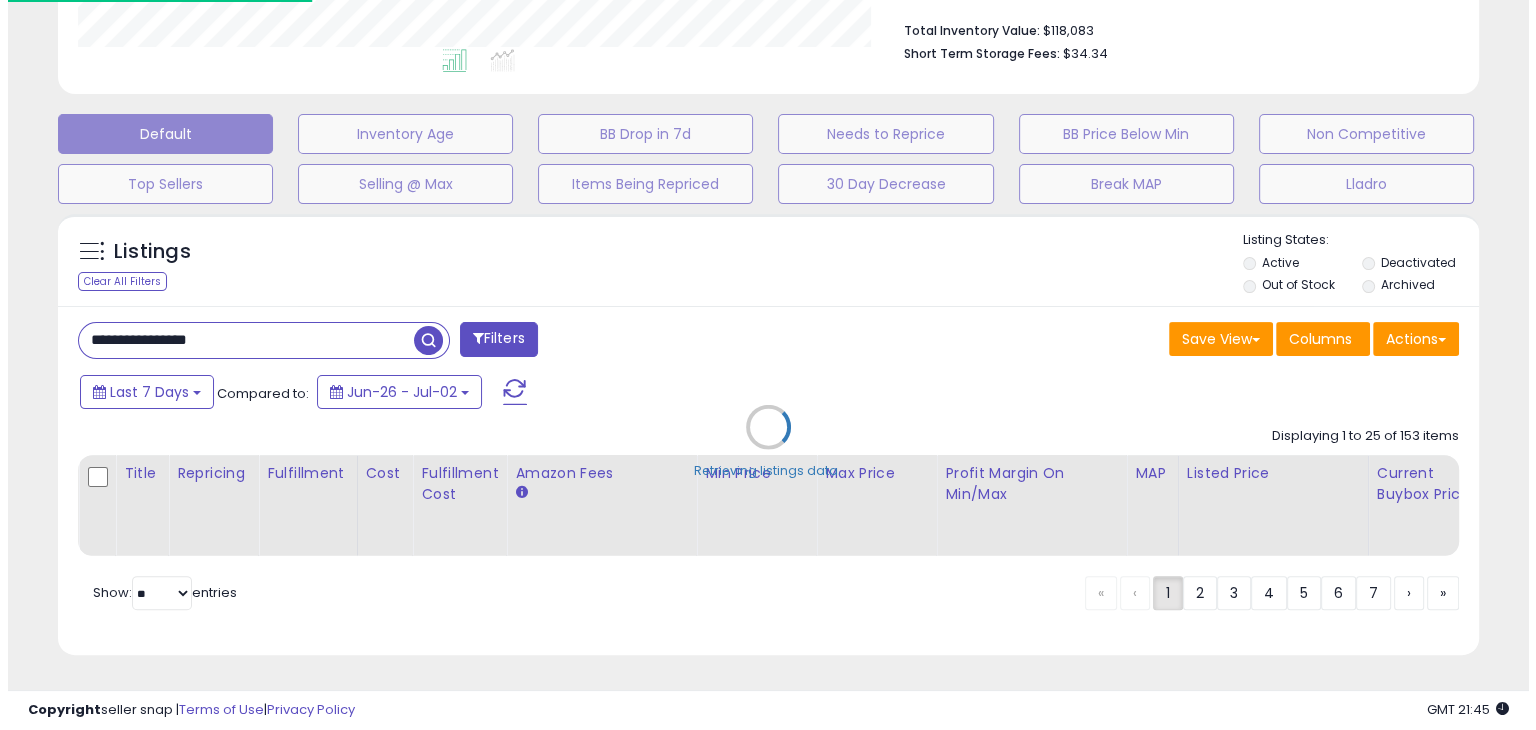 scroll, scrollTop: 530, scrollLeft: 0, axis: vertical 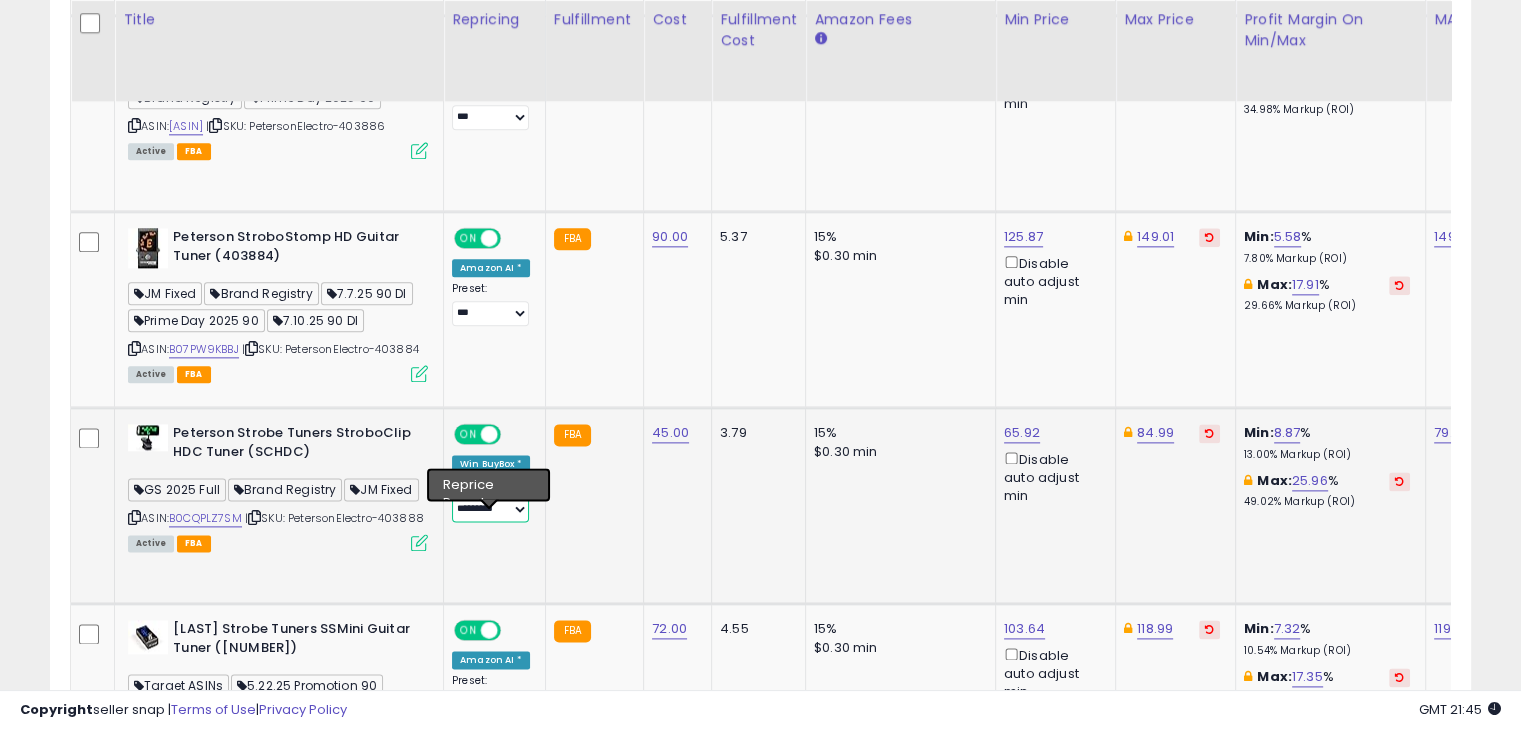 click on "**********" at bounding box center (490, 509) 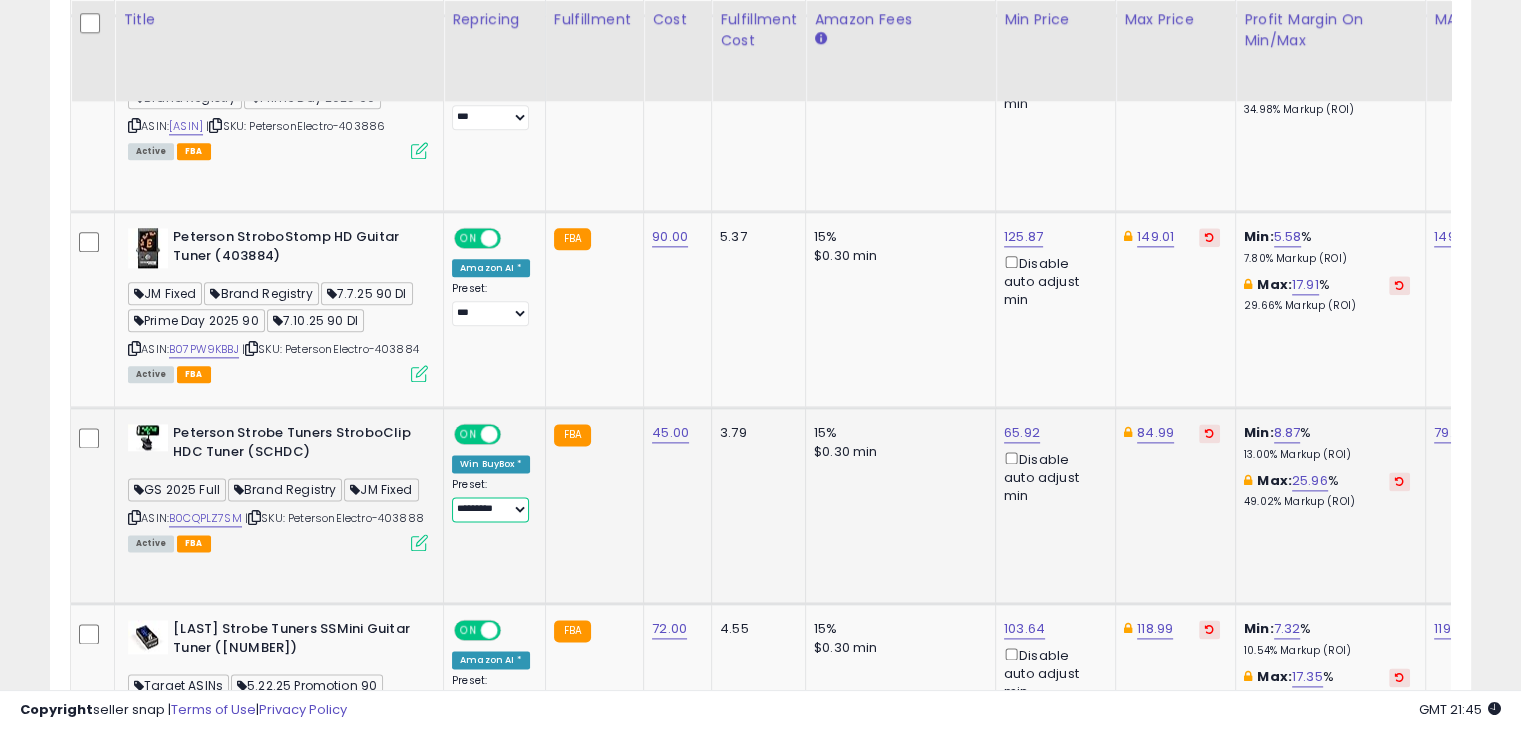select on "***" 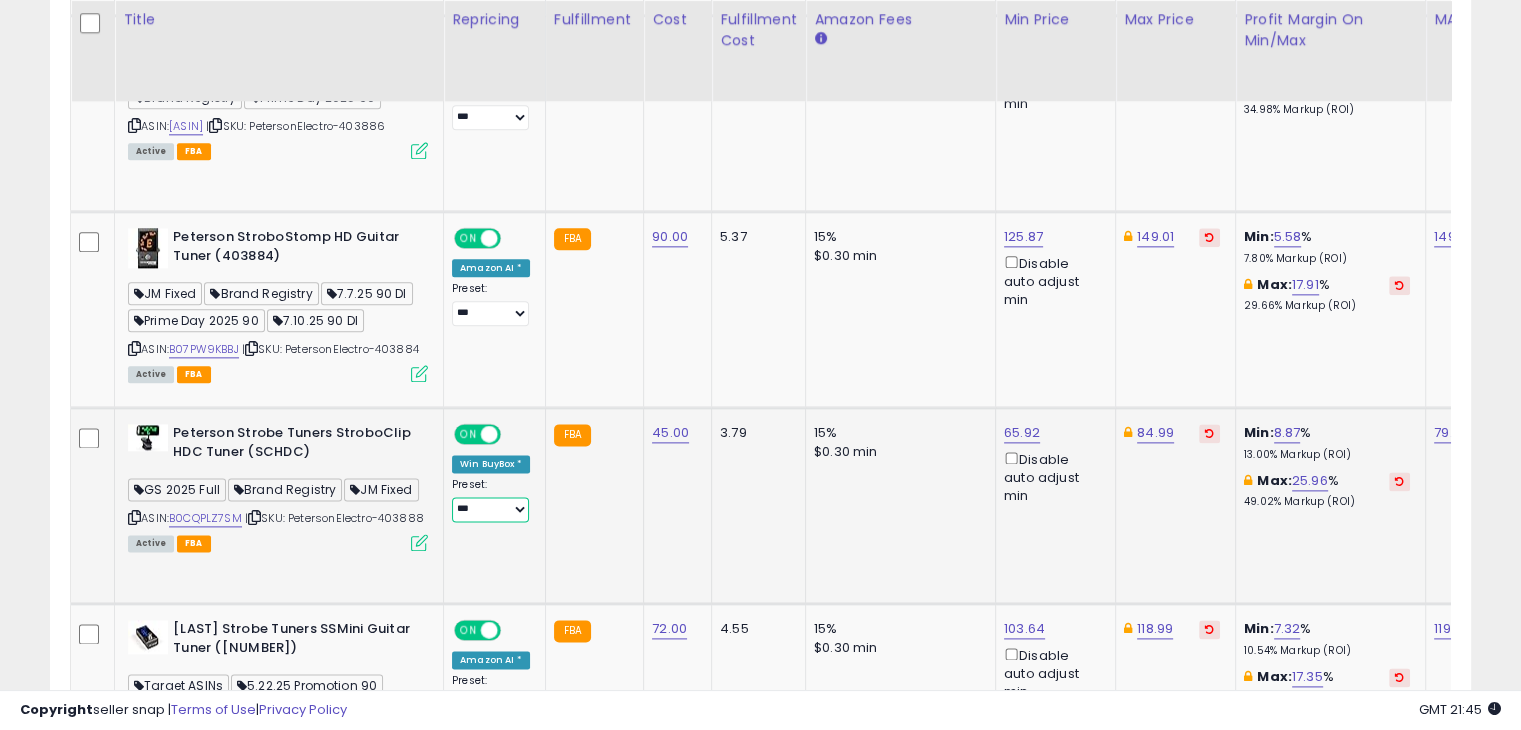 click on "**********" at bounding box center [490, 509] 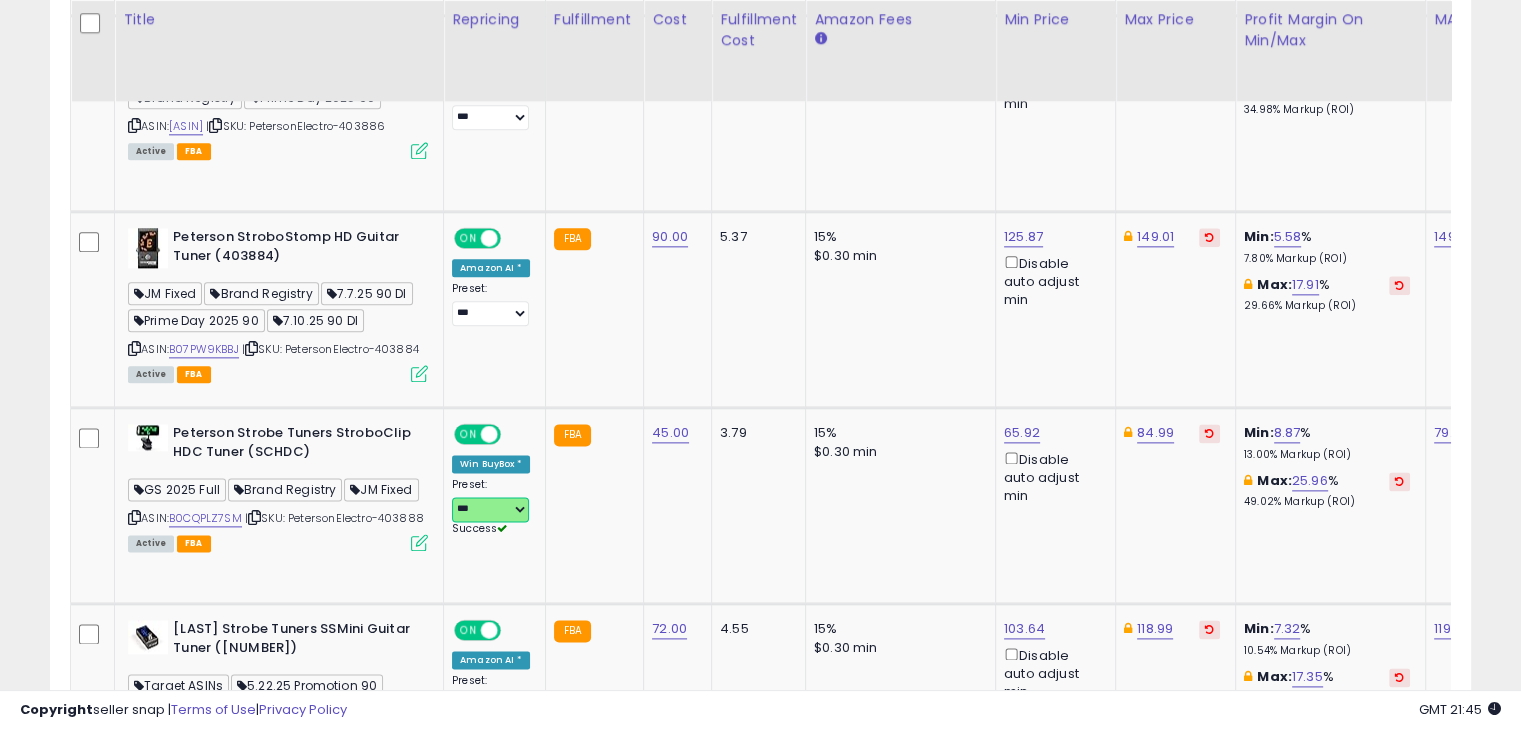 scroll, scrollTop: 0, scrollLeft: 96, axis: horizontal 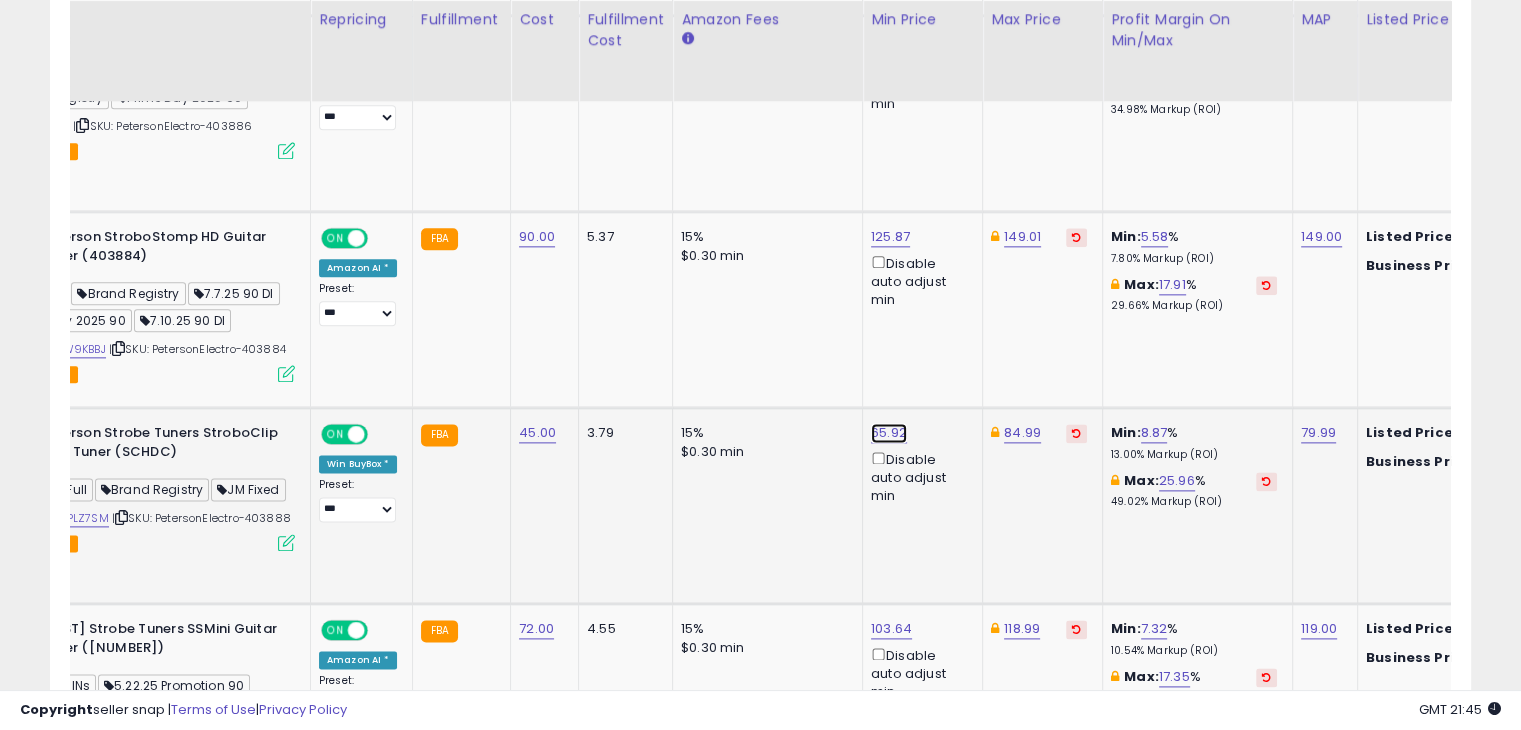click on "65.92" at bounding box center (890, -1335) 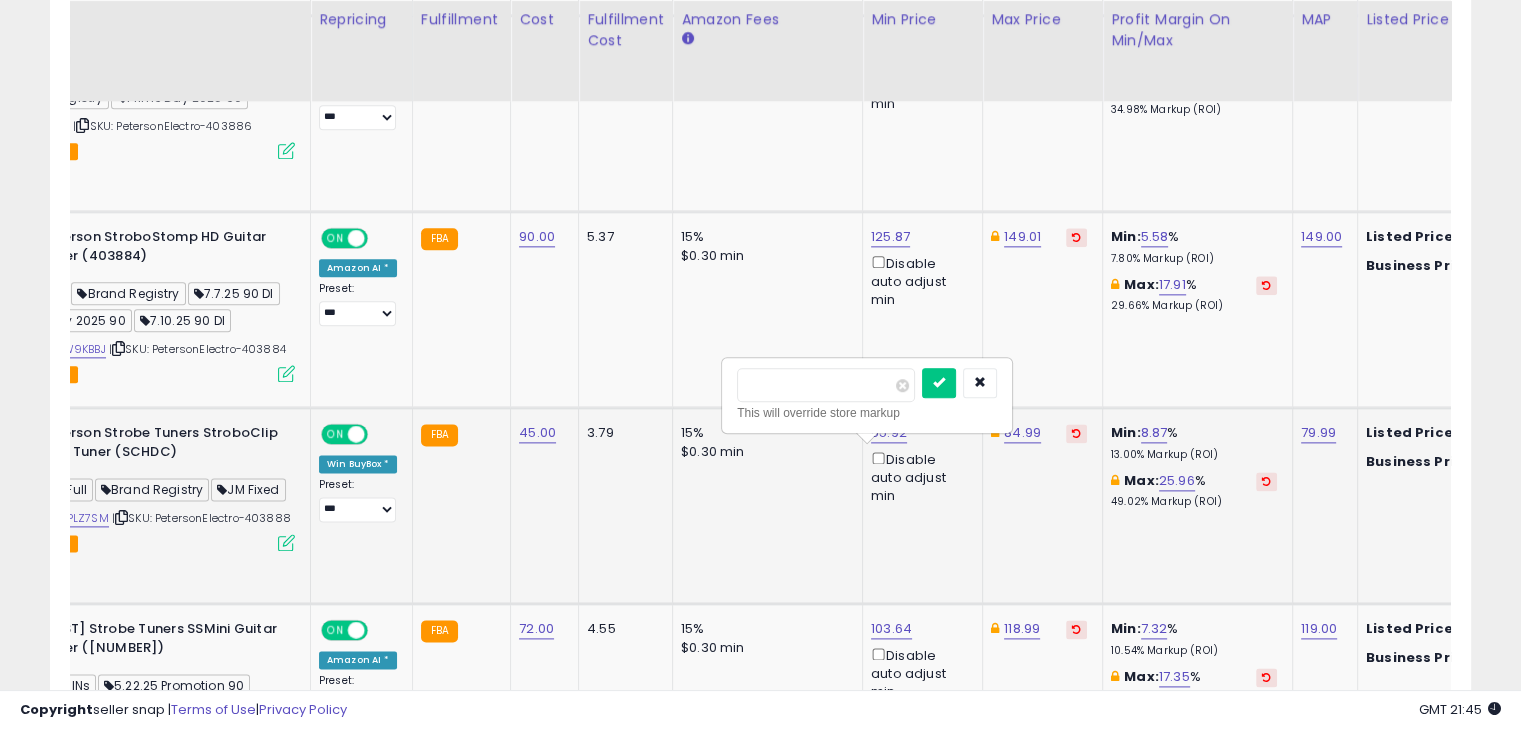 drag, startPoint x: 836, startPoint y: 385, endPoint x: 737, endPoint y: 385, distance: 99 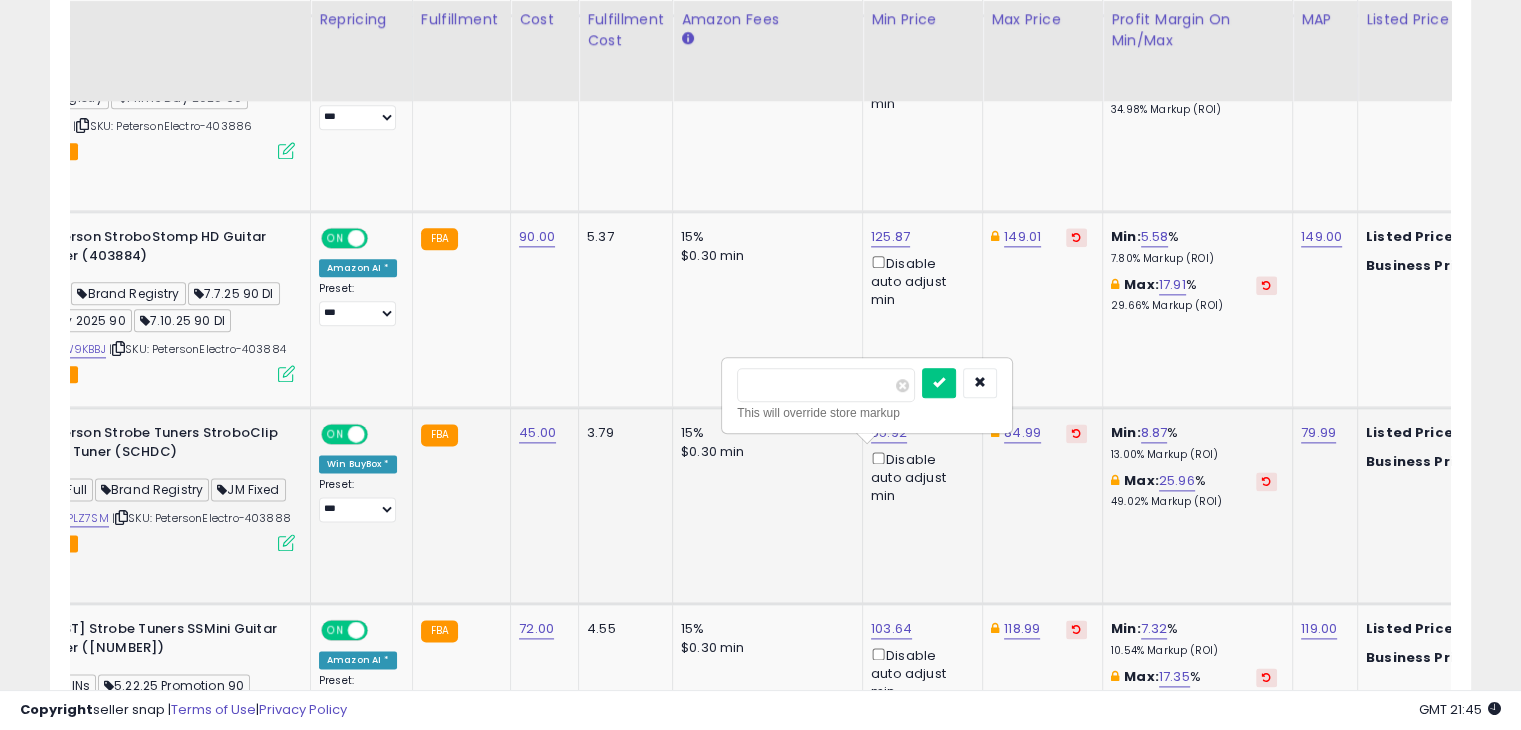 type on "*****" 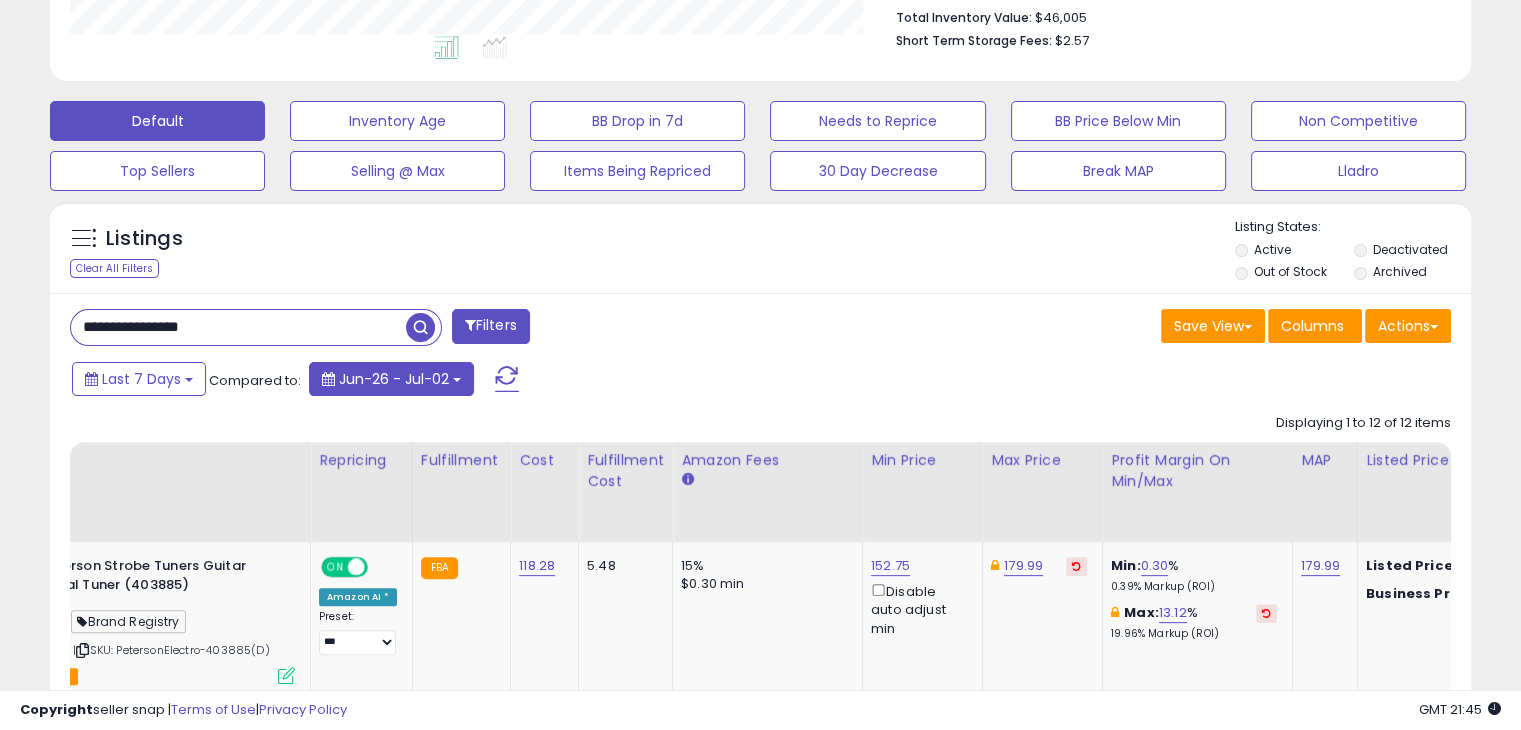 scroll, scrollTop: 530, scrollLeft: 0, axis: vertical 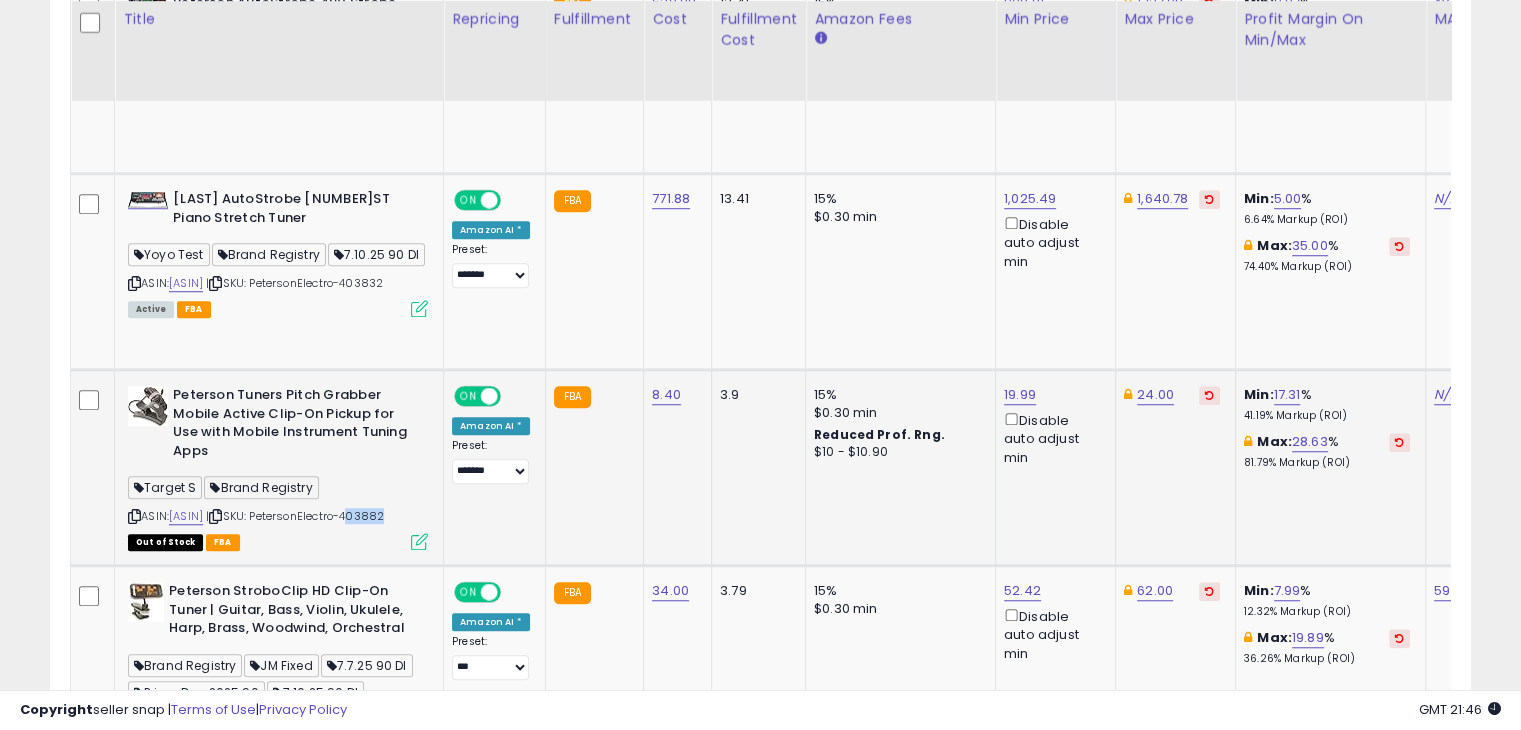 drag, startPoint x: 130, startPoint y: 529, endPoint x: 164, endPoint y: 528, distance: 34.0147 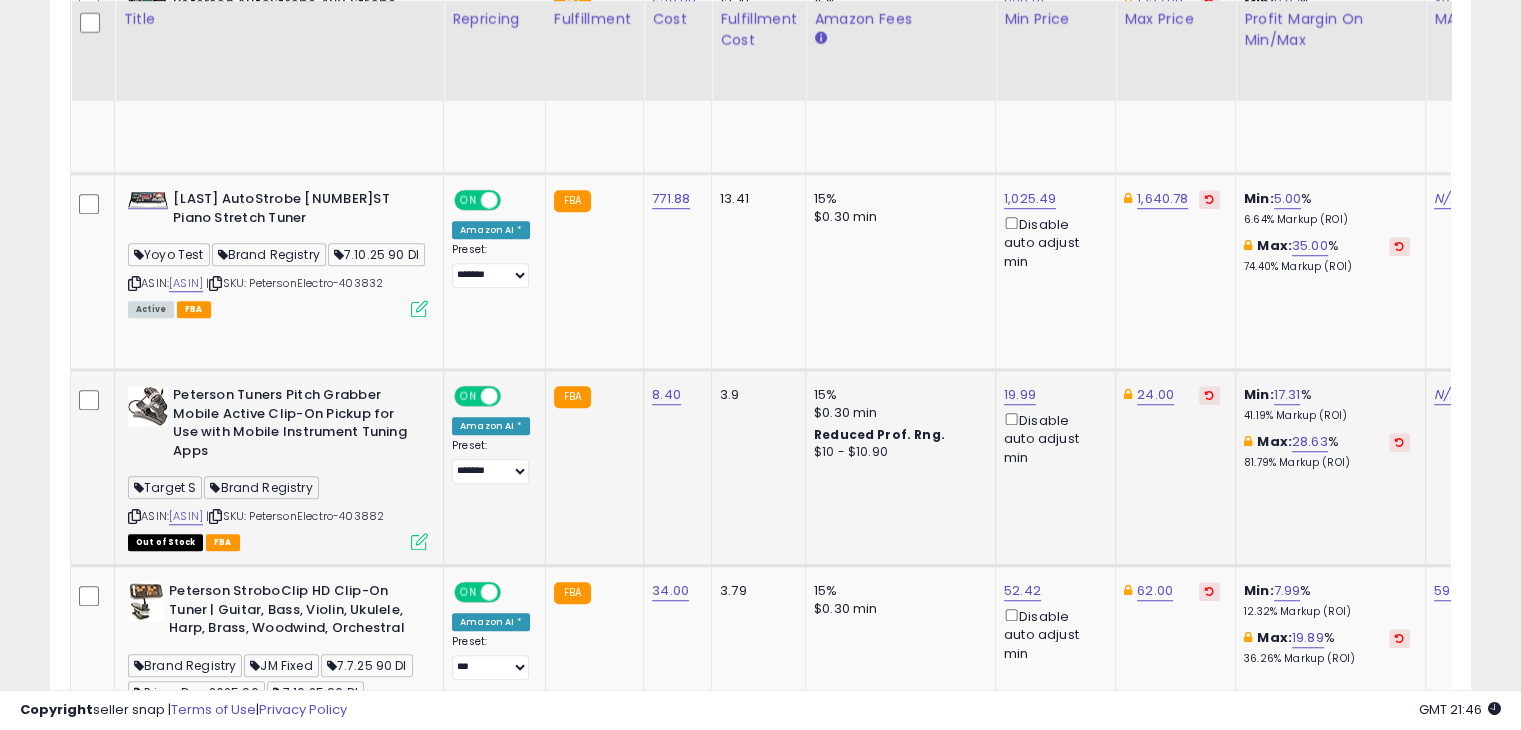 click on "ASIN:  B014L9CCHO    |   SKU: [LAST]Electro-[NUMBER] Out of Stock FBA" at bounding box center [278, 467] 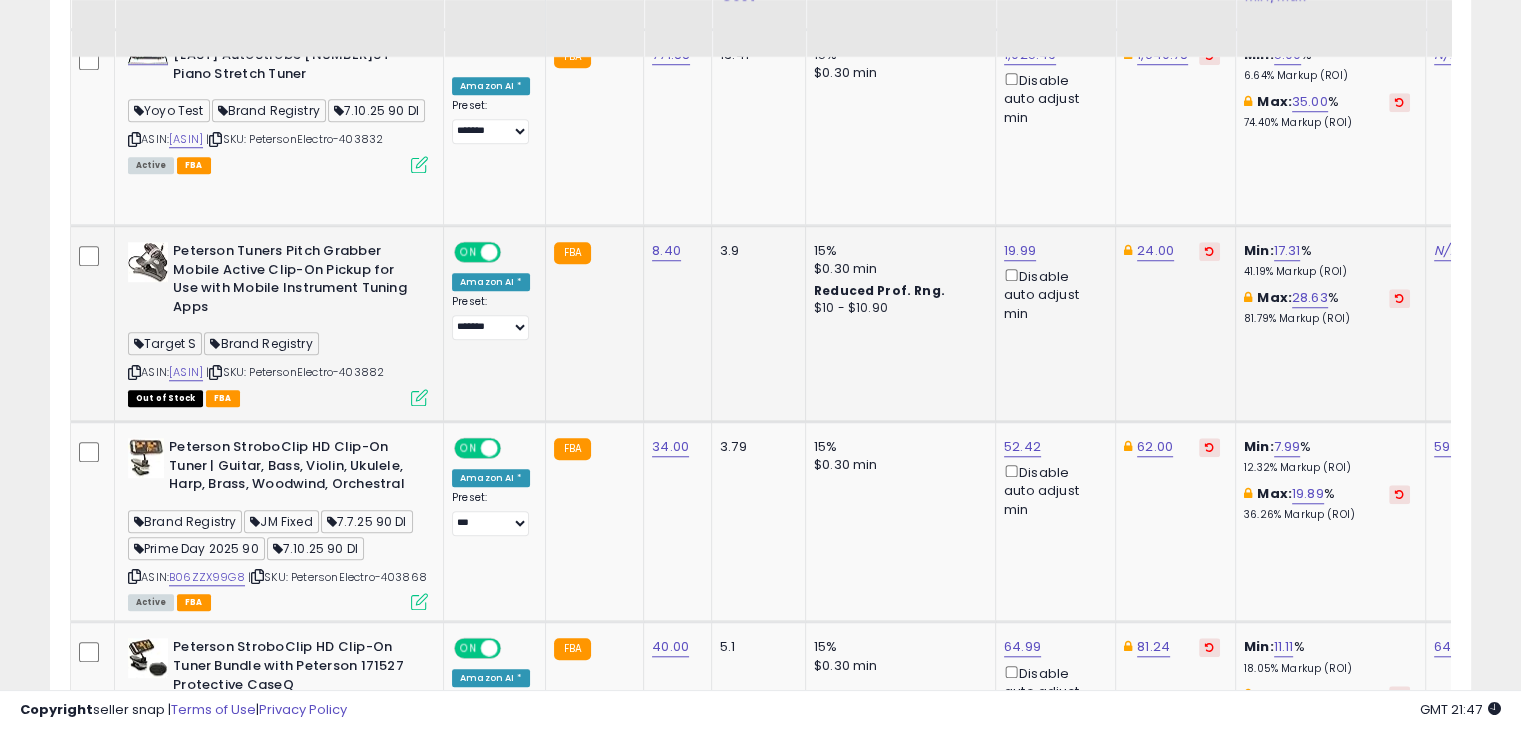 scroll, scrollTop: 1584, scrollLeft: 0, axis: vertical 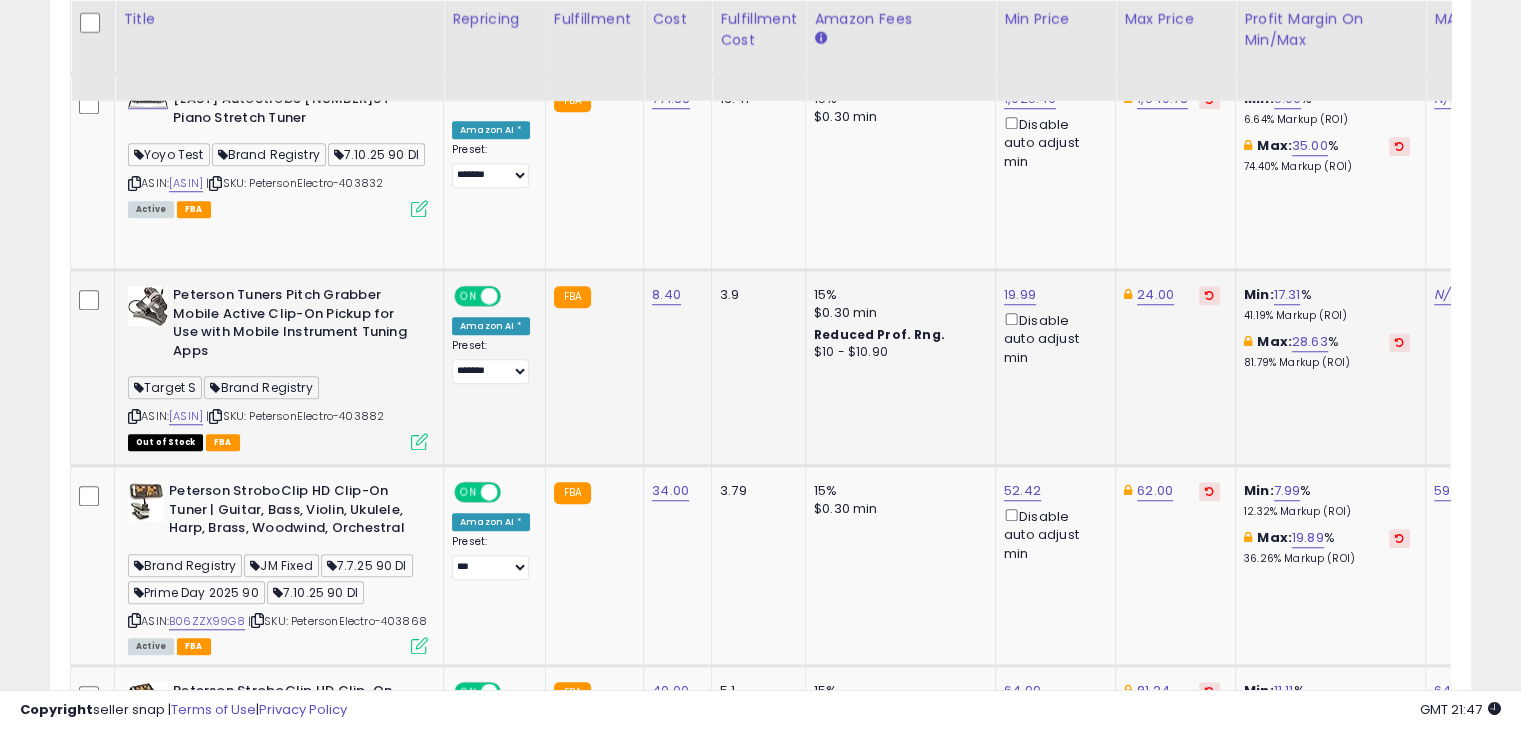 drag, startPoint x: 130, startPoint y: 429, endPoint x: 168, endPoint y: 427, distance: 38.052597 